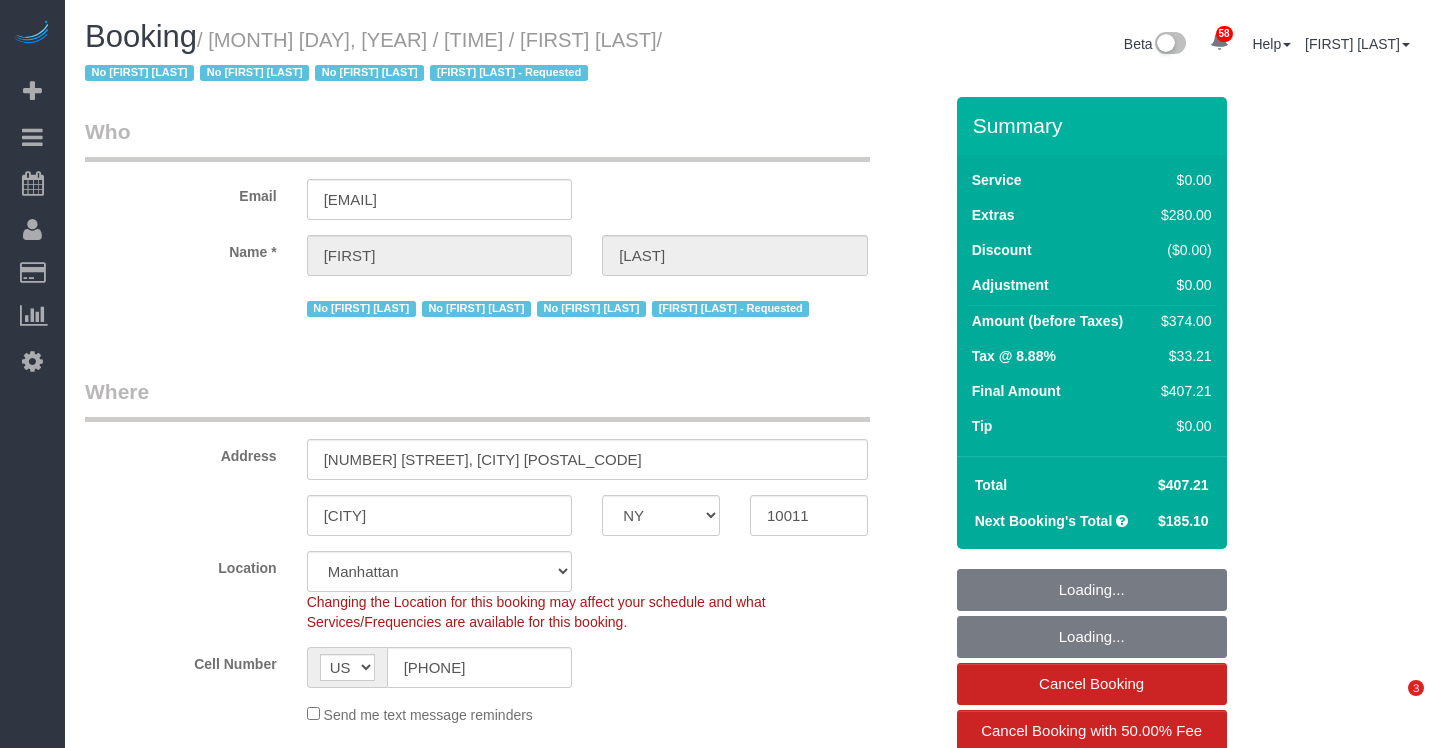 select on "NY" 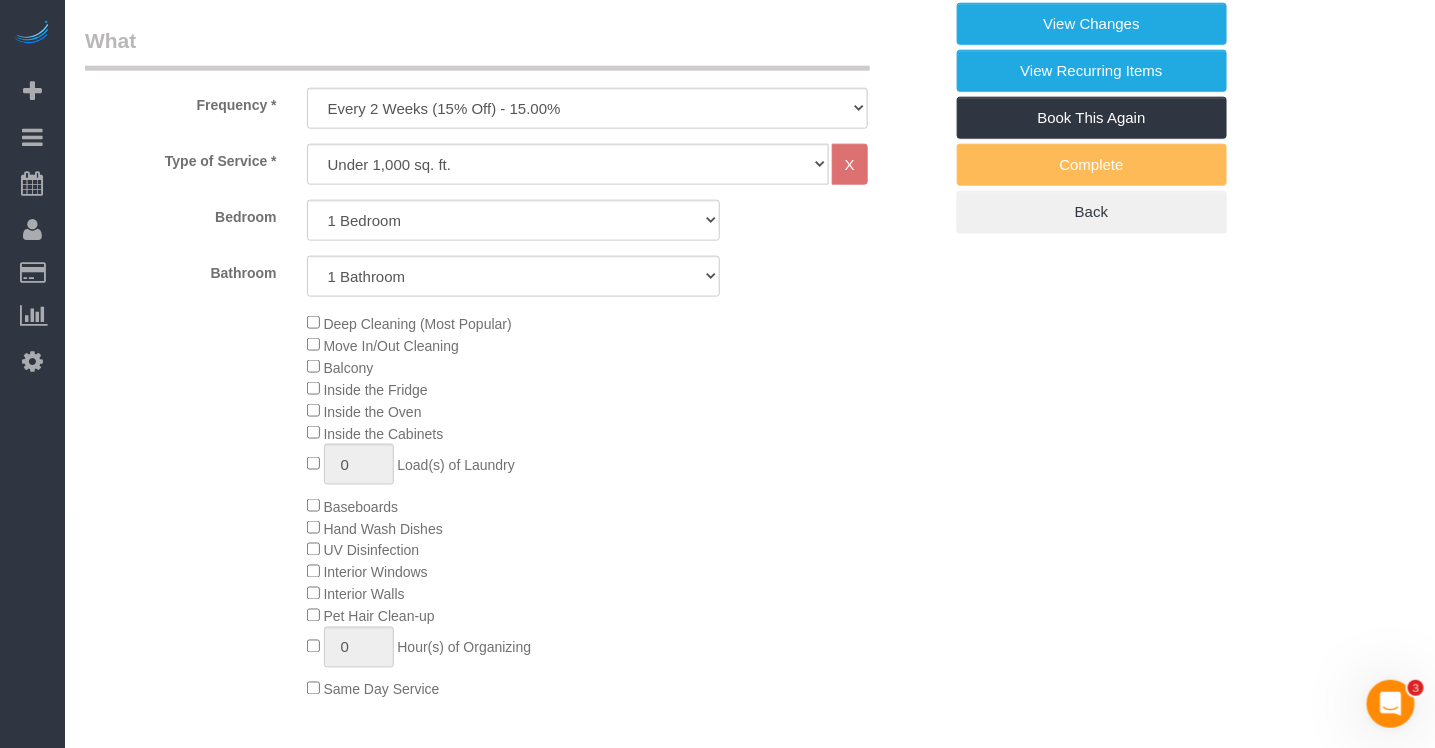 scroll, scrollTop: 0, scrollLeft: 0, axis: both 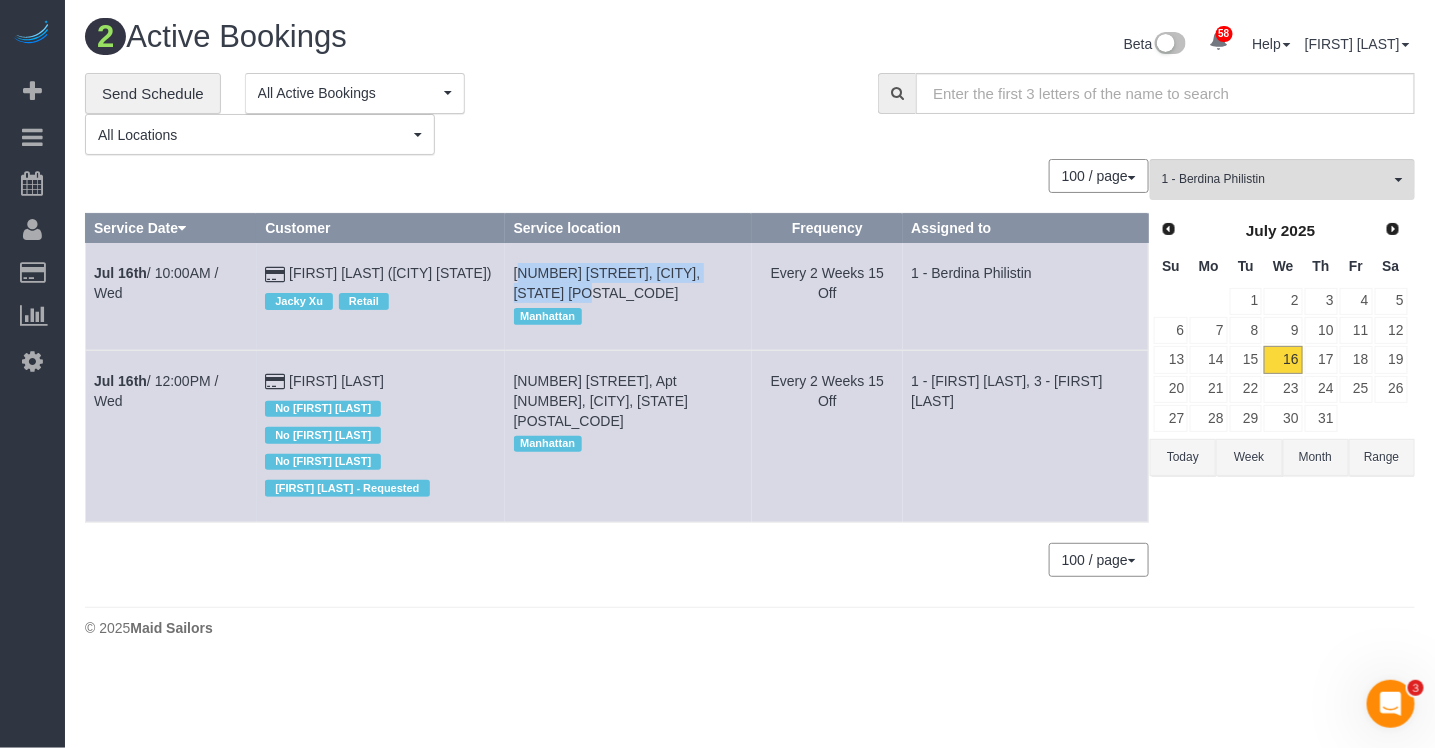drag, startPoint x: 588, startPoint y: 245, endPoint x: 520, endPoint y: 231, distance: 69.426216 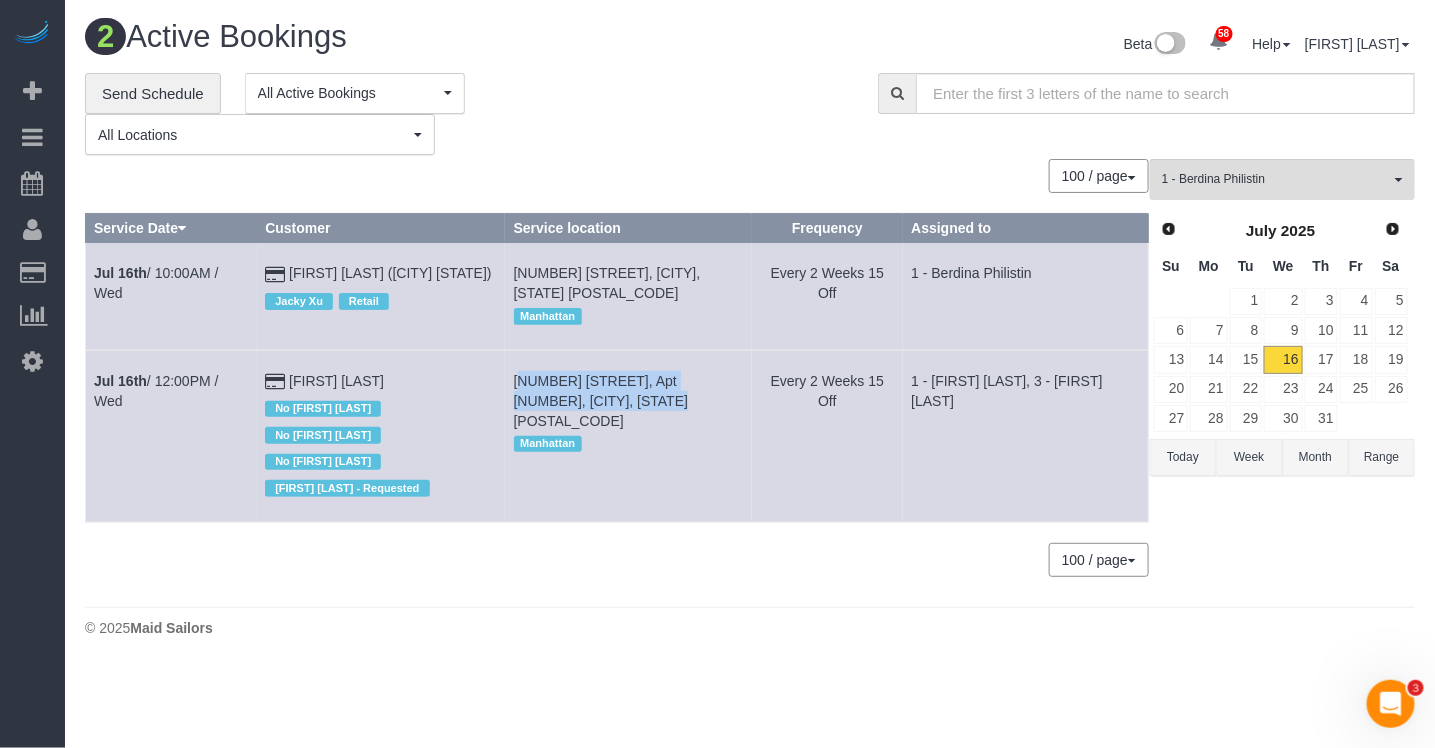 drag, startPoint x: 636, startPoint y: 359, endPoint x: 516, endPoint y: 335, distance: 122.376465 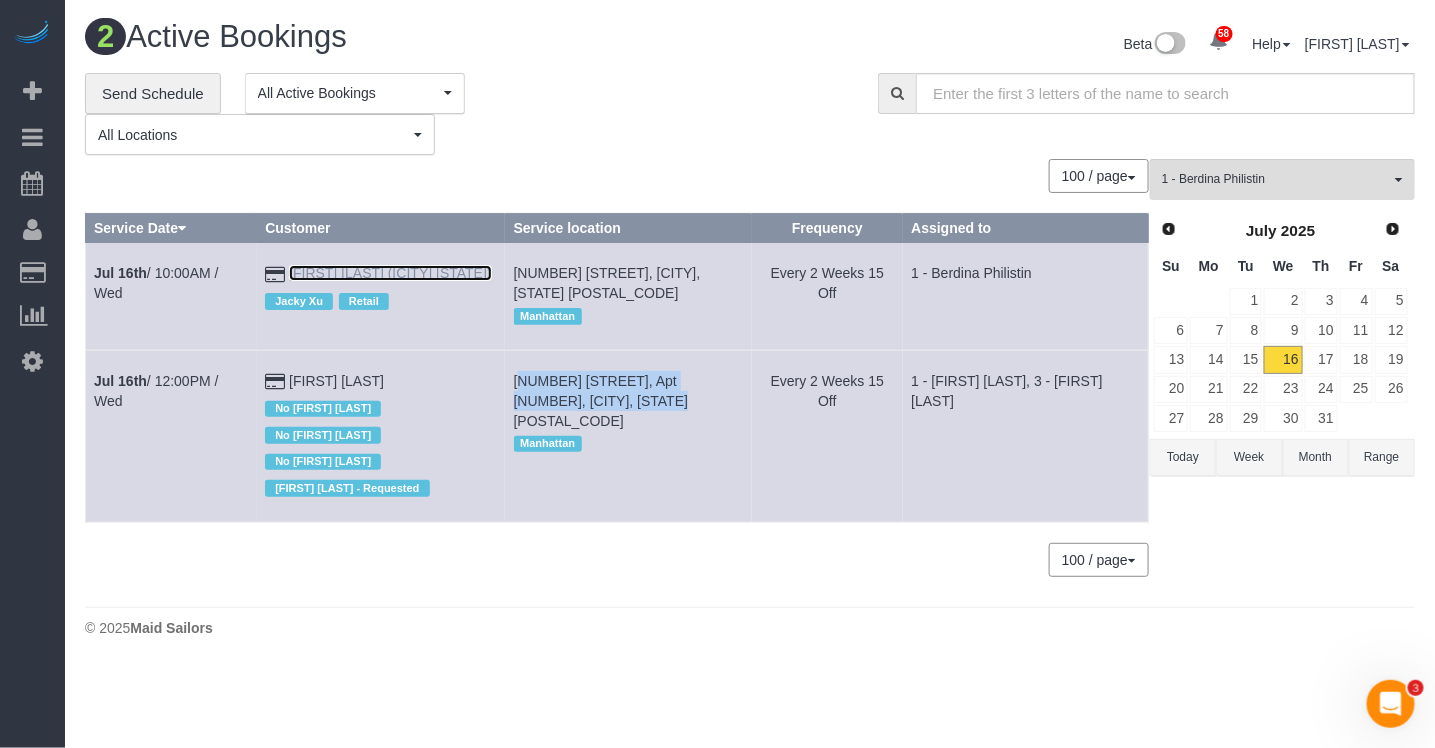 click on "[FIRST] [LAST] ([CITY] [STATE])" at bounding box center [390, 273] 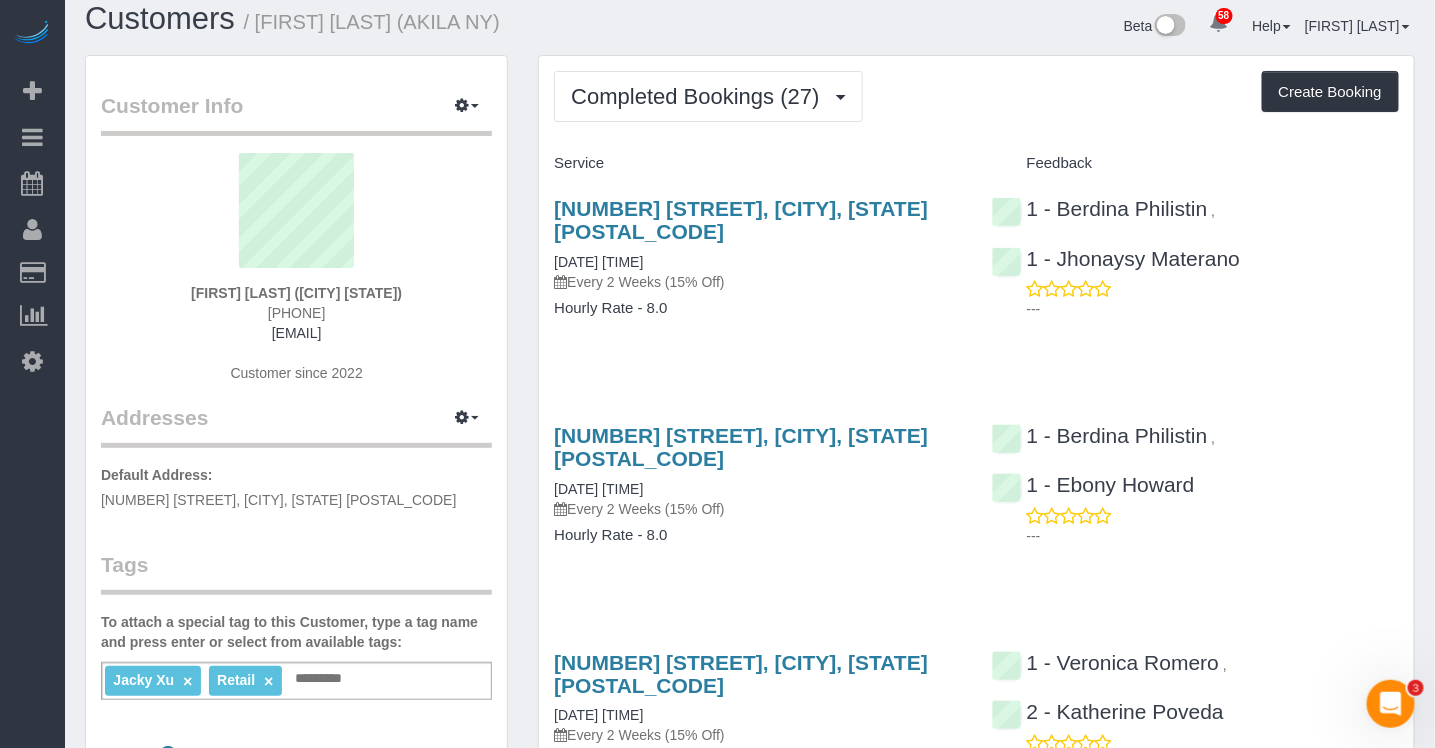scroll, scrollTop: 0, scrollLeft: 0, axis: both 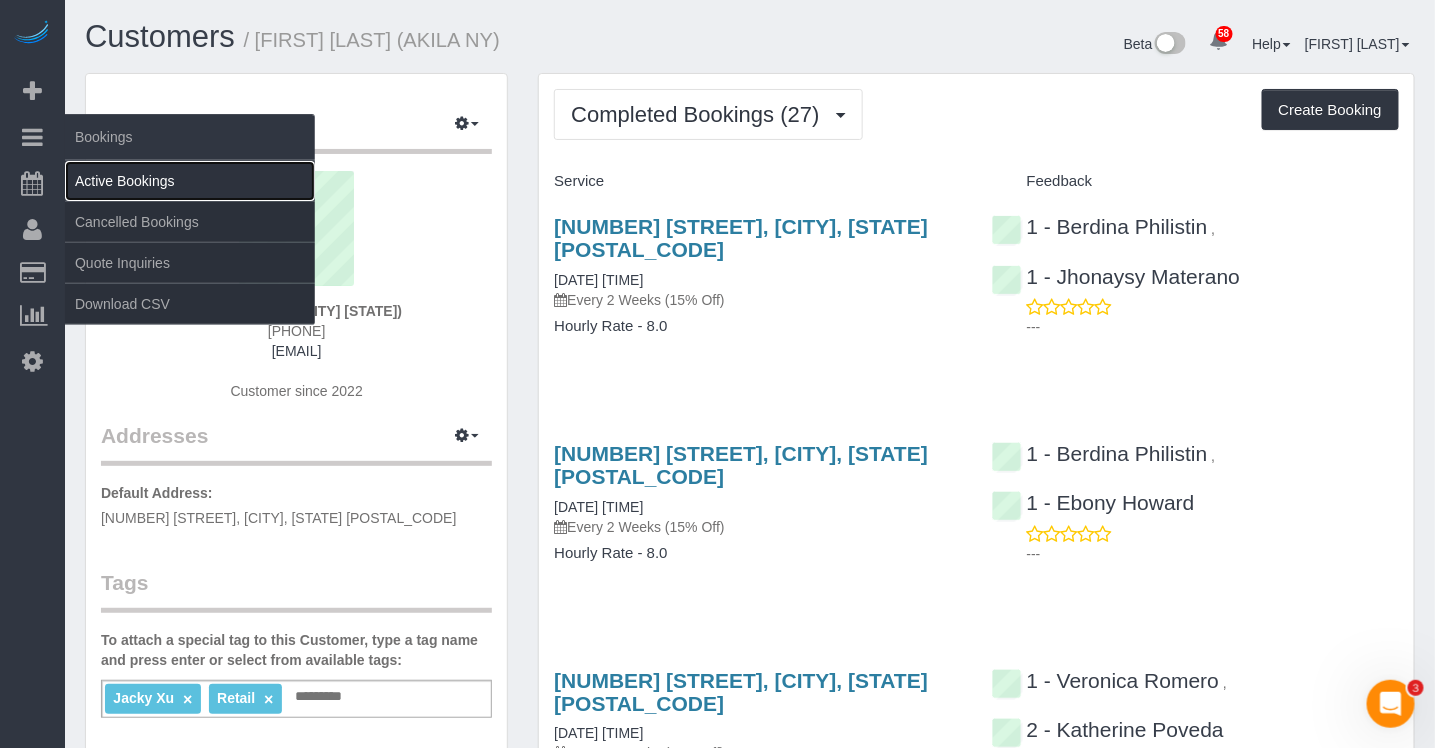 click on "Active Bookings" at bounding box center (190, 181) 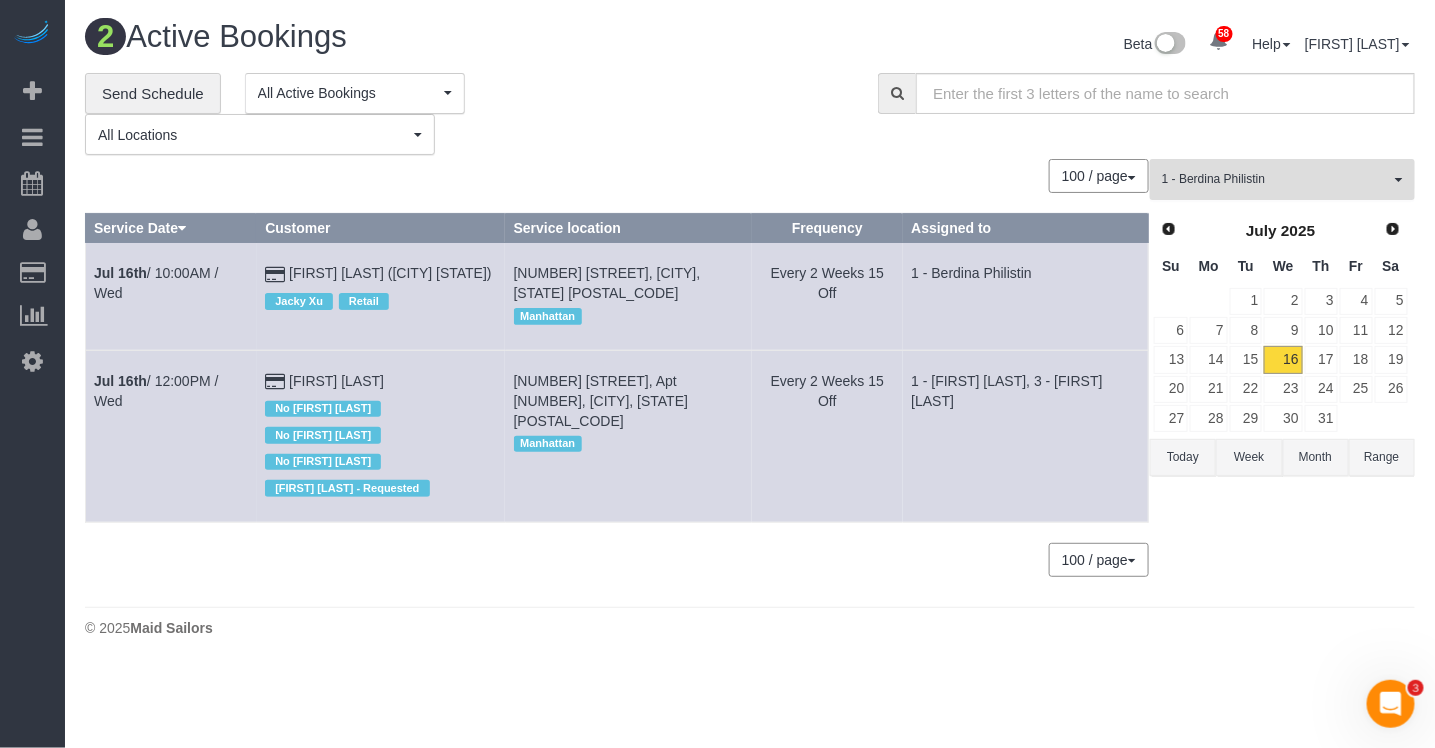 click on "1 - Berdina Philistin
All Teams" at bounding box center [1282, 179] 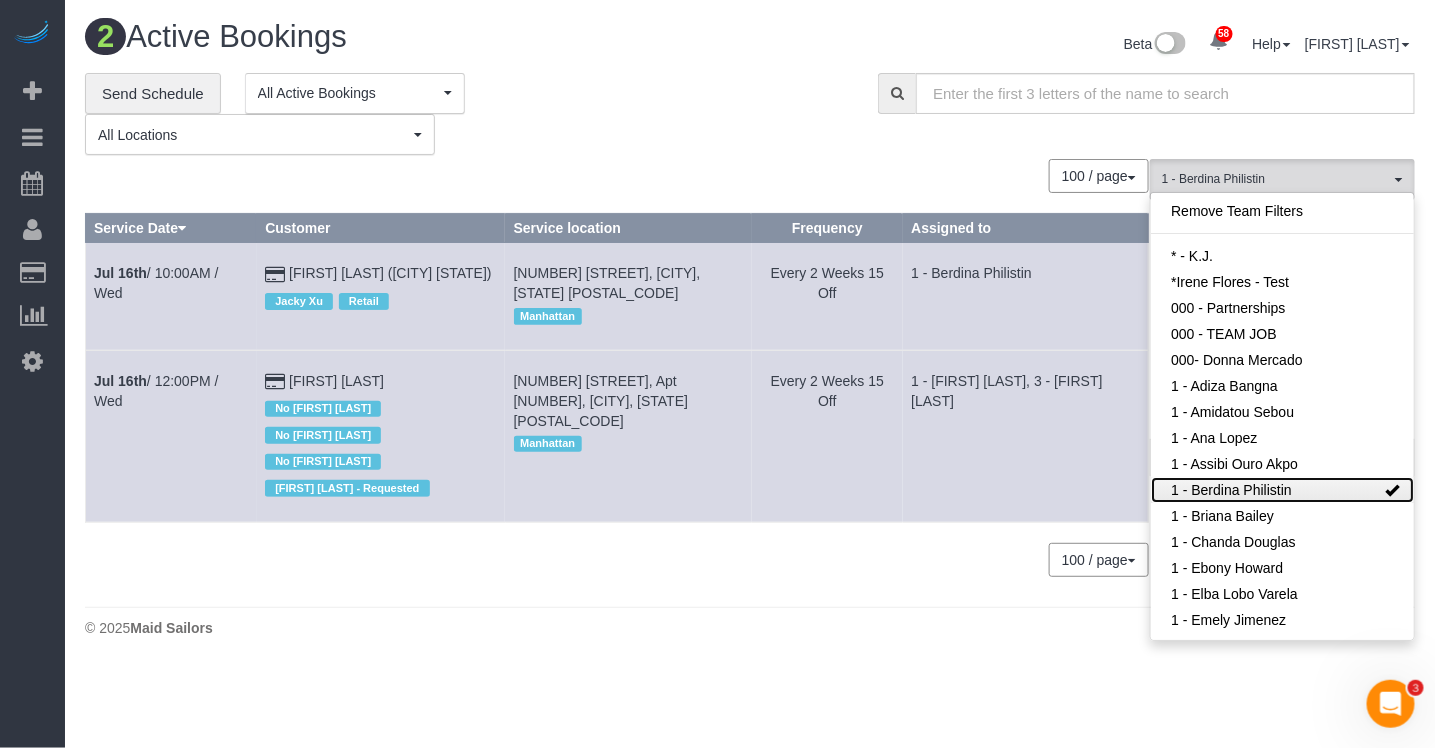 click on "1 - Berdina Philistin" at bounding box center [1282, 490] 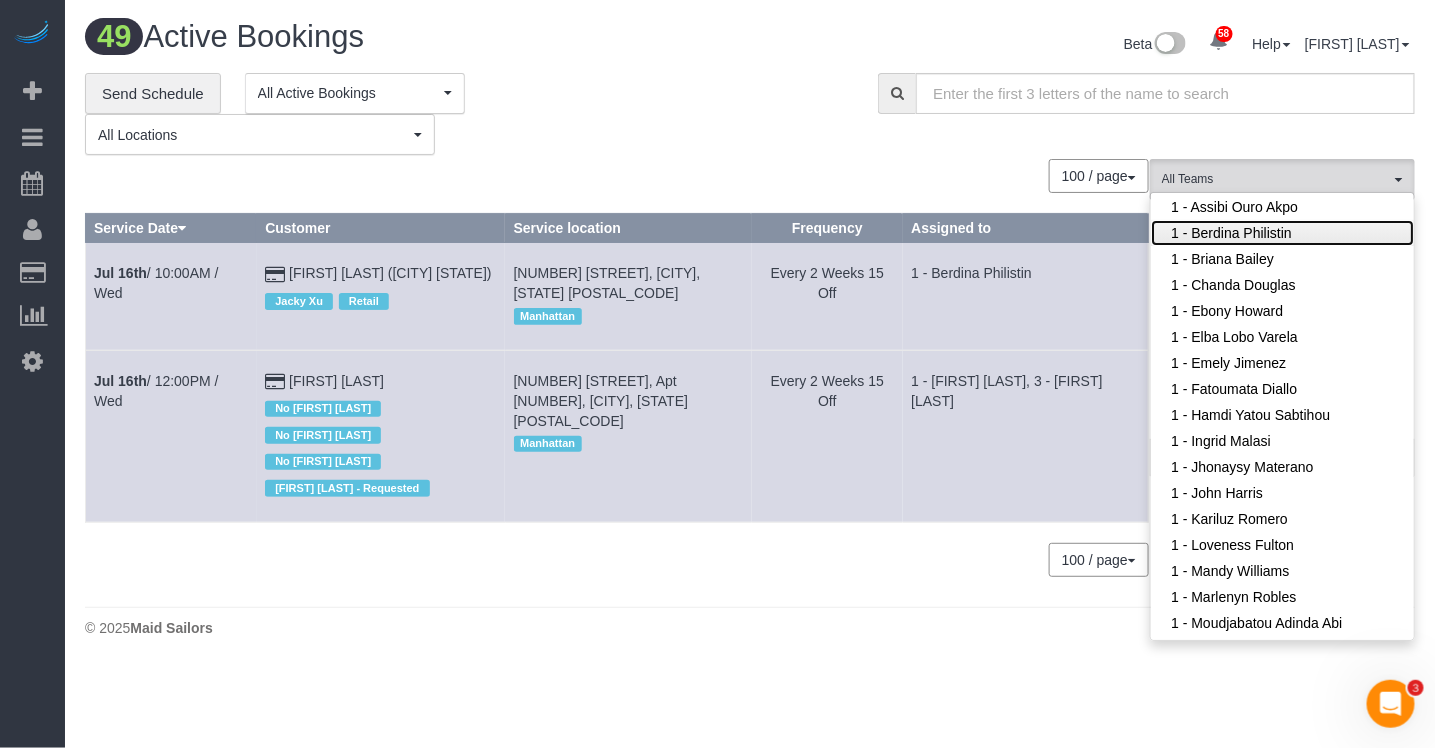 scroll, scrollTop: 470, scrollLeft: 0, axis: vertical 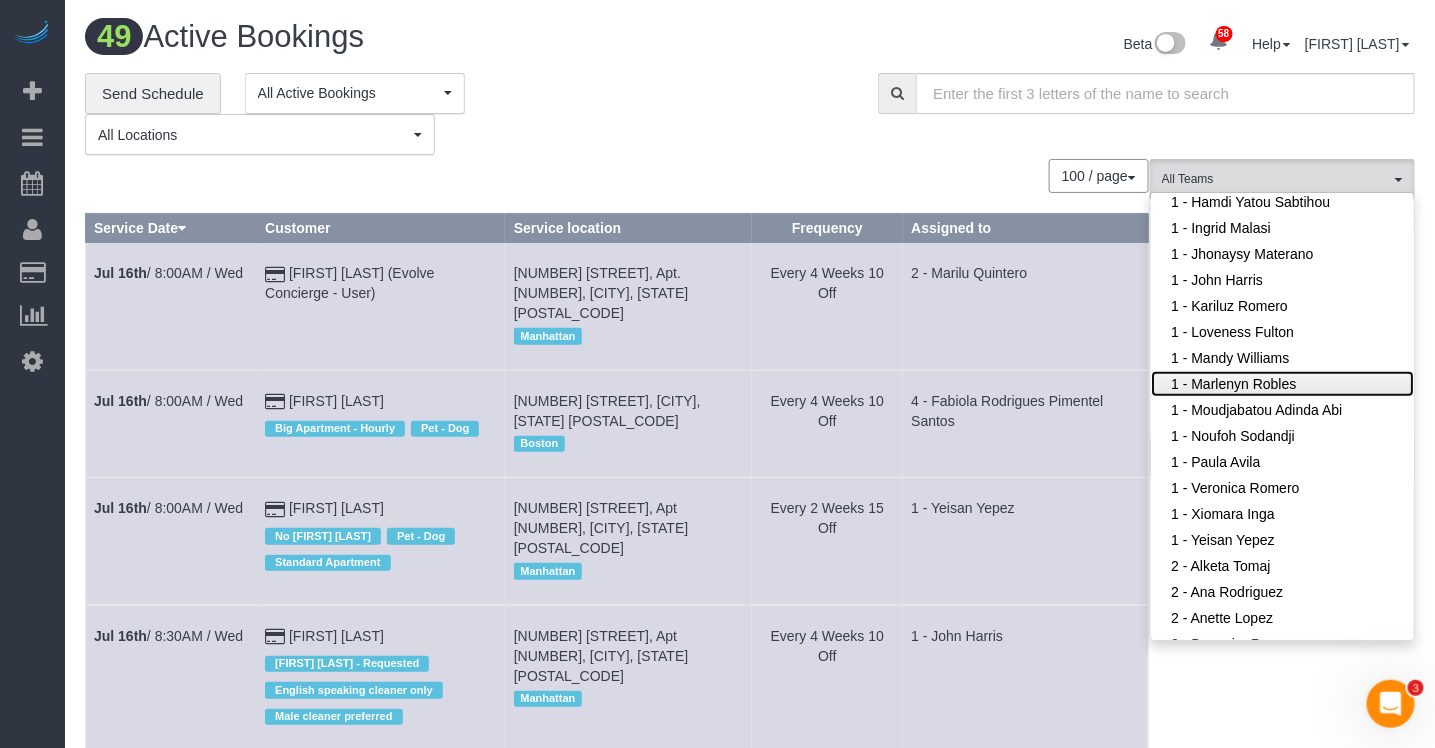 click on "1 - Marlenyn Robles" at bounding box center (1282, 384) 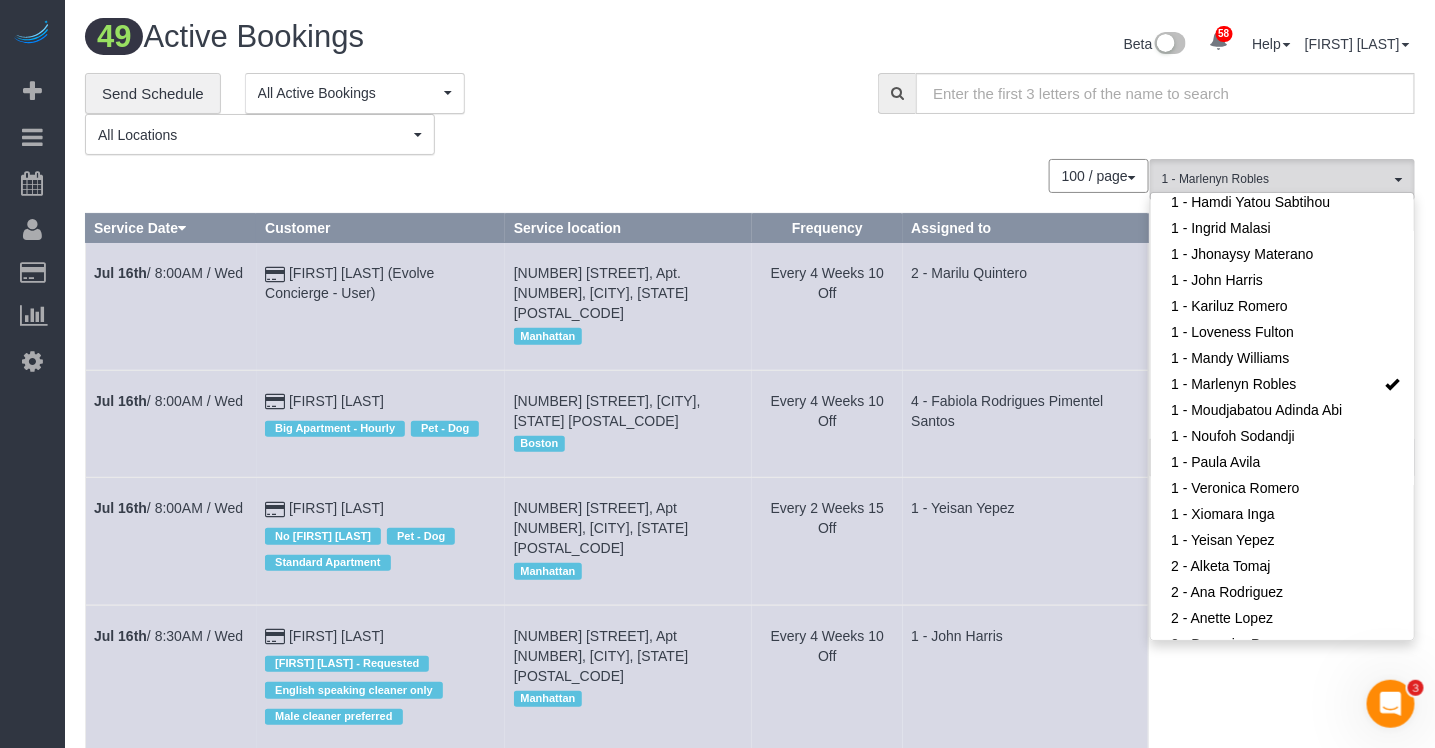 click on "4 - Fabiola Rodrigues Pimentel Santos" at bounding box center [1026, 423] 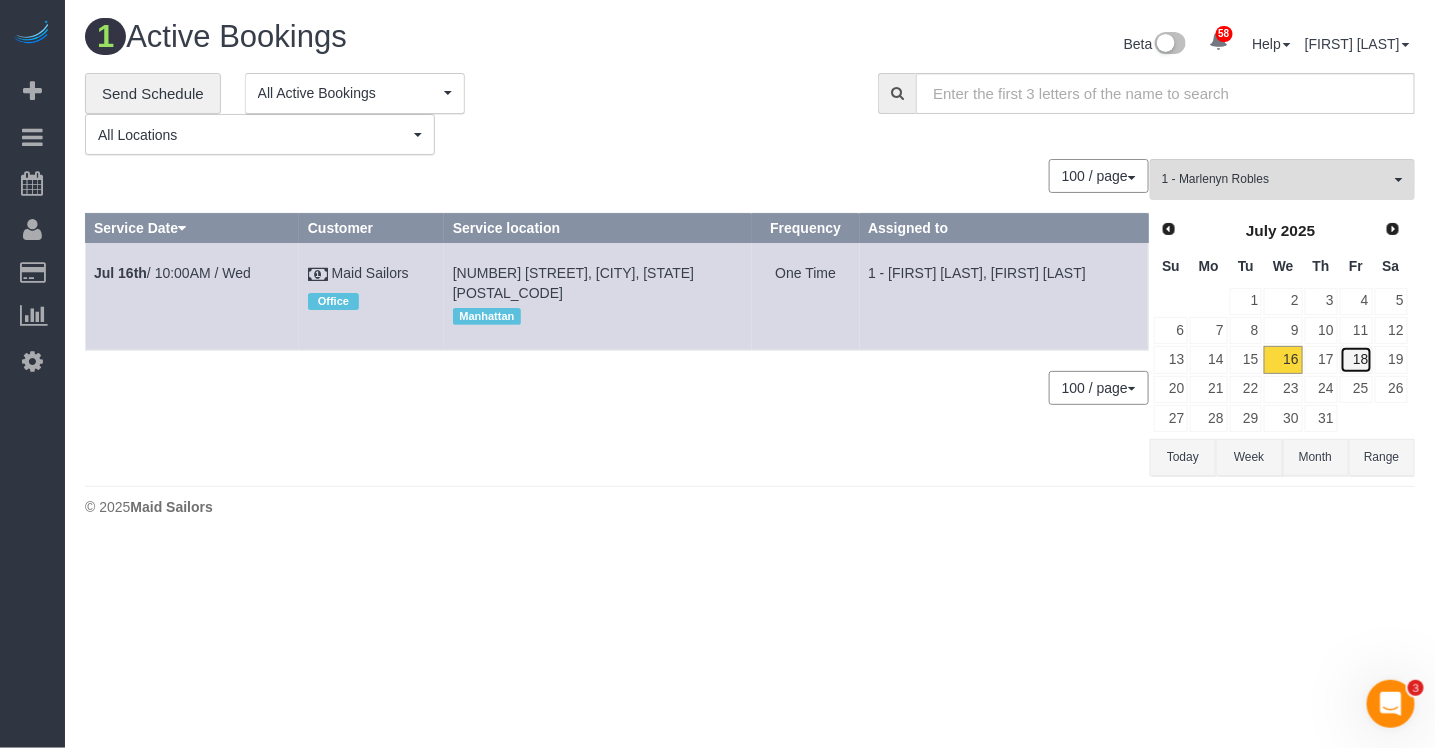 click on "18" at bounding box center [1356, 359] 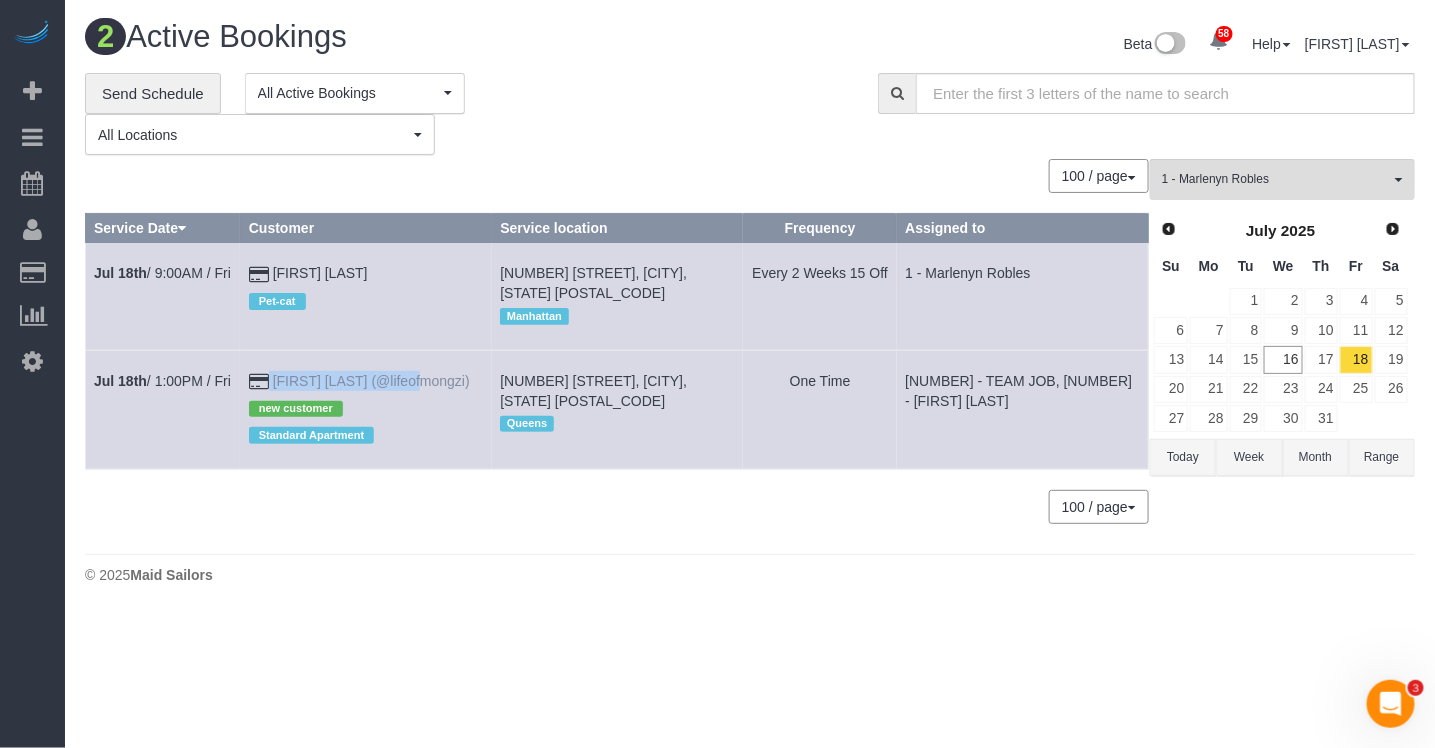 drag, startPoint x: 278, startPoint y: 320, endPoint x: 351, endPoint y: 332, distance: 73.97973 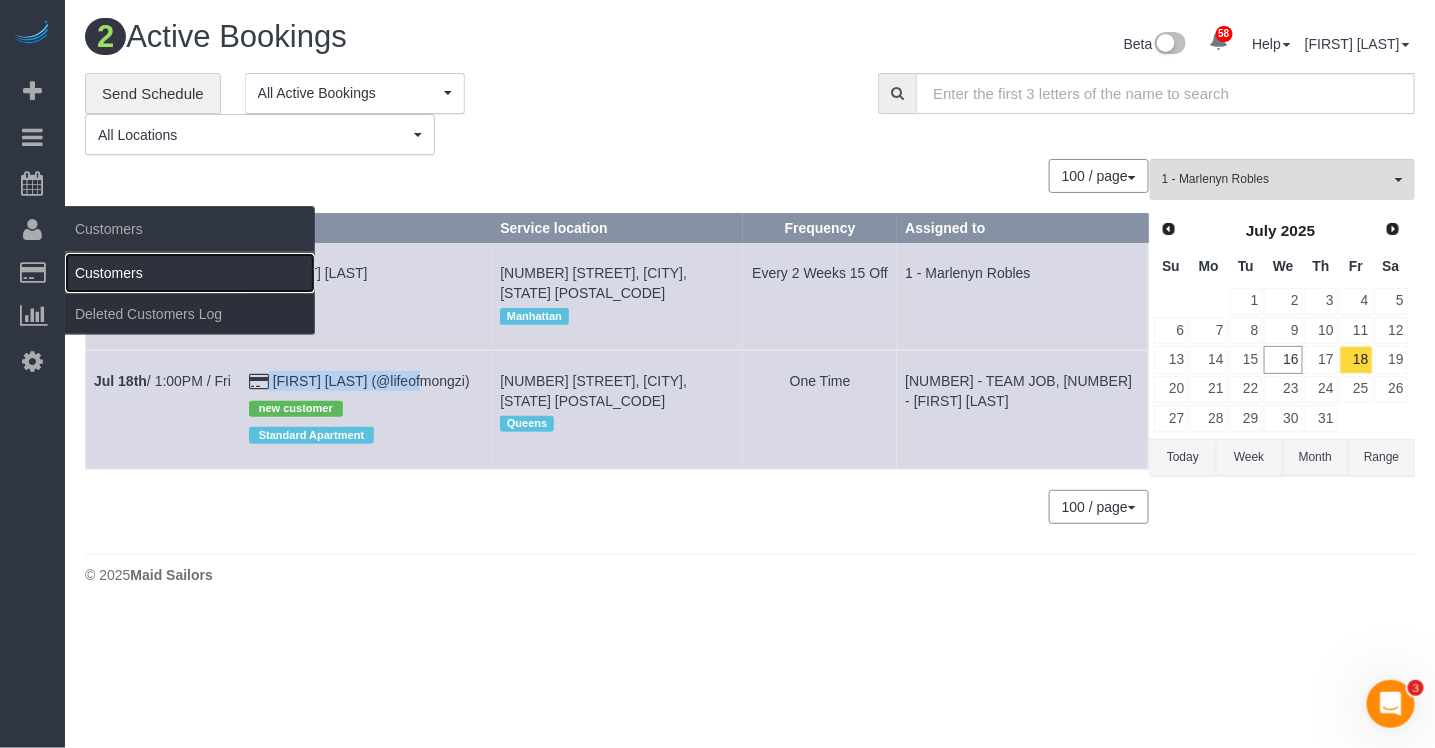 click on "Customers" at bounding box center [190, 273] 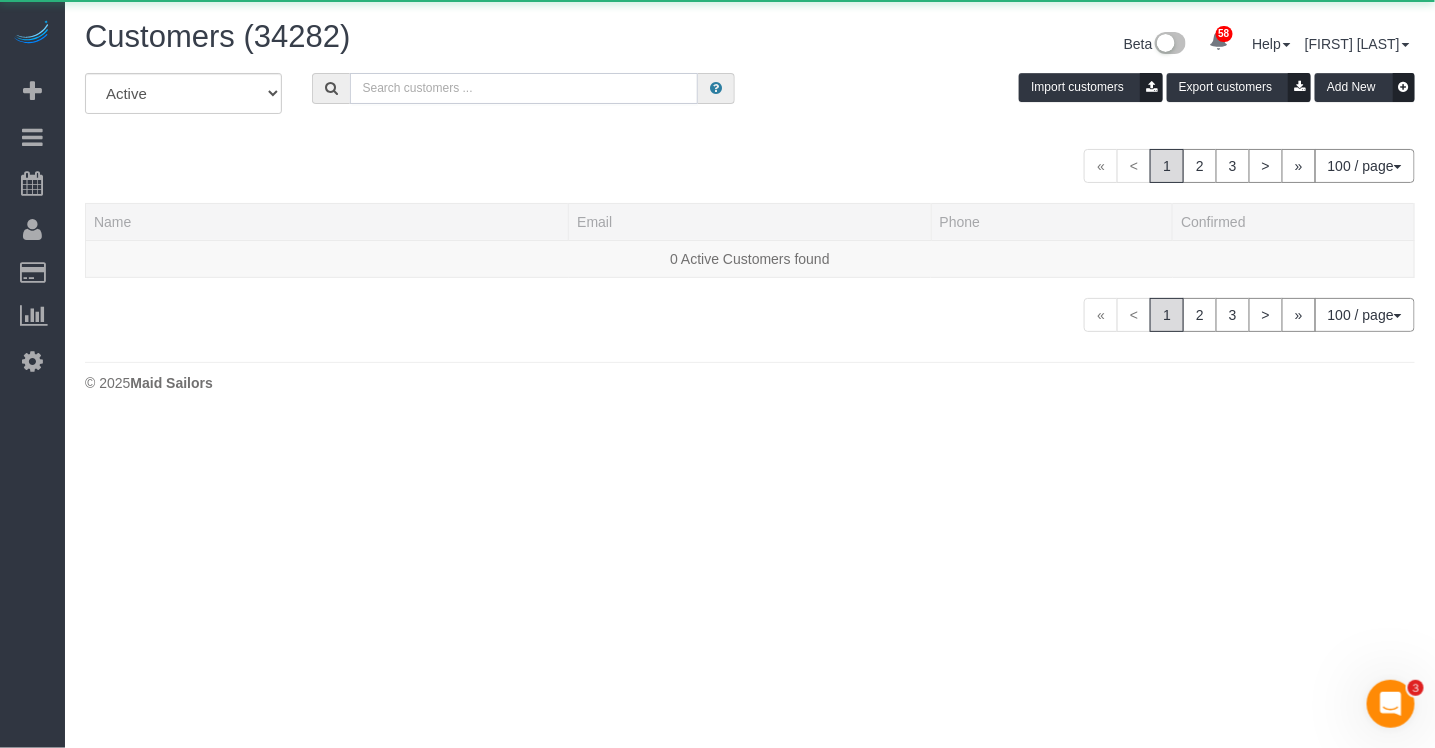 click at bounding box center [524, 88] 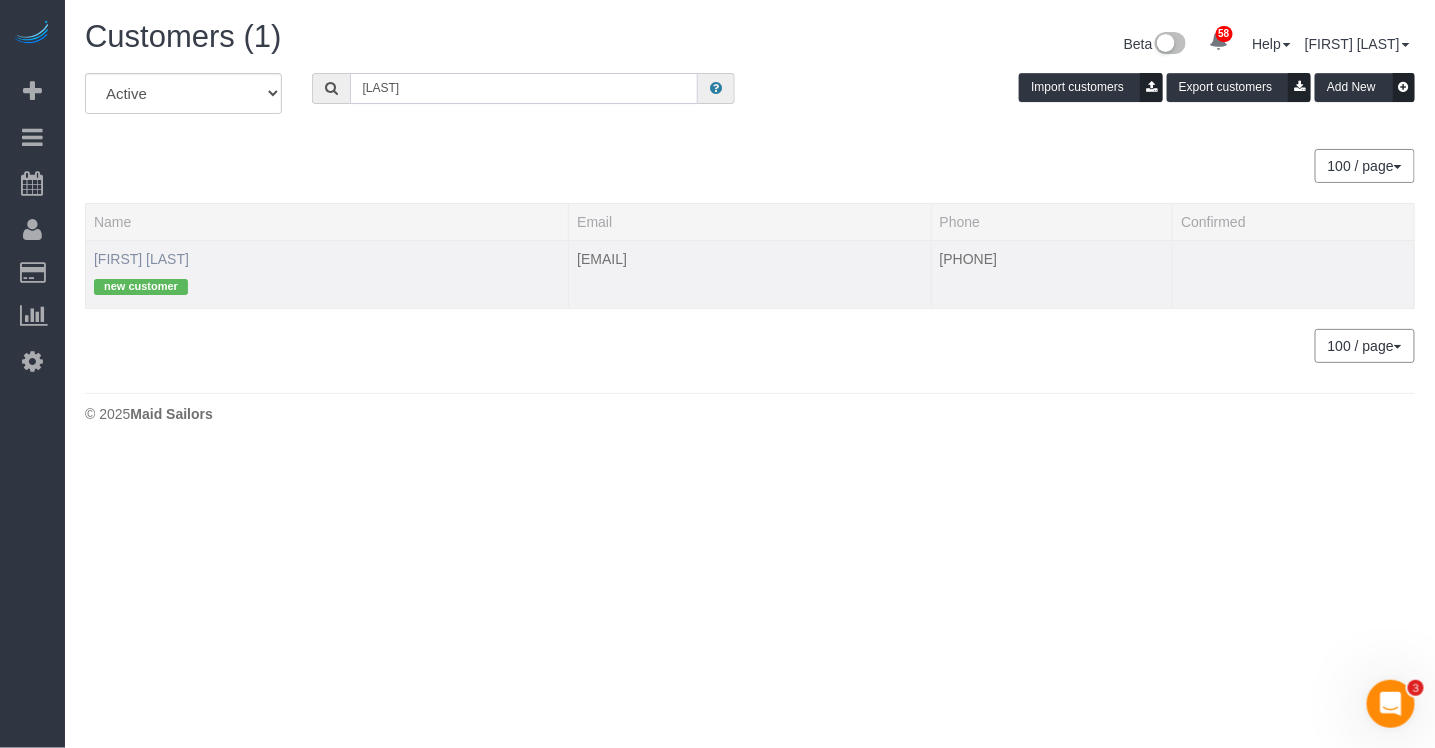 type on "anglade" 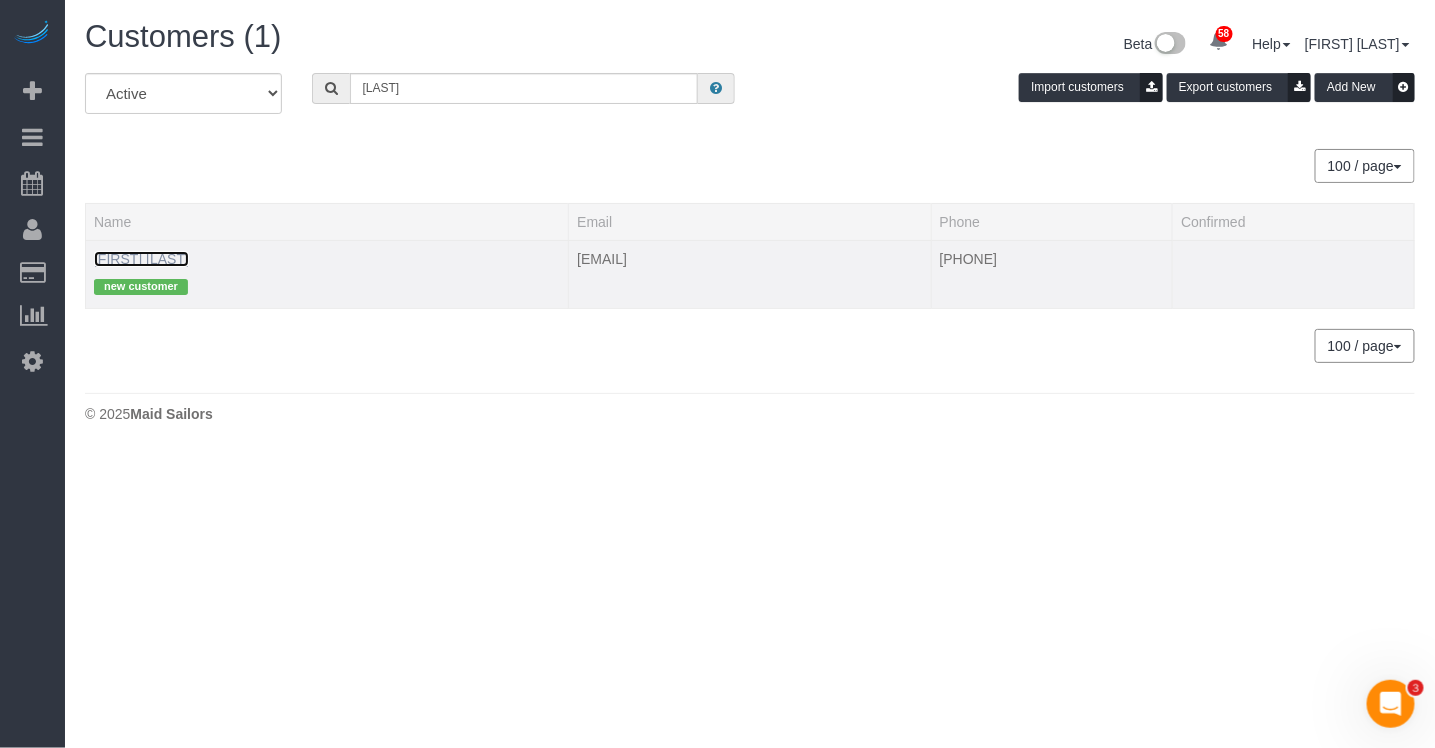 click on "Anglade Celestin" at bounding box center (141, 259) 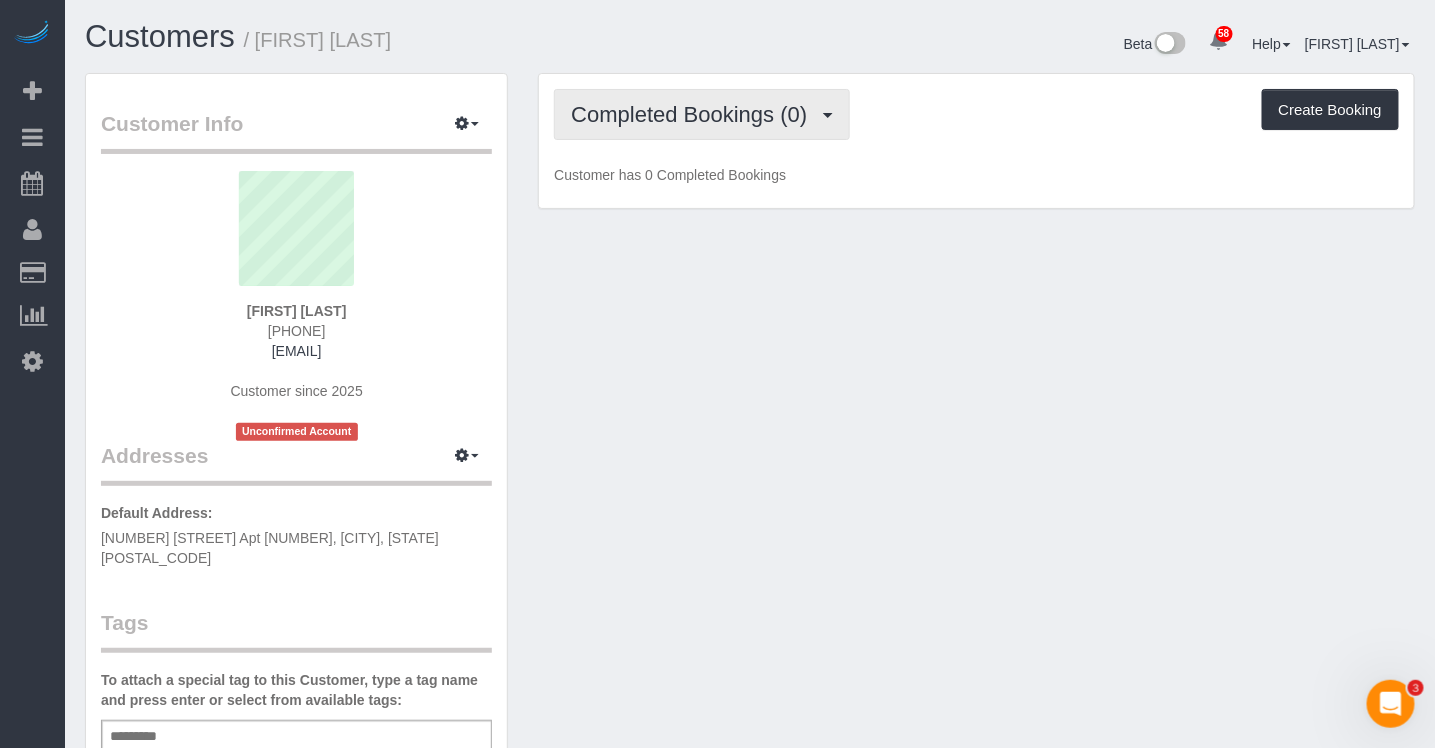 click on "Completed Bookings (0)" at bounding box center [694, 114] 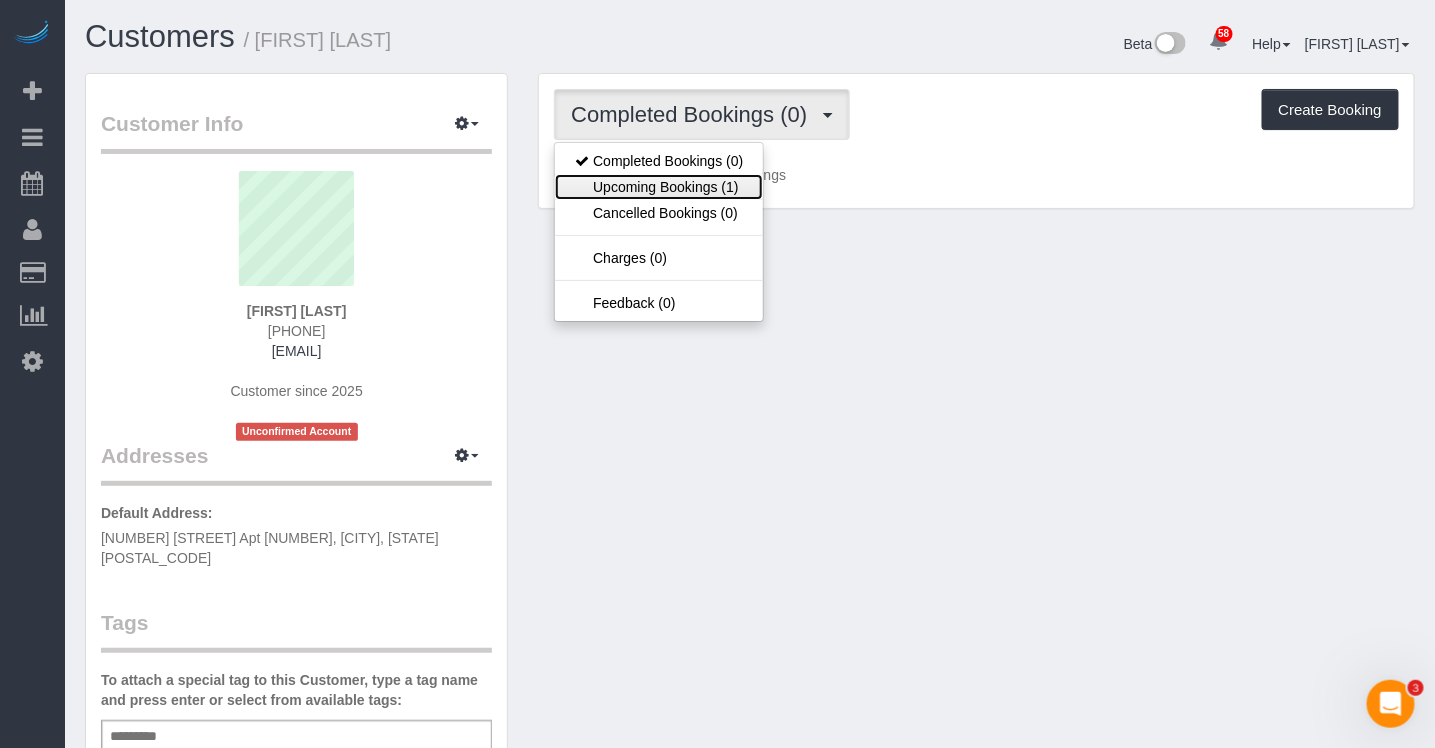 click on "Upcoming Bookings (1)" at bounding box center (659, 187) 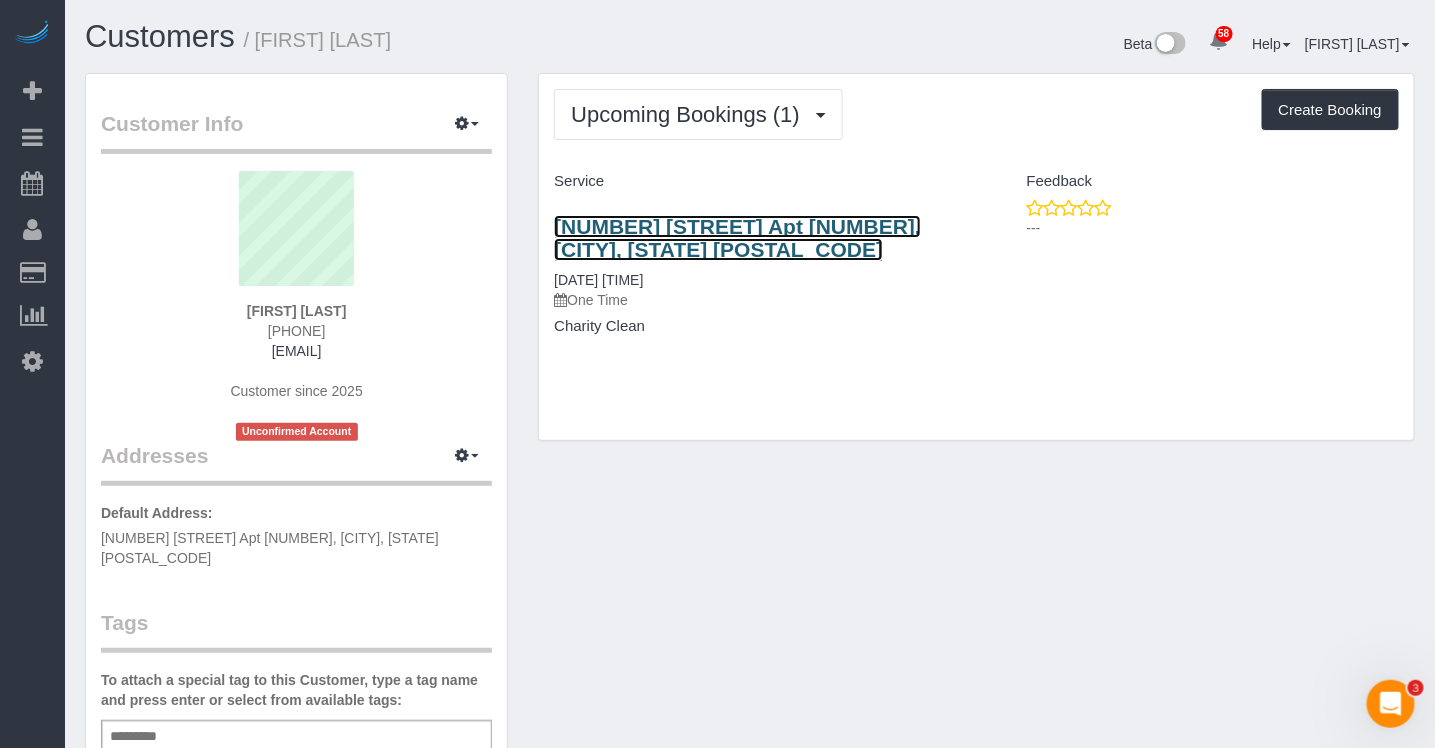 click on "750 East 103rd Street Apt D, Brooklyn, NY 11236" at bounding box center [737, 238] 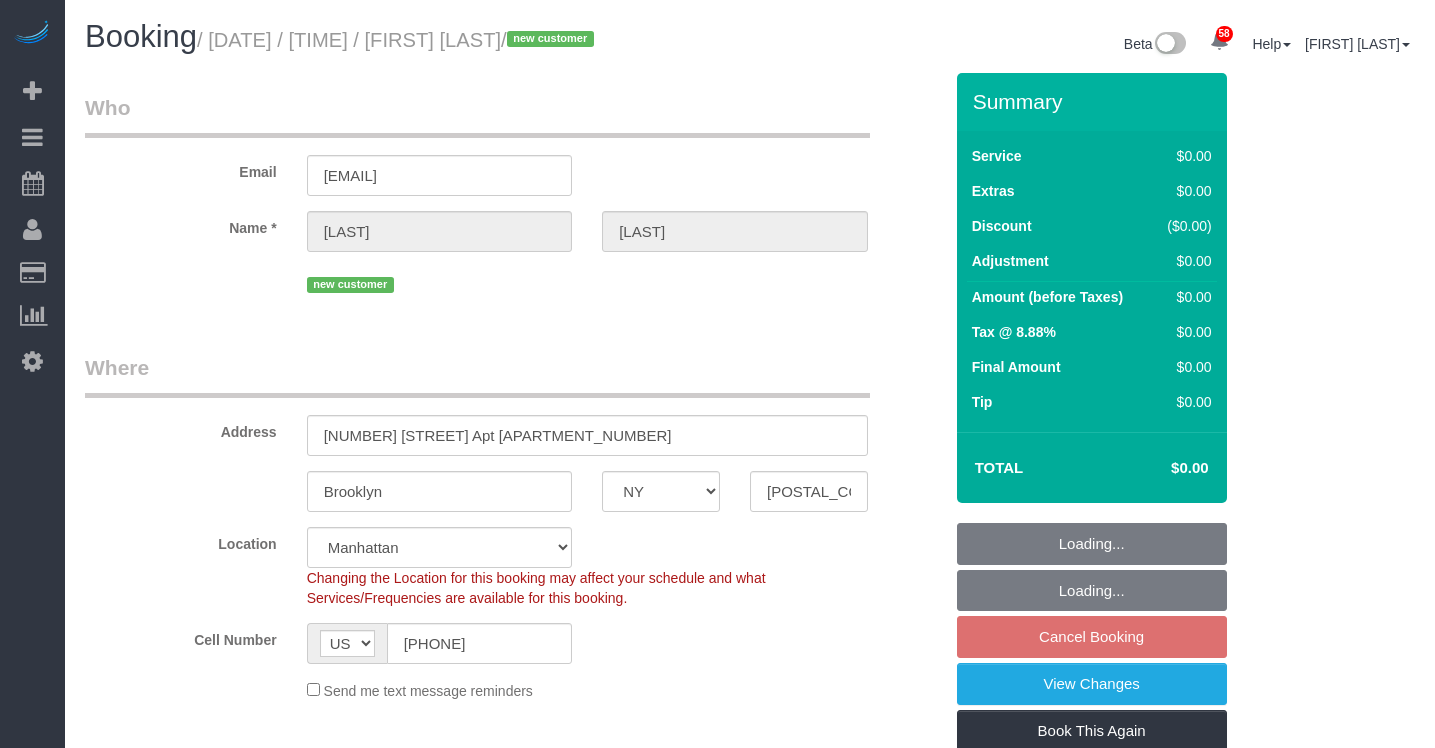 select on "NY" 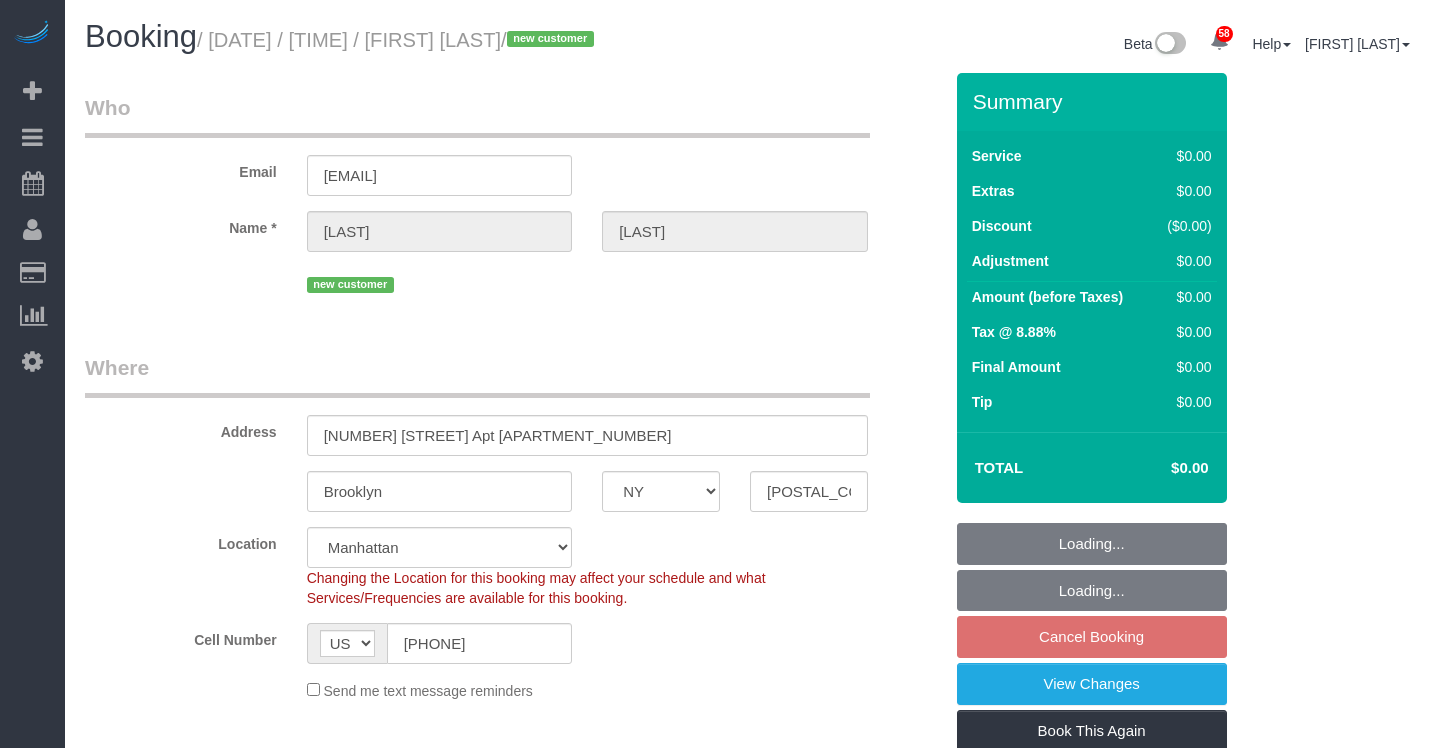 scroll, scrollTop: 0, scrollLeft: 0, axis: both 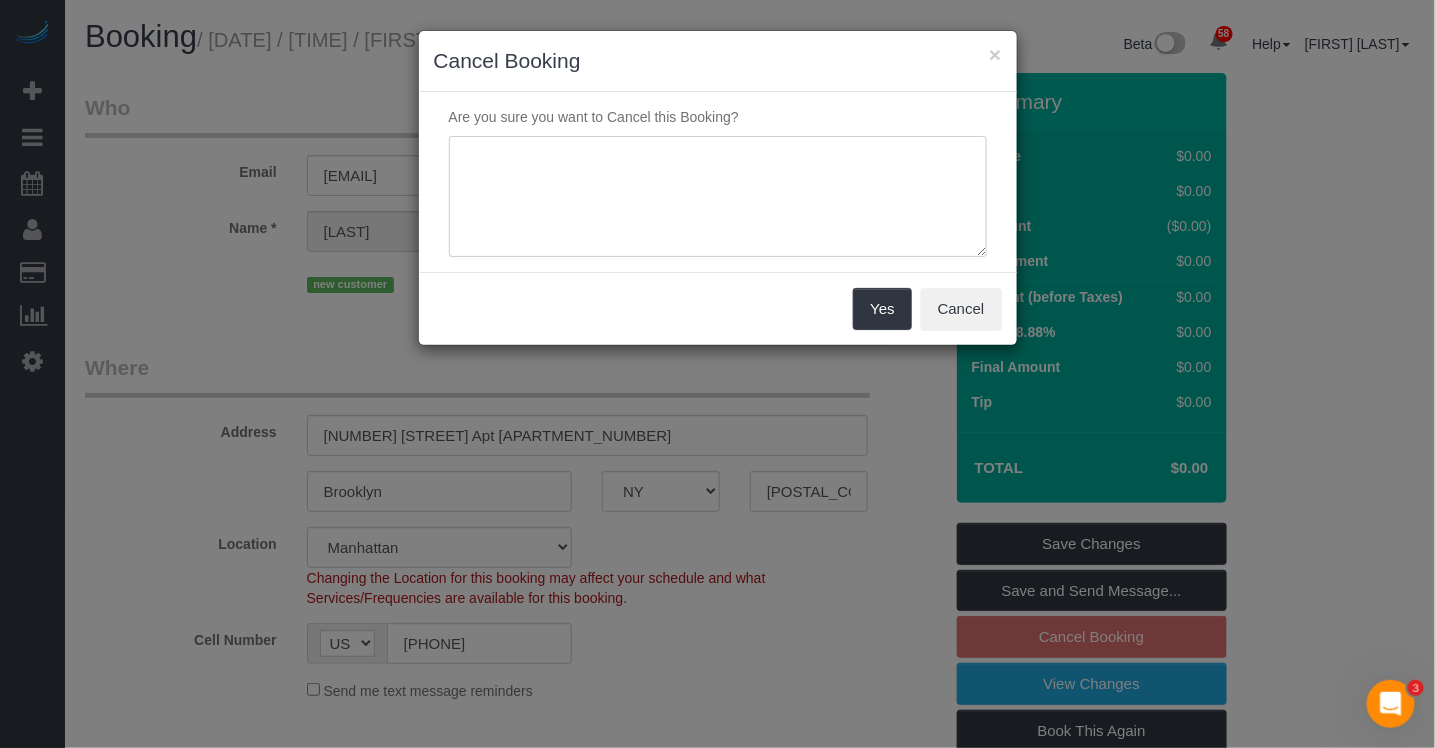 click at bounding box center (718, 197) 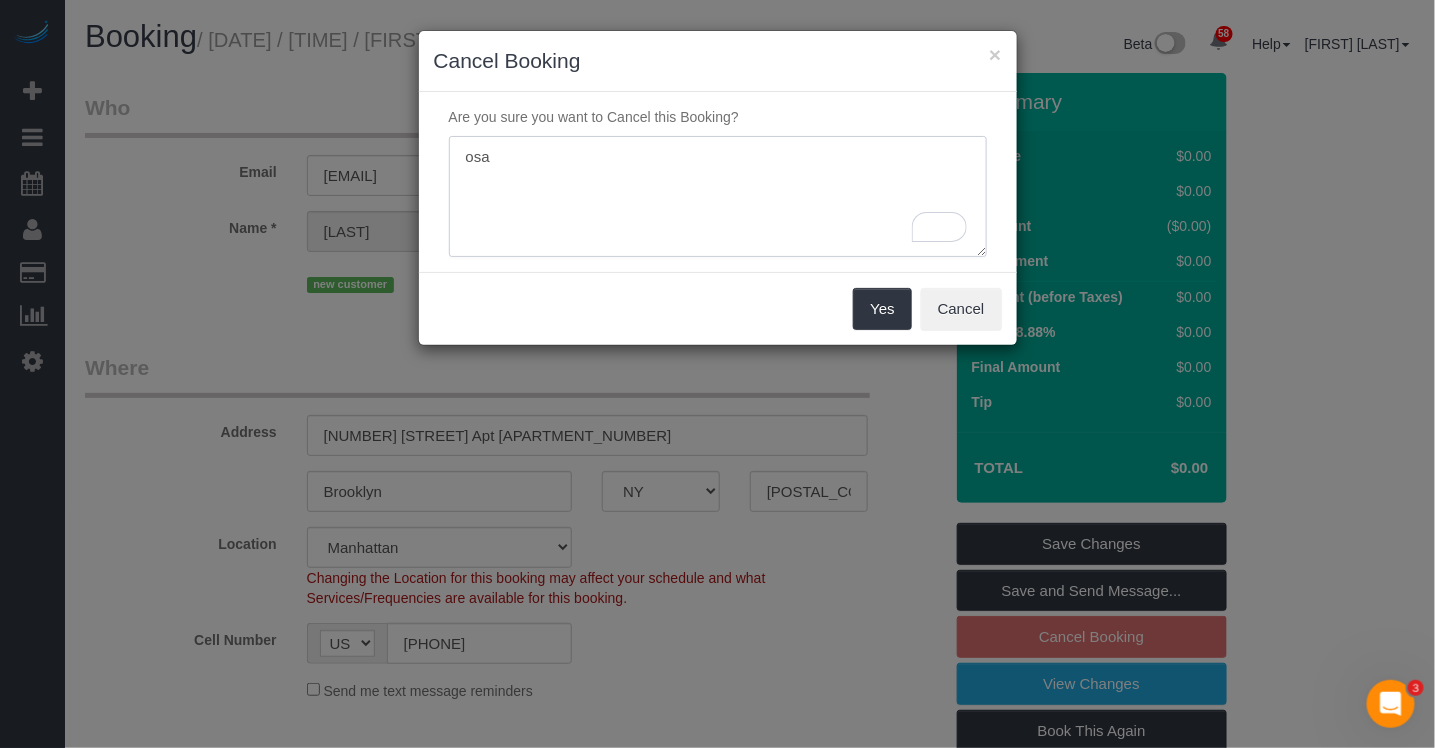 type on "osa" 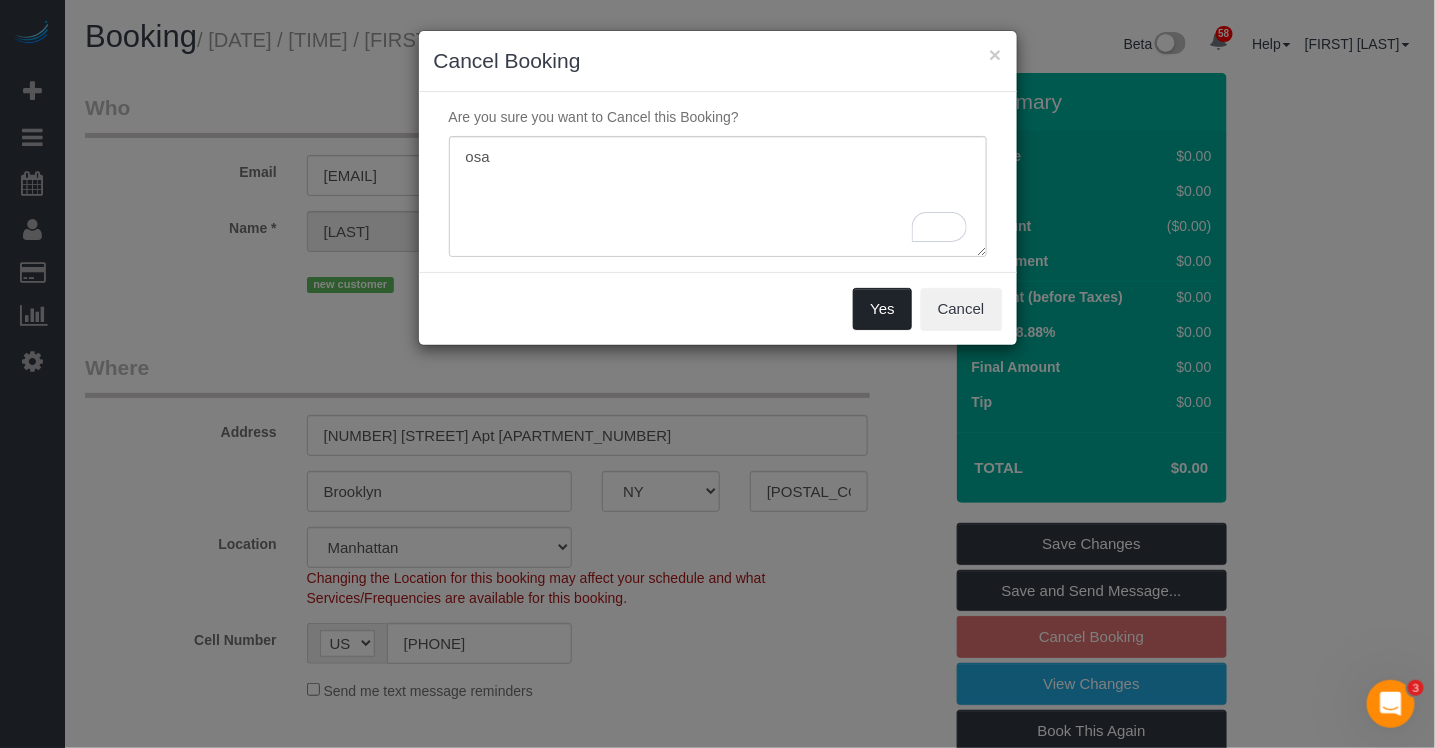 click on "Yes" at bounding box center (882, 309) 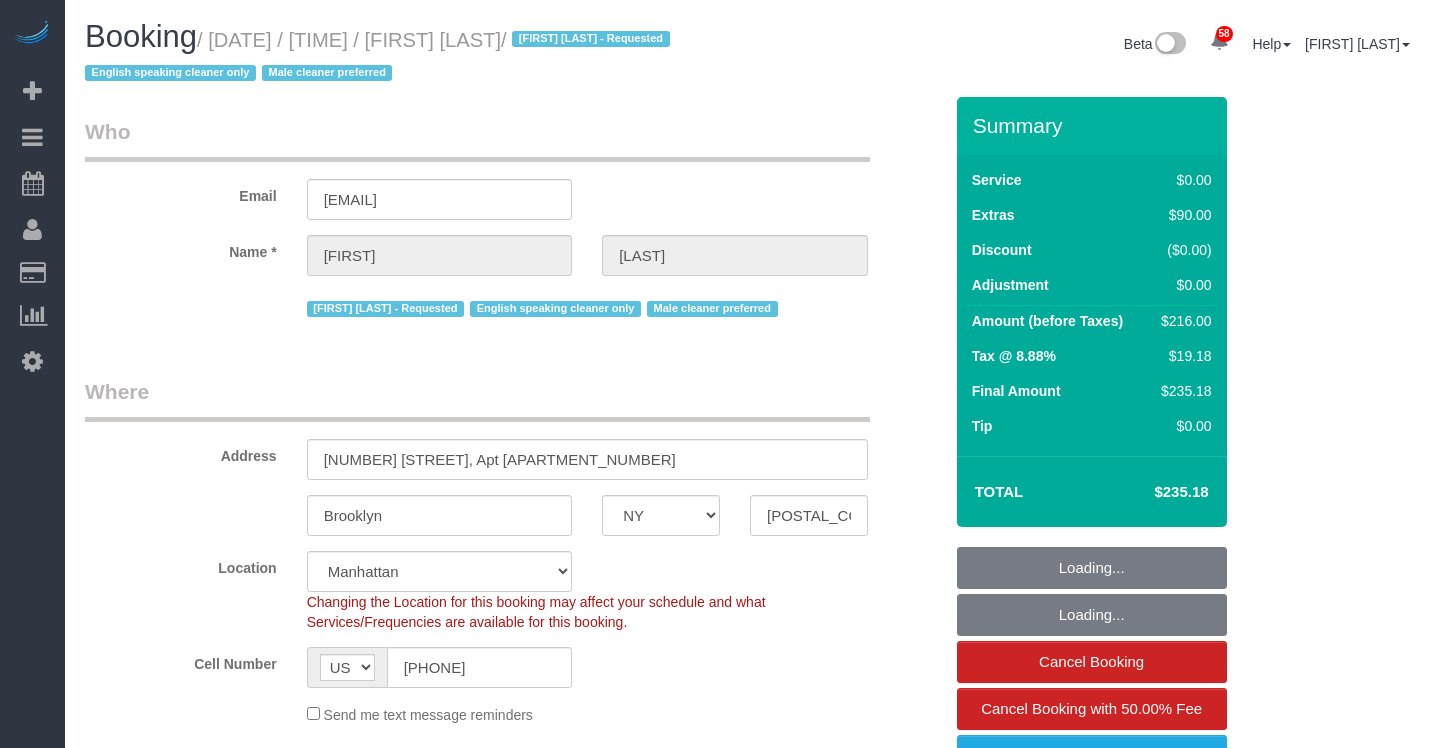 select on "NY" 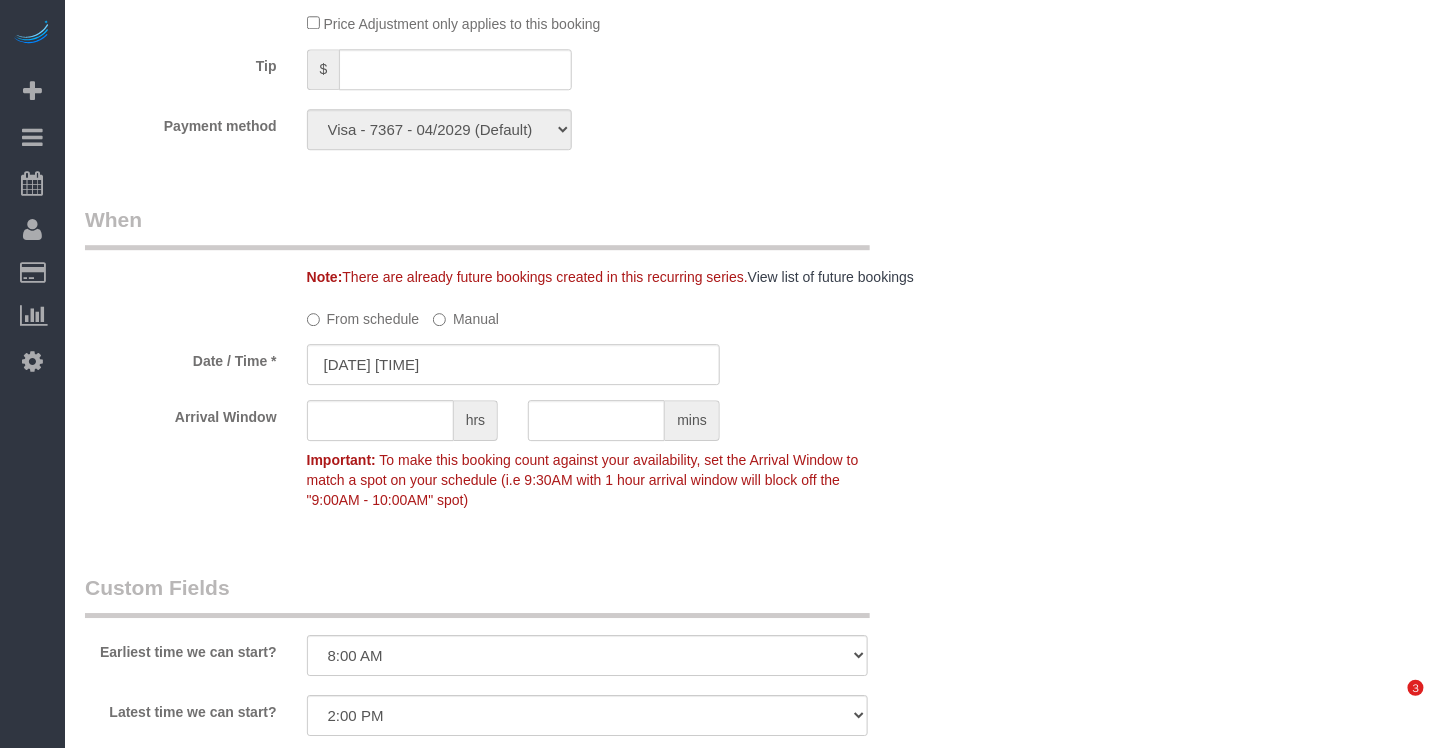 scroll, scrollTop: 1840, scrollLeft: 0, axis: vertical 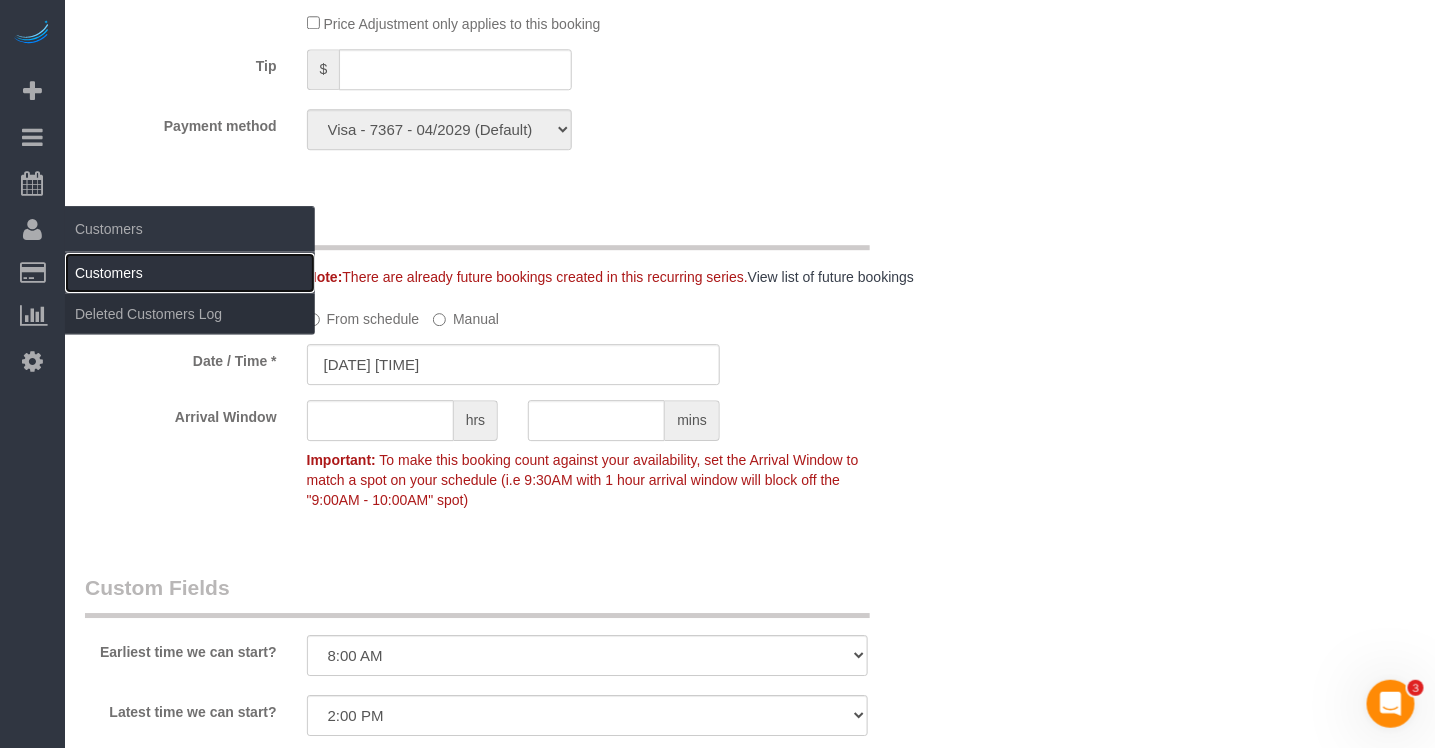 click on "Customers" at bounding box center (190, 273) 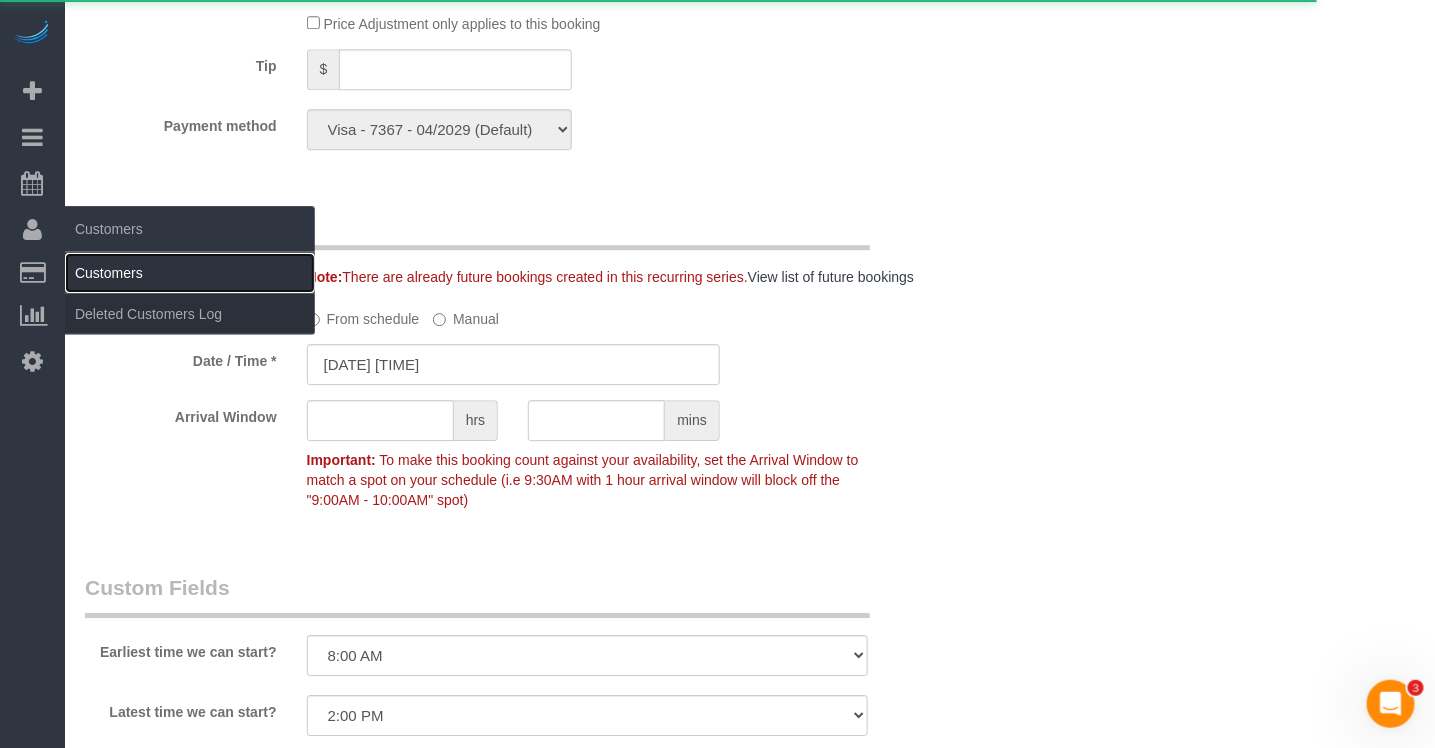 click on "Customers" at bounding box center (190, 273) 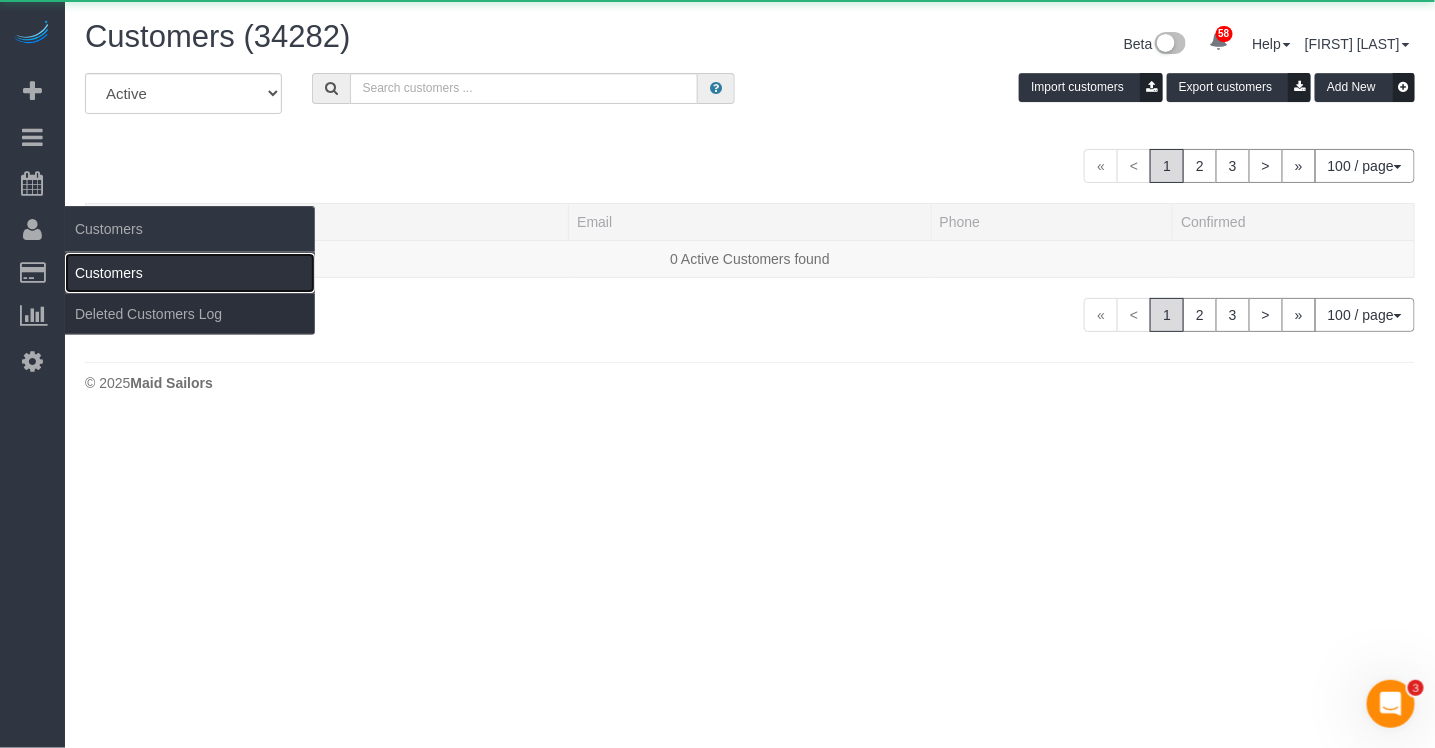 scroll, scrollTop: 0, scrollLeft: 0, axis: both 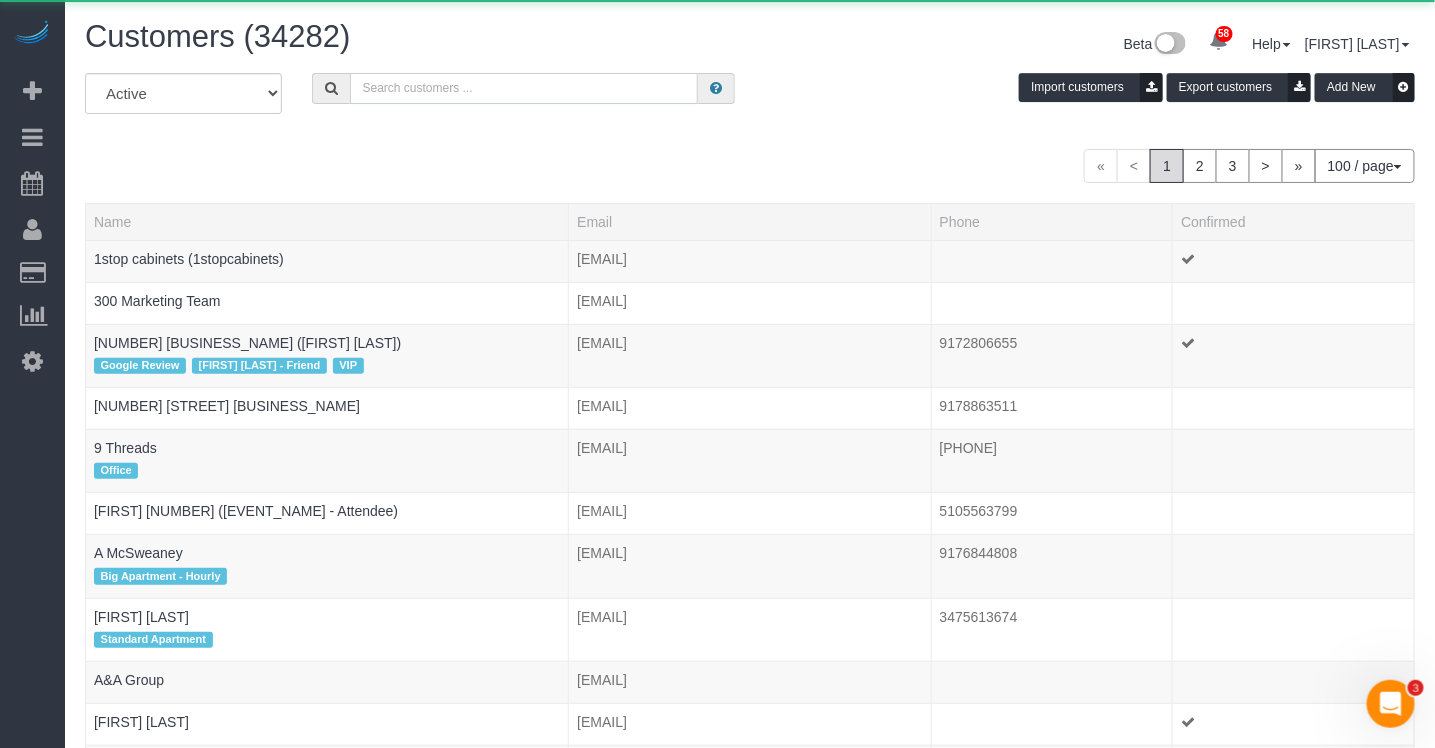 click at bounding box center (524, 88) 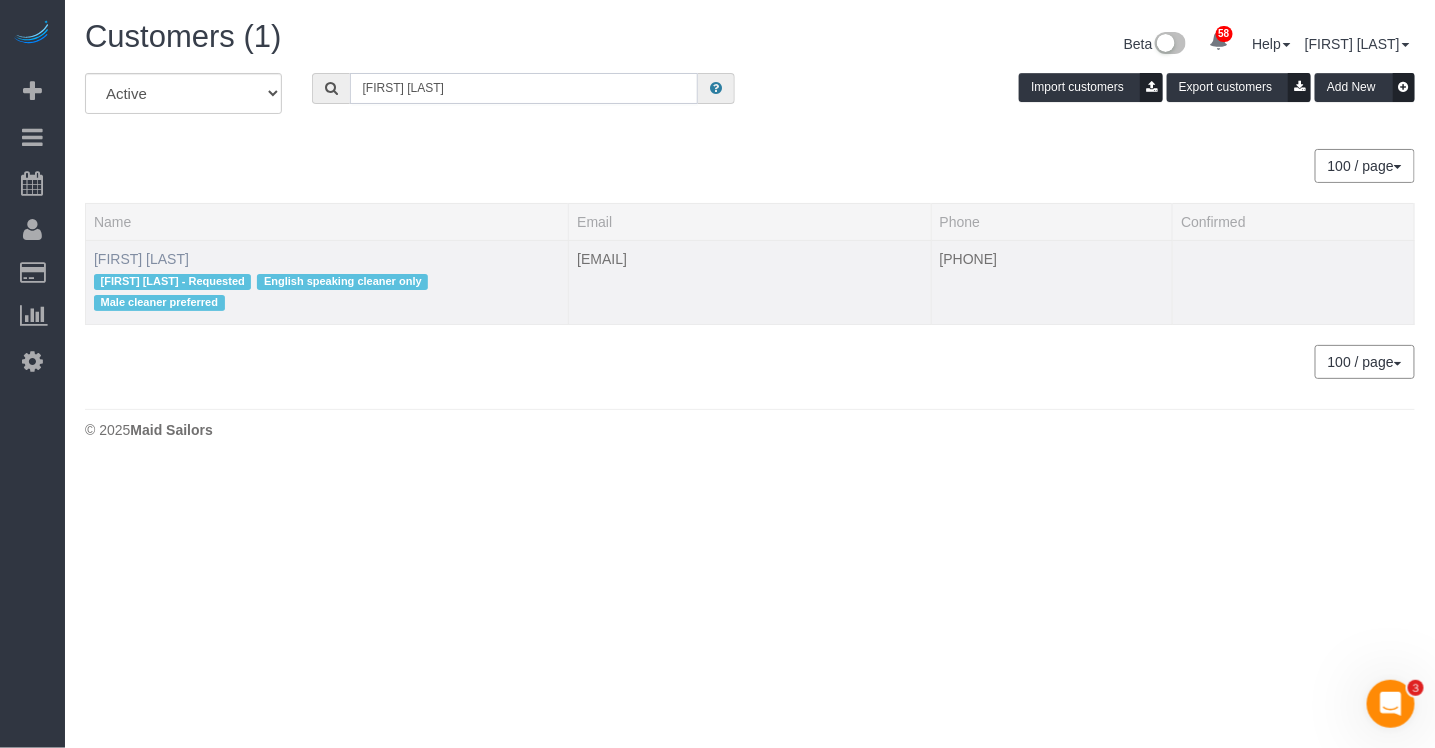 type on "louma s" 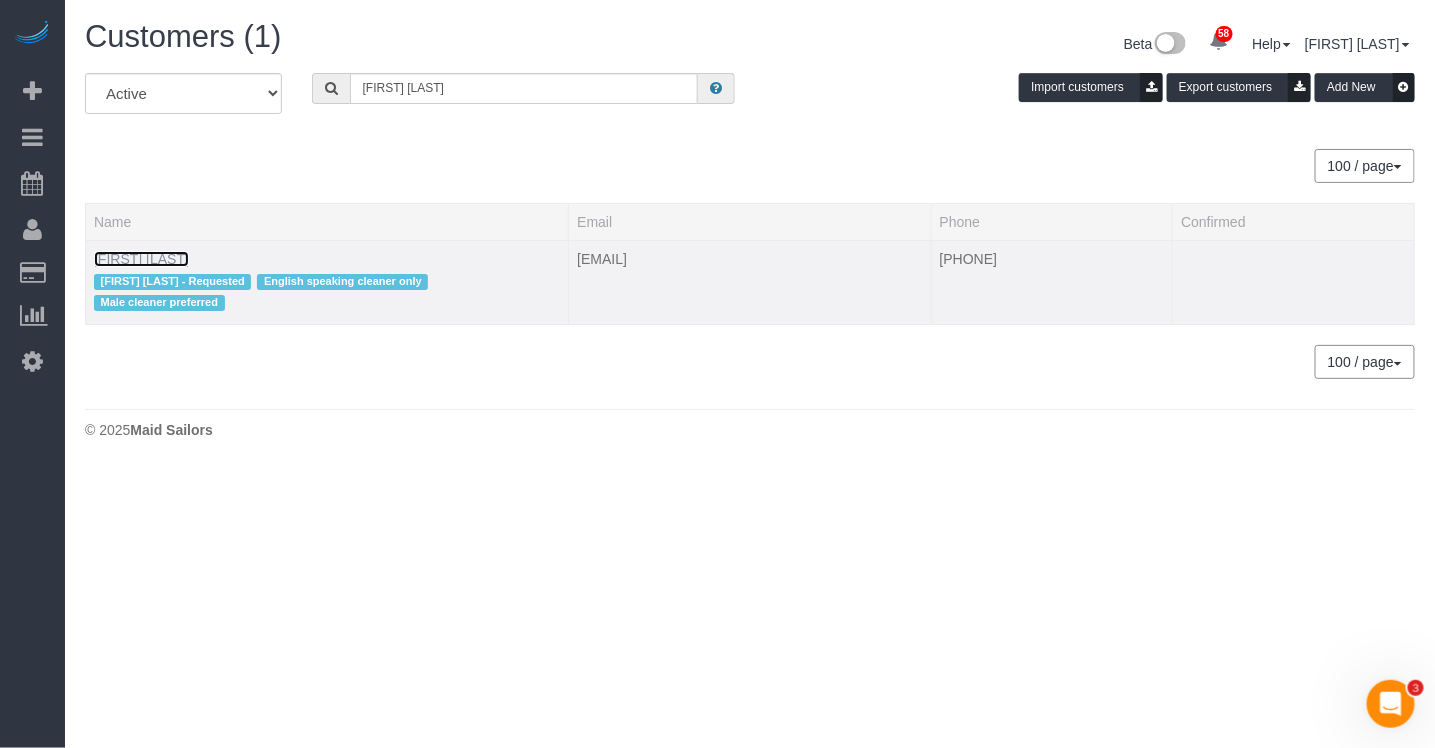 click on "Louma Severe" at bounding box center (141, 259) 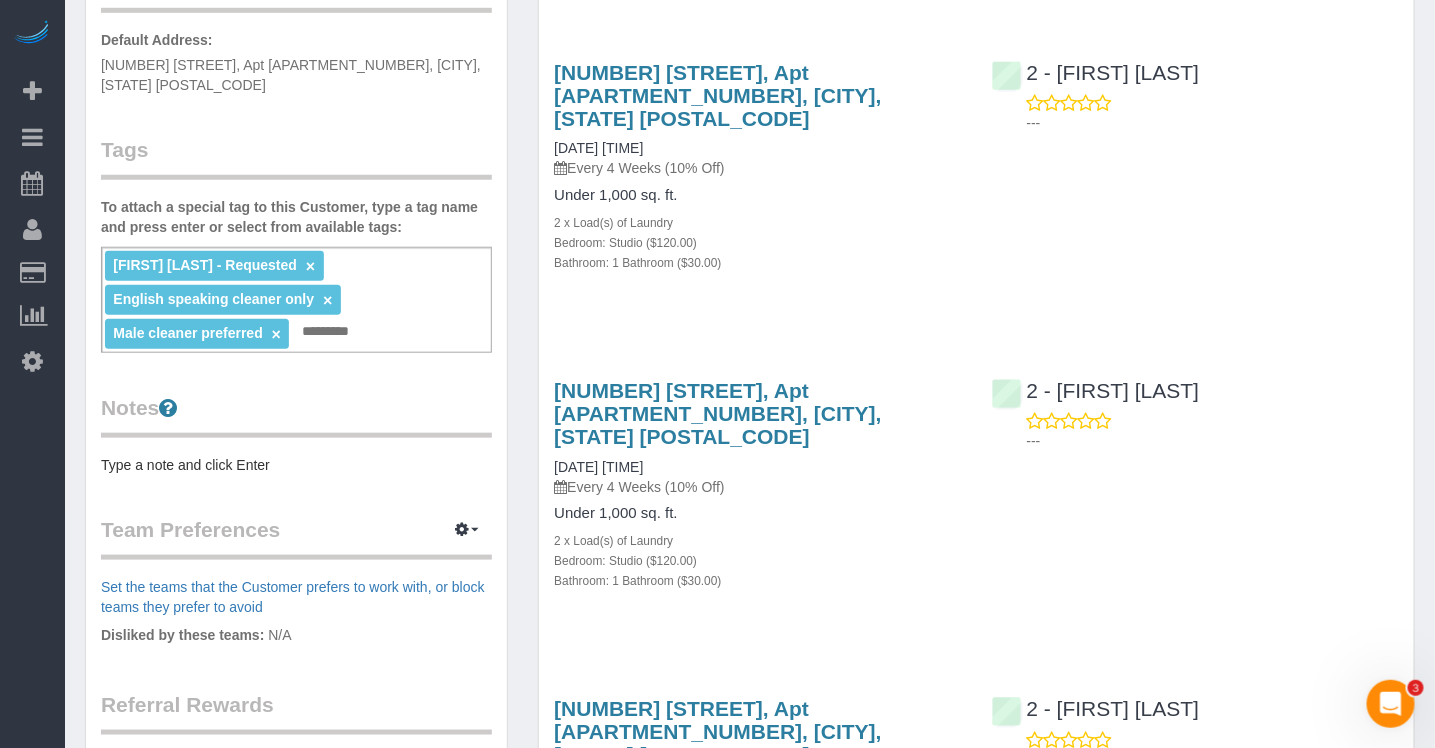 scroll, scrollTop: 0, scrollLeft: 0, axis: both 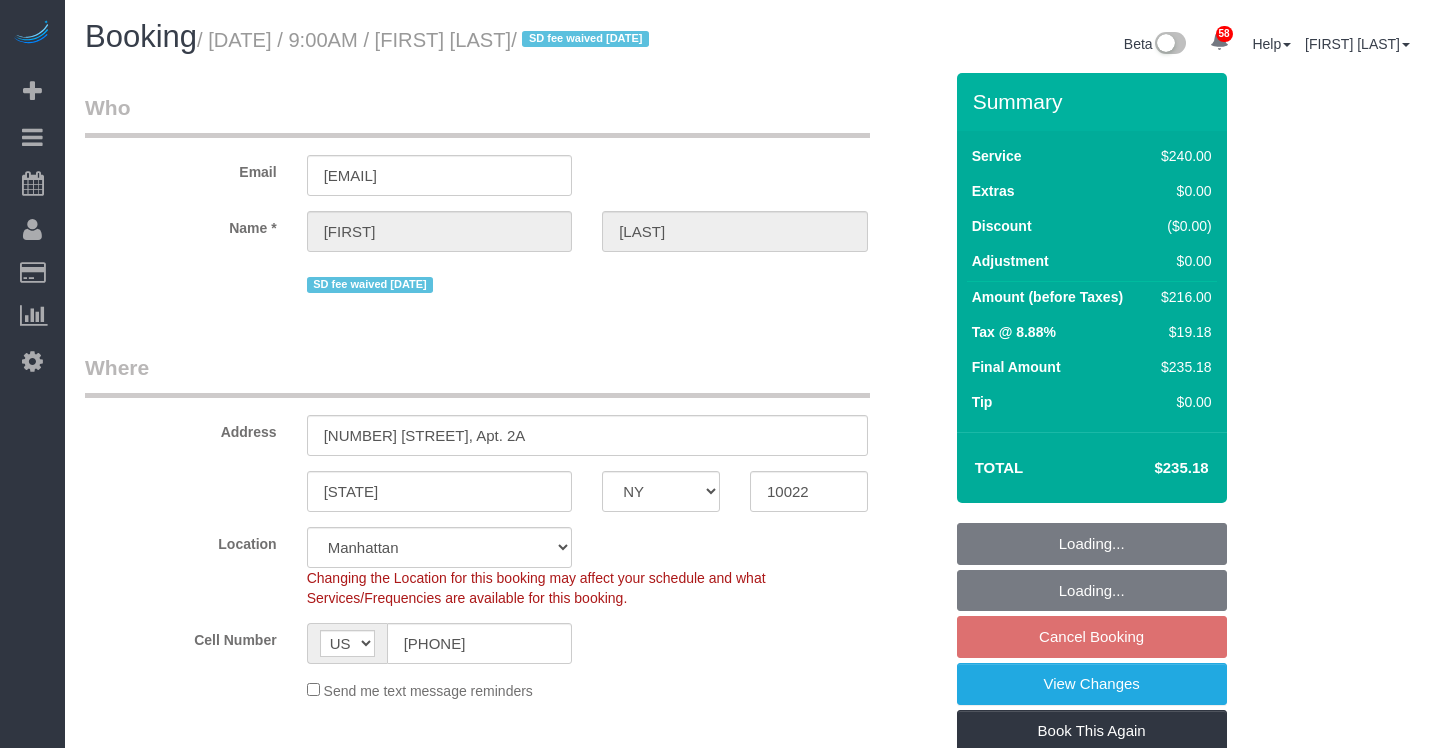 select on "NY" 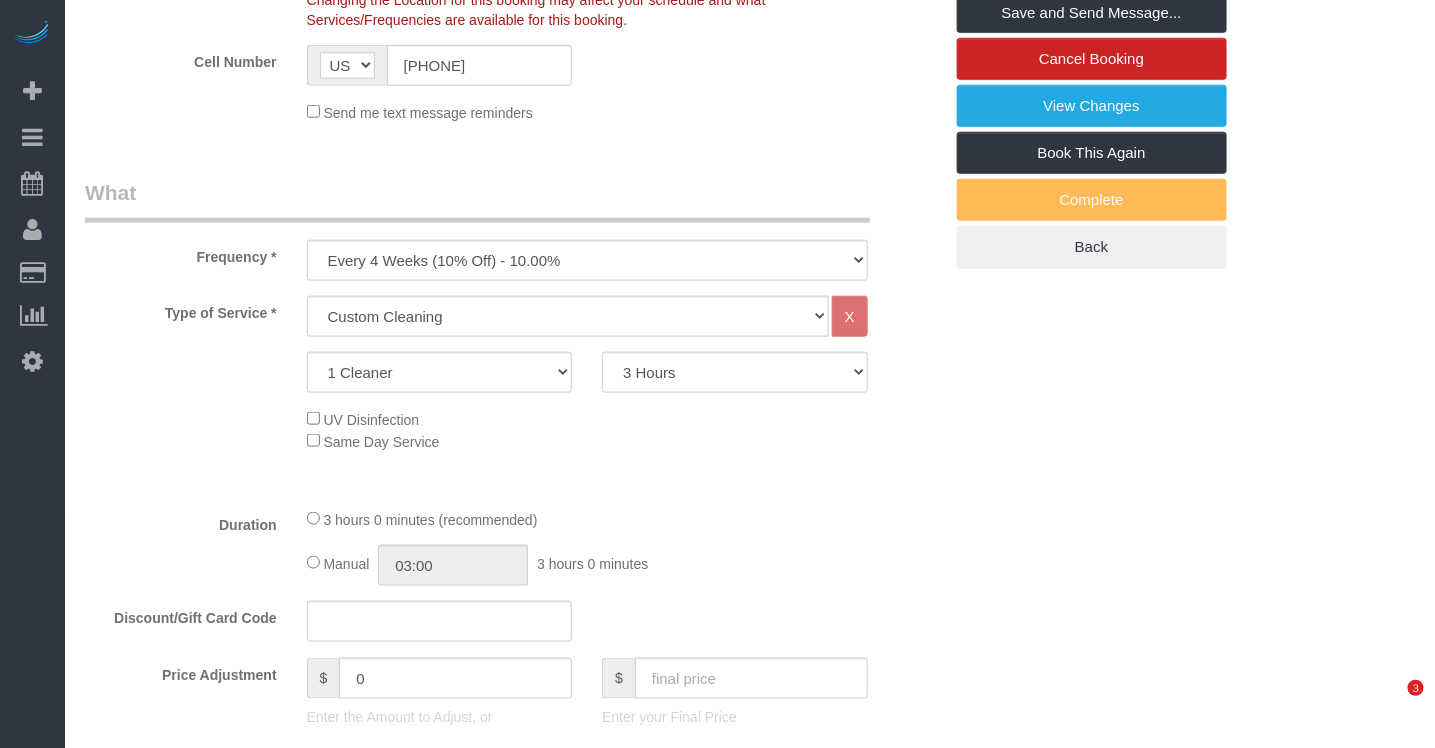 scroll, scrollTop: 1408, scrollLeft: 0, axis: vertical 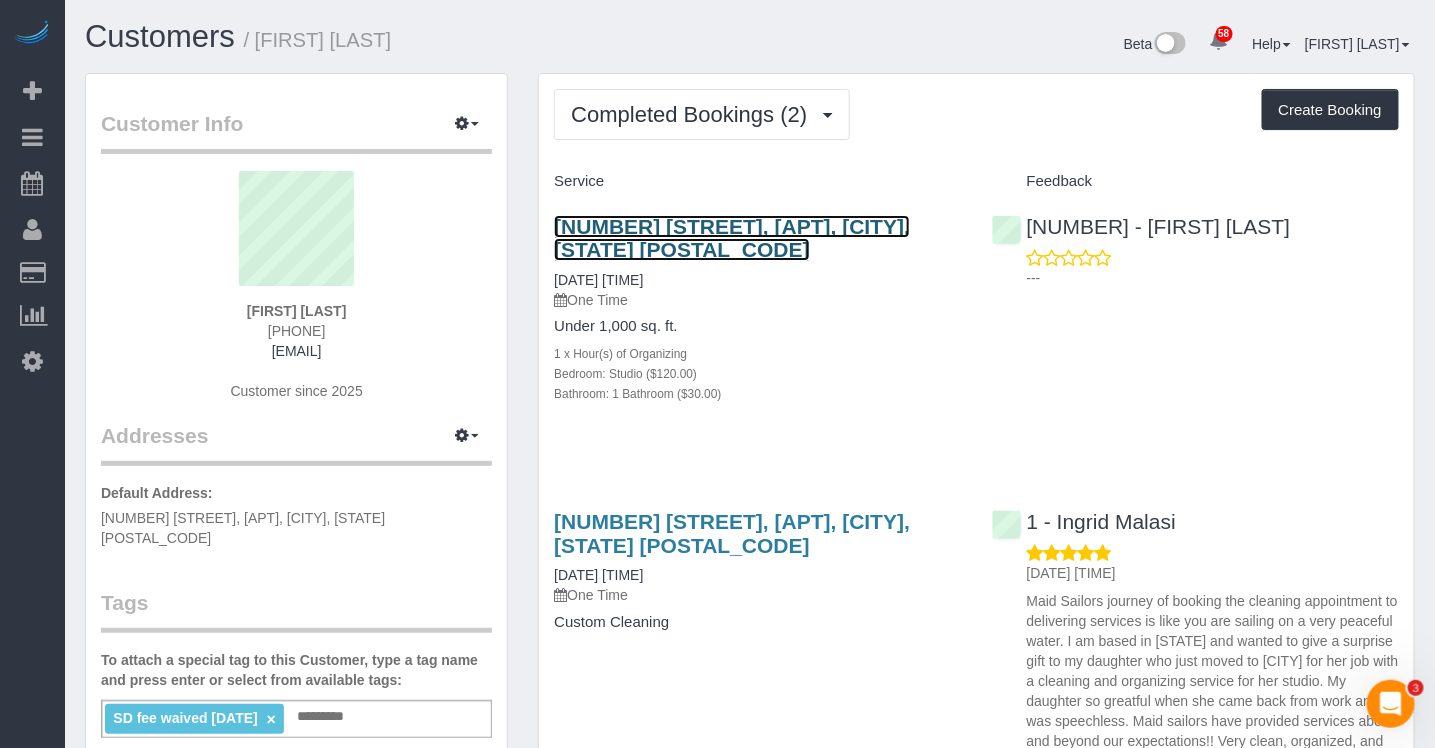 click on "159 East 55th Street, Apt.2a, New York, NY 10022" at bounding box center [732, 238] 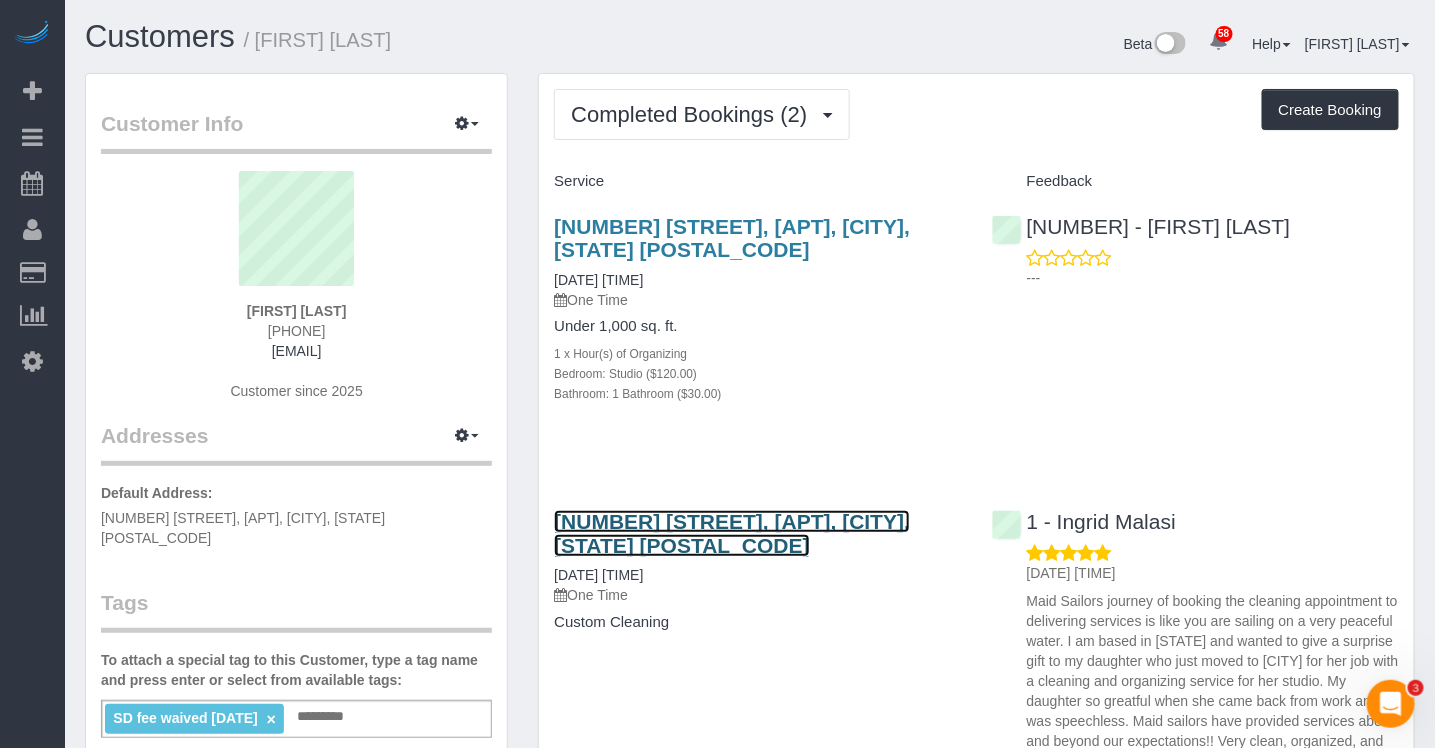click on "159 East 55th Street, Apt.2a, New York, NY 10022" at bounding box center (732, 533) 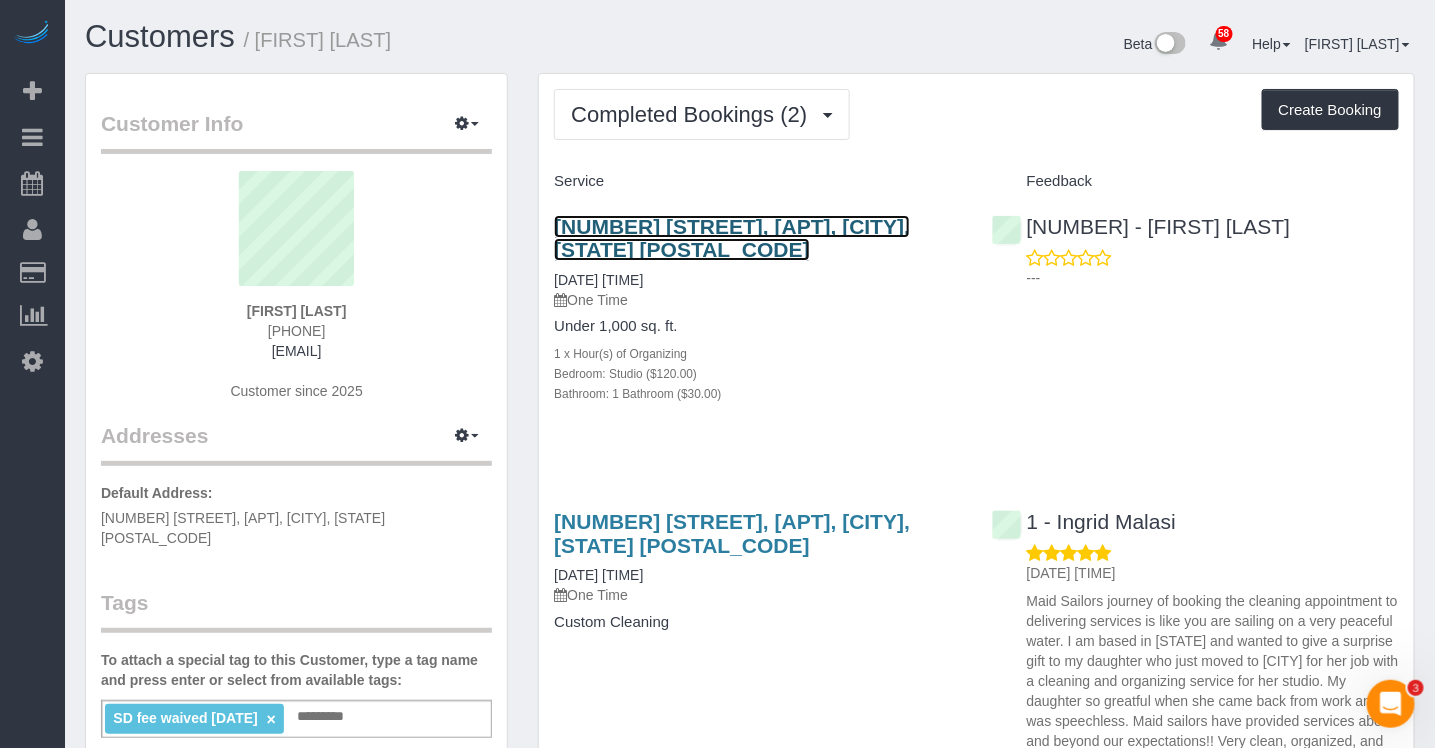 click on "159 East 55th Street, Apt.2a, New York, NY 10022" at bounding box center (732, 238) 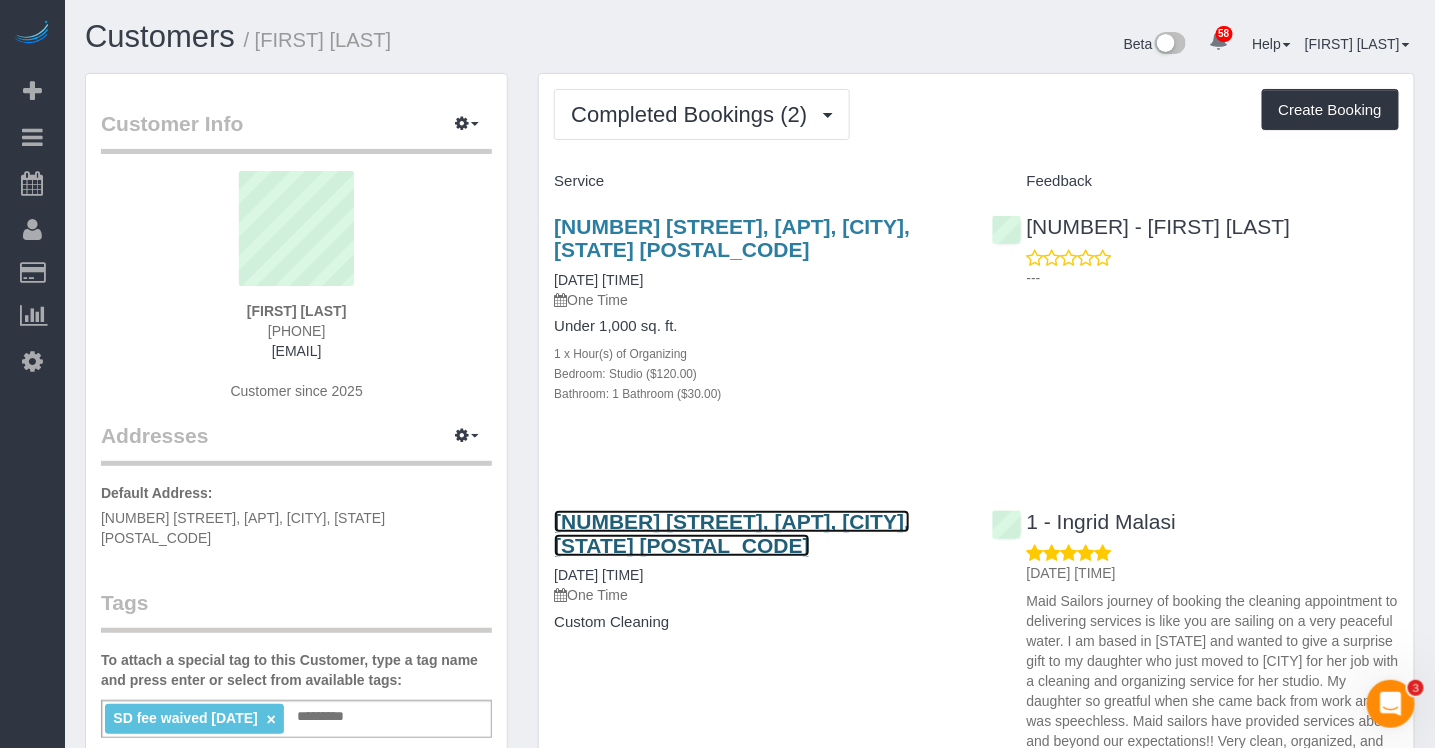 click on "159 East 55th Street, Apt.2a, New York, NY 10022" at bounding box center (732, 533) 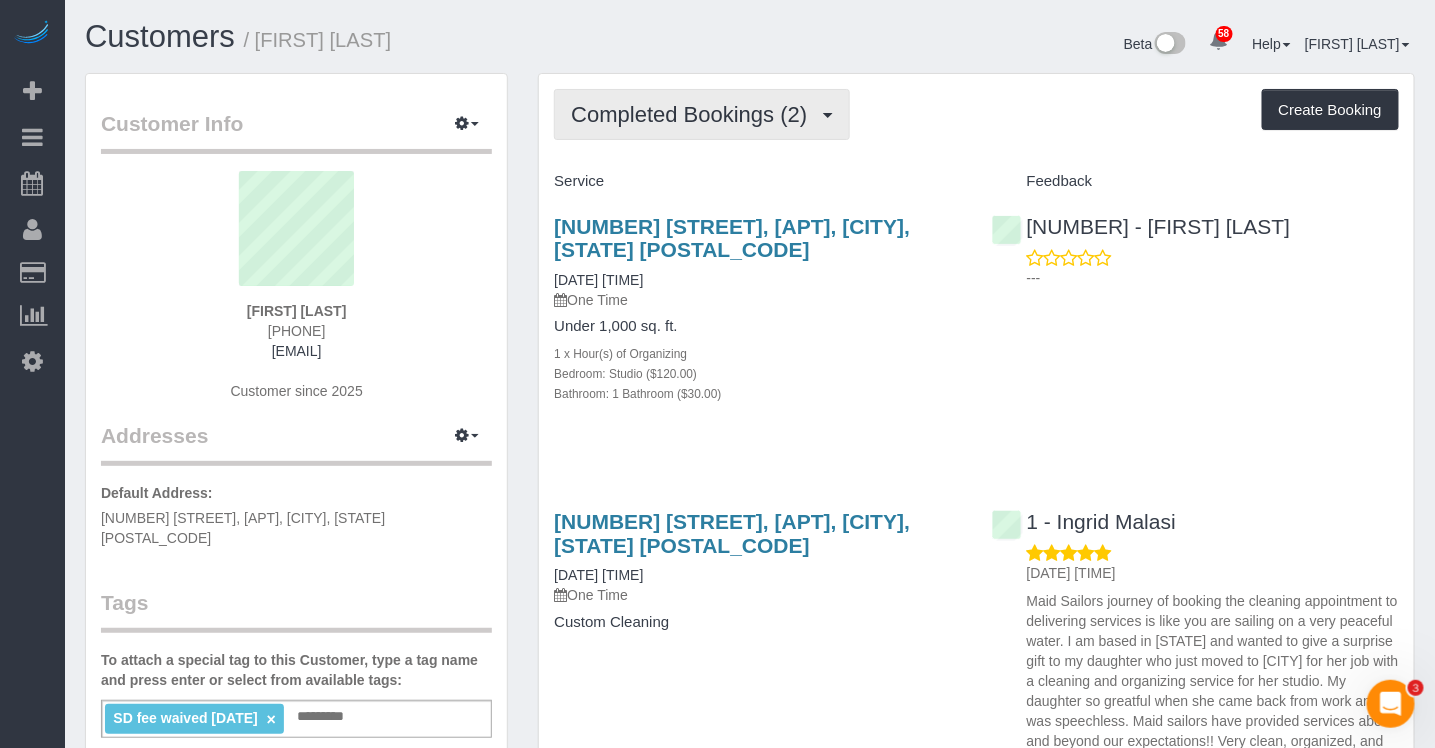 click on "Completed Bookings (2)" at bounding box center [694, 114] 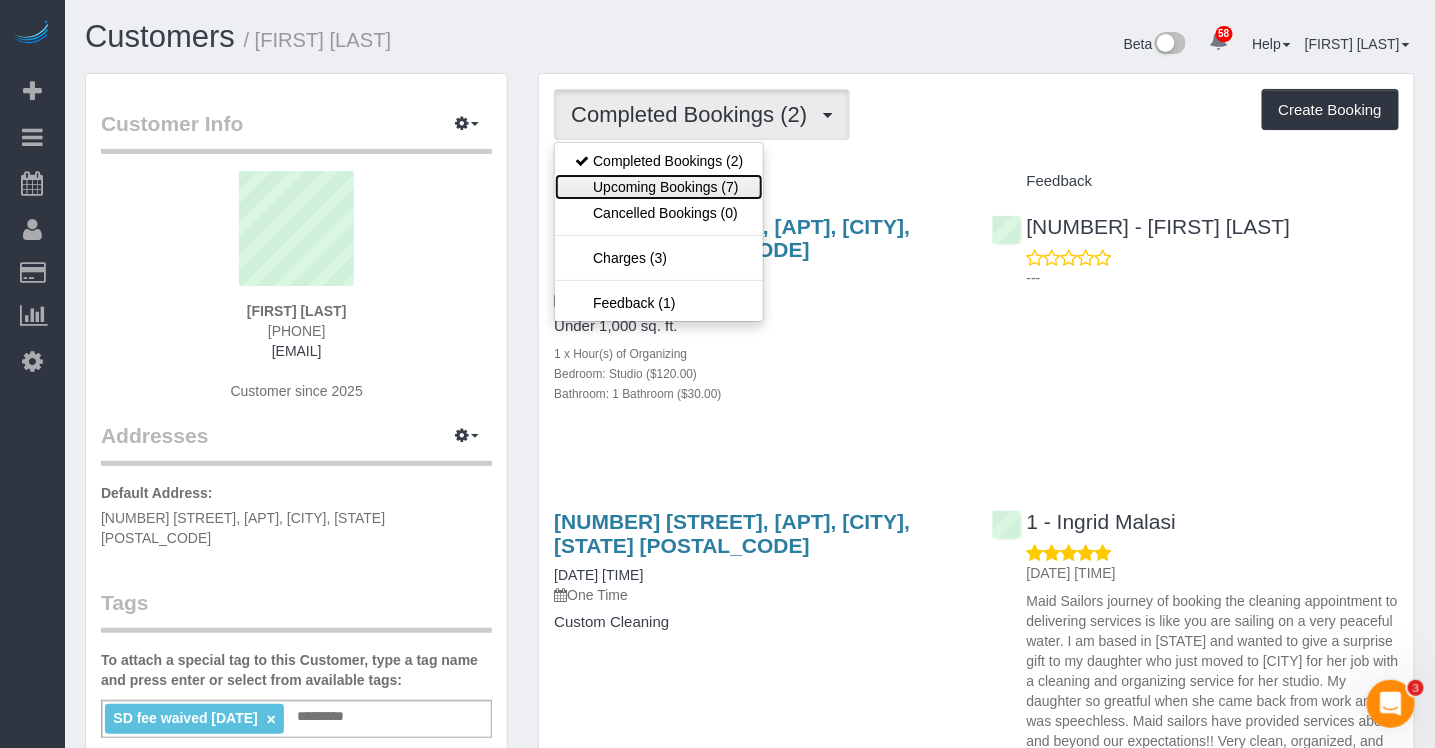 click on "Upcoming Bookings (7)" at bounding box center [659, 187] 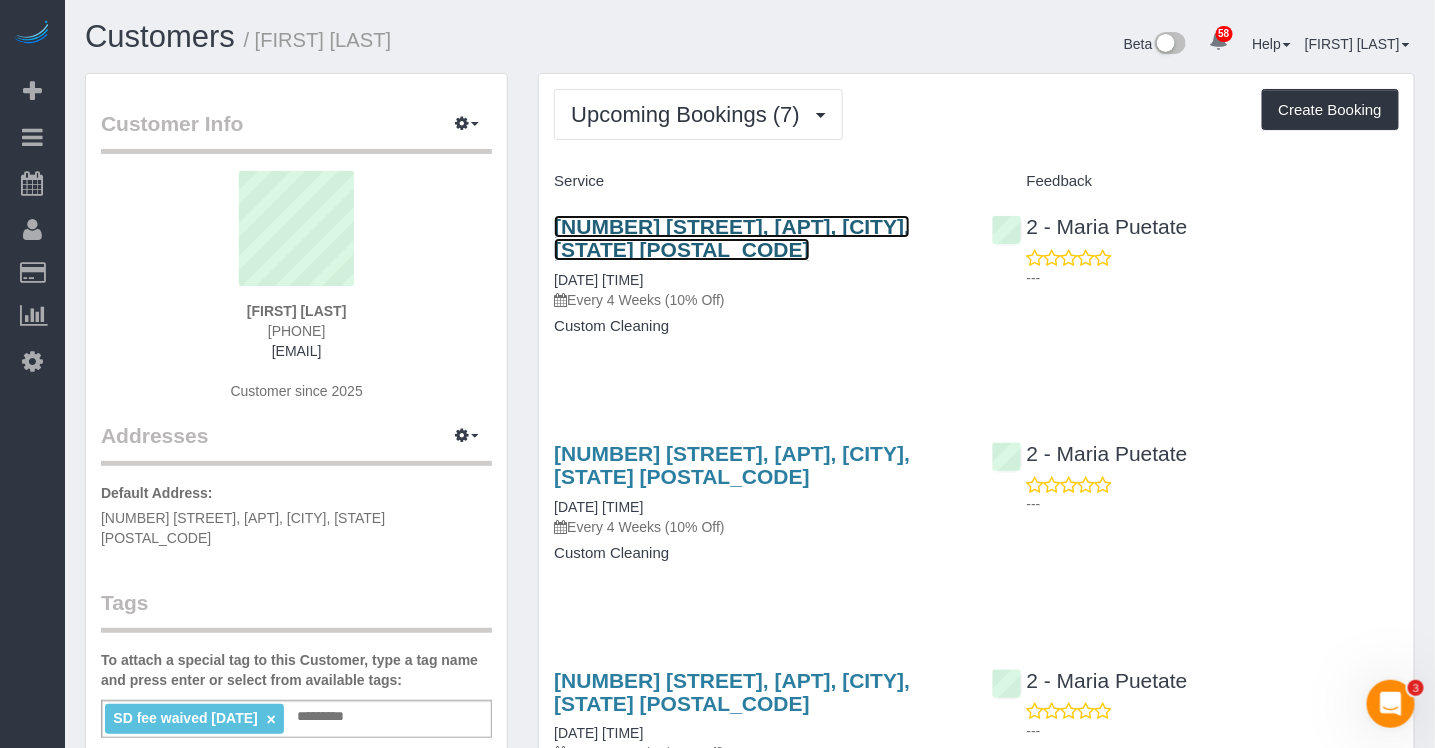 click on "159 East 55th Street, Apt. 2a, New York, NY 10022" at bounding box center [732, 238] 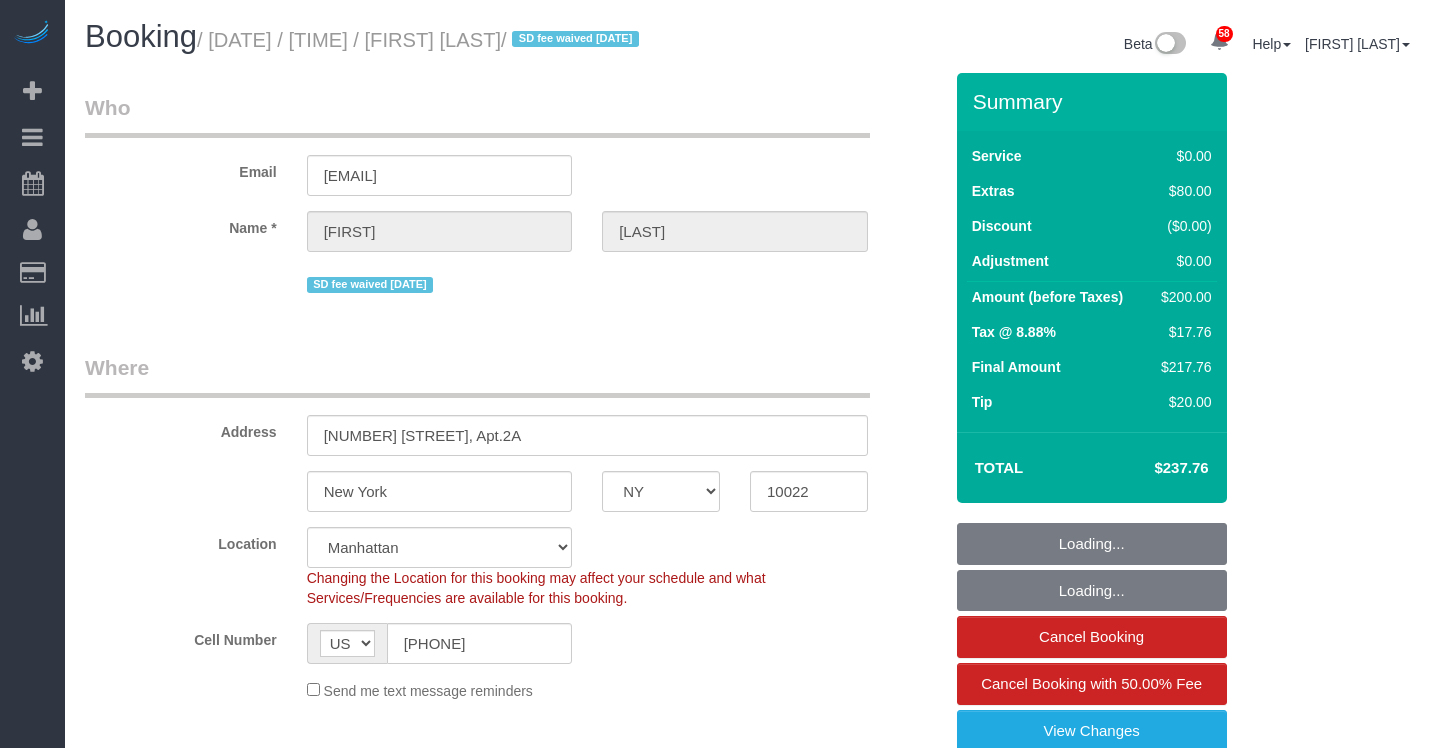 select on "NY" 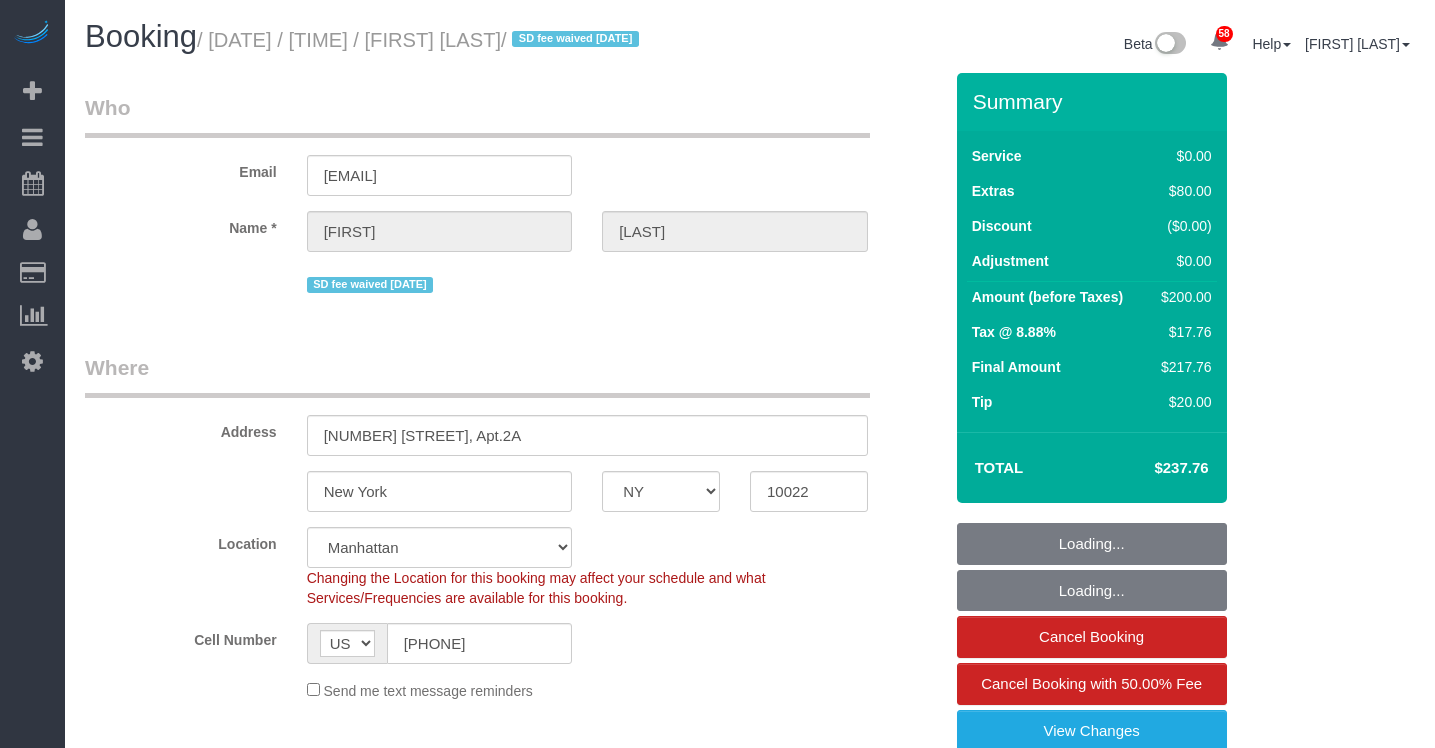 scroll, scrollTop: 0, scrollLeft: 0, axis: both 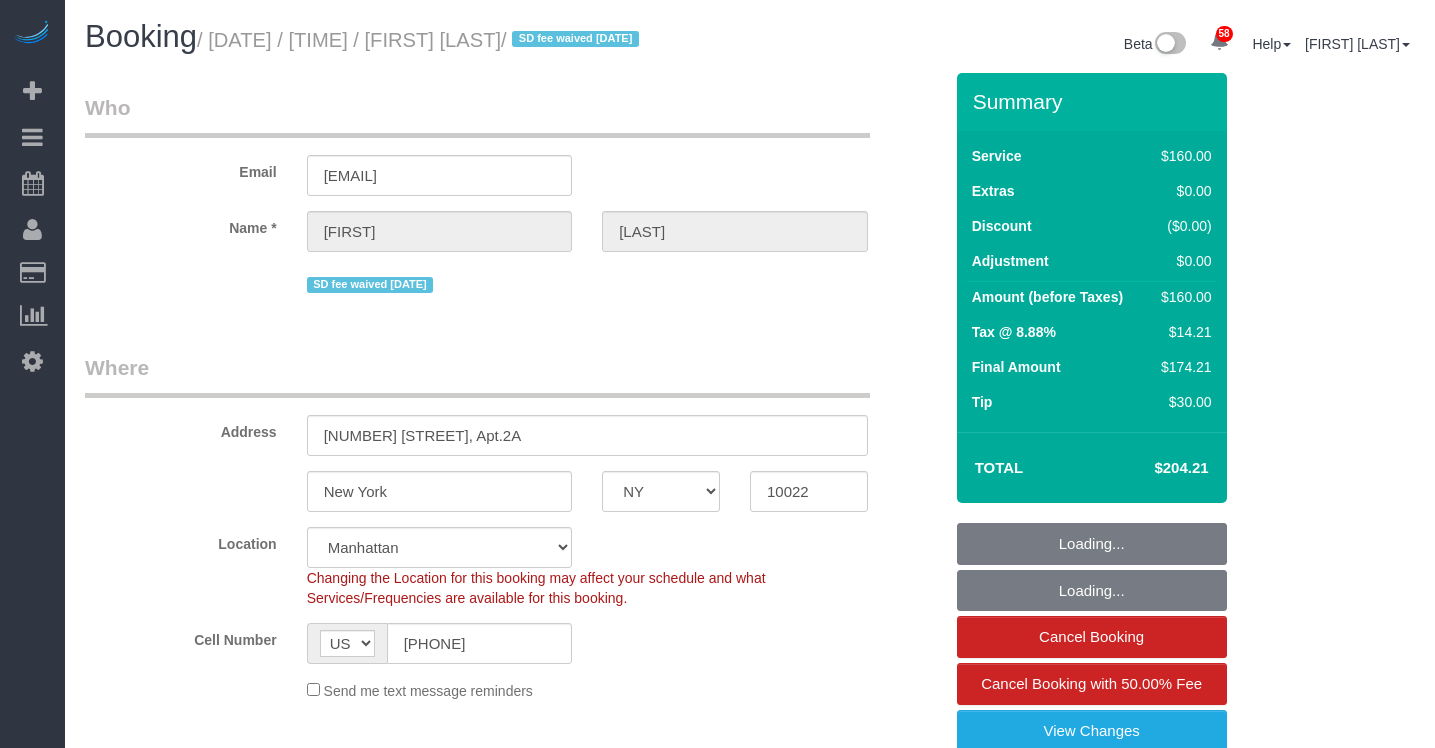 select on "NY" 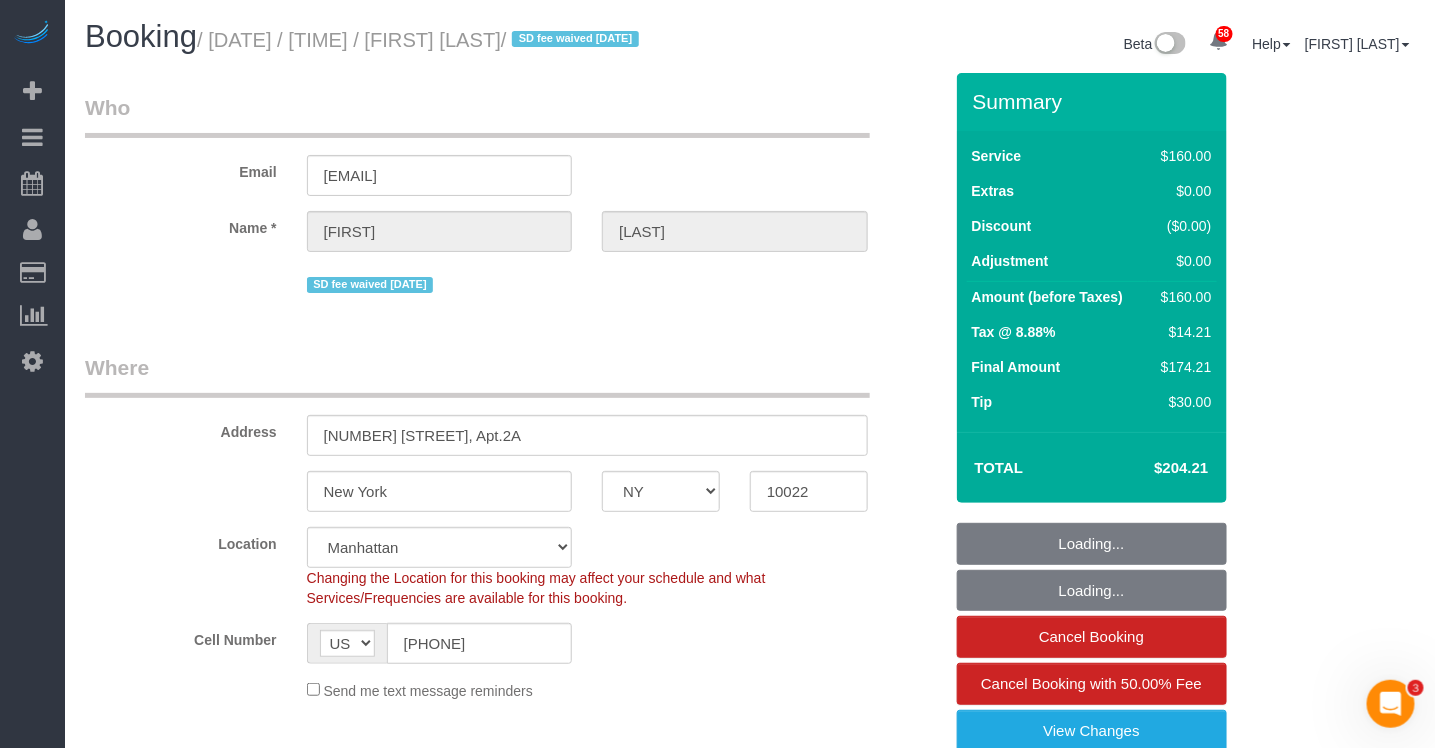 scroll, scrollTop: 0, scrollLeft: 0, axis: both 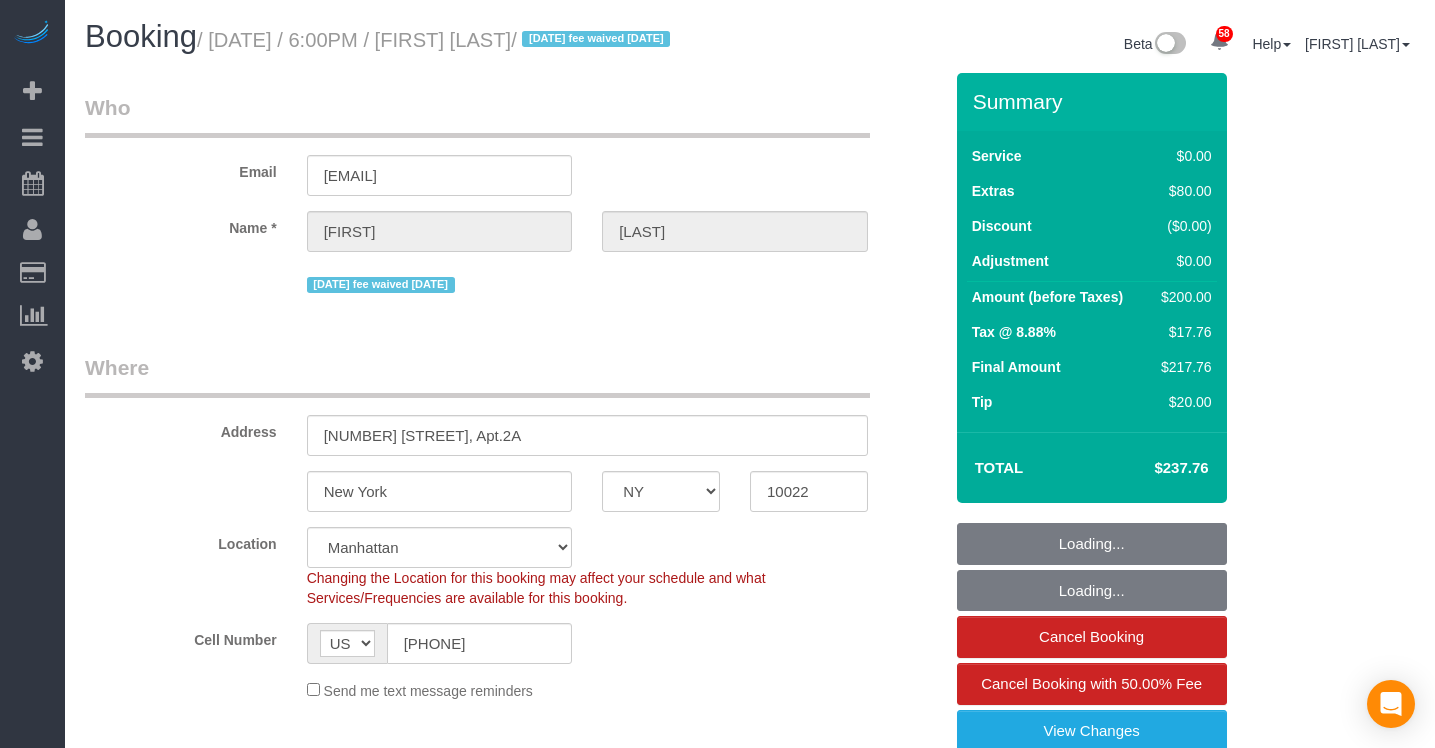 select on "NY" 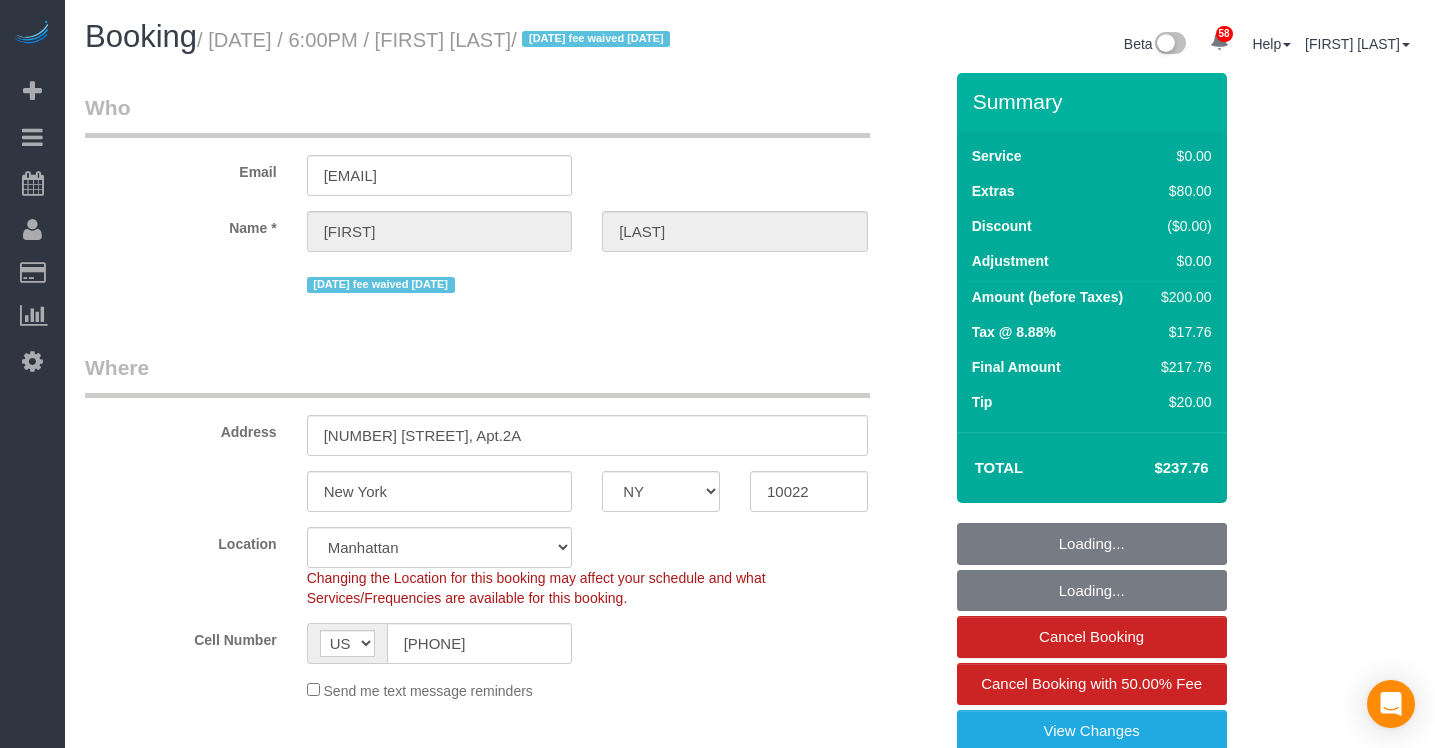 scroll, scrollTop: 0, scrollLeft: 0, axis: both 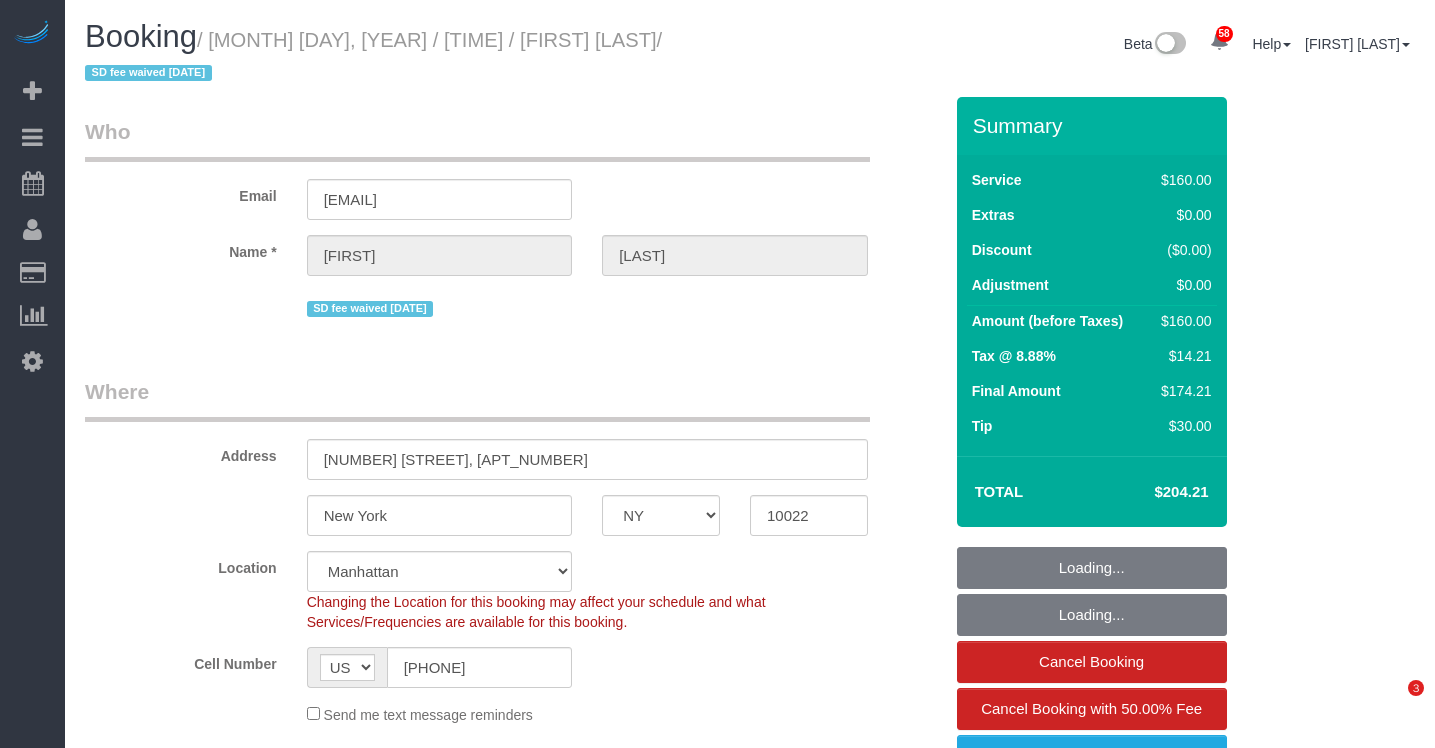 select on "NY" 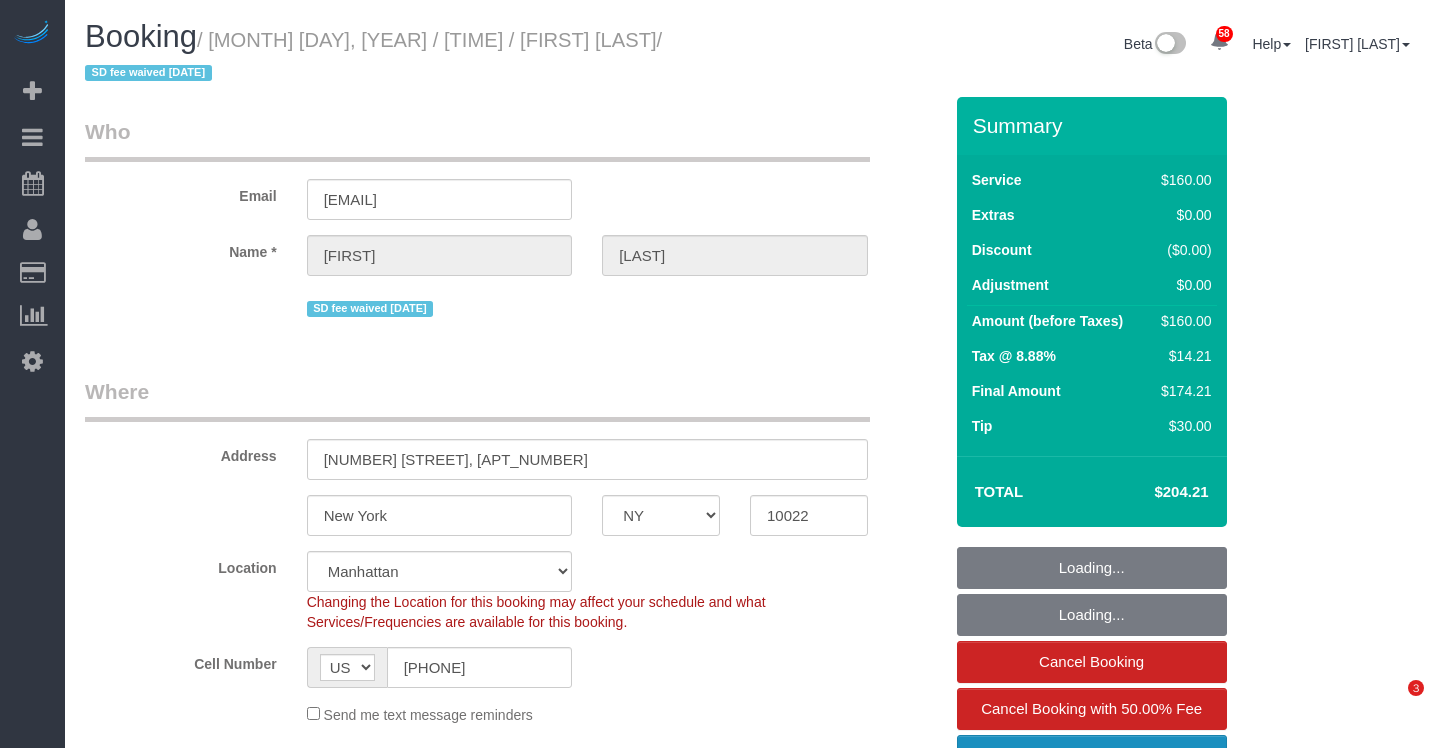 click on "View Changes" at bounding box center [1092, 756] 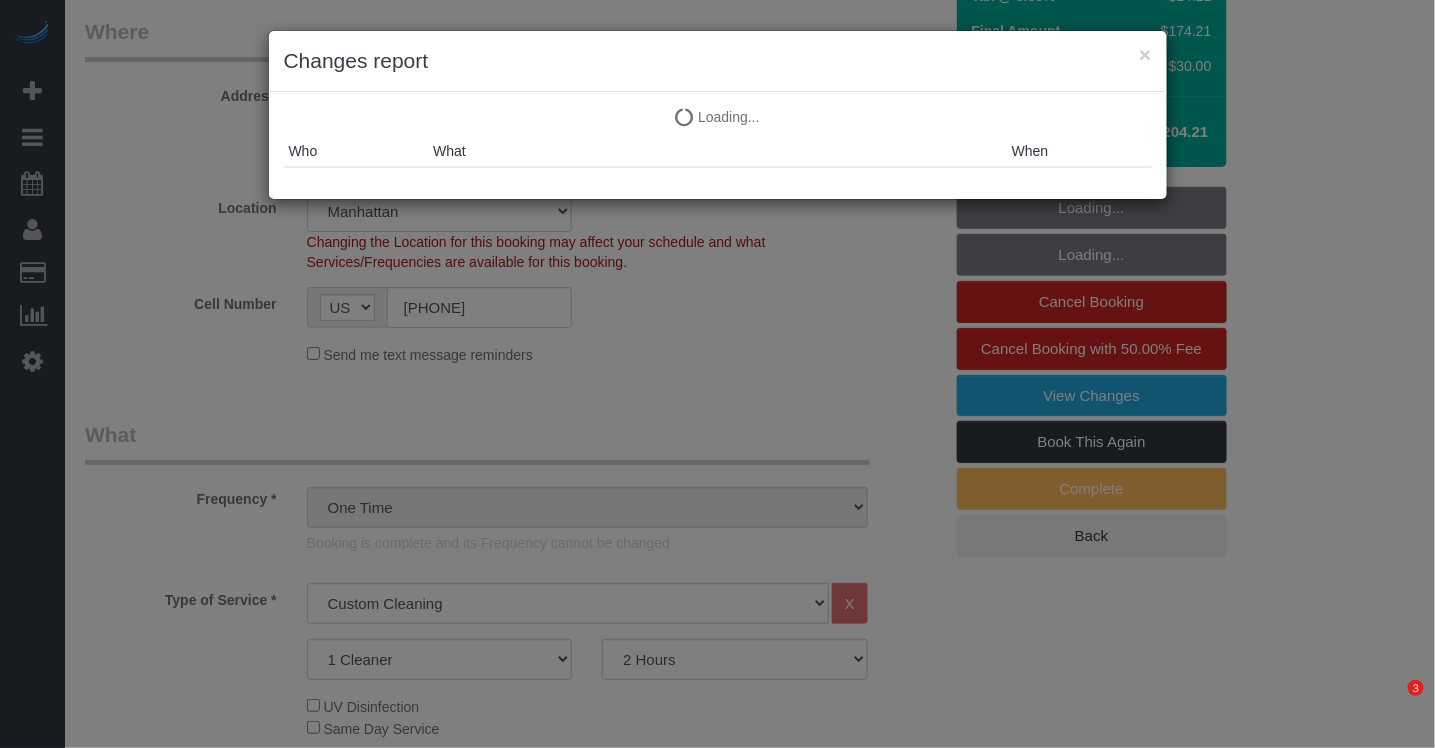 scroll, scrollTop: 360, scrollLeft: 0, axis: vertical 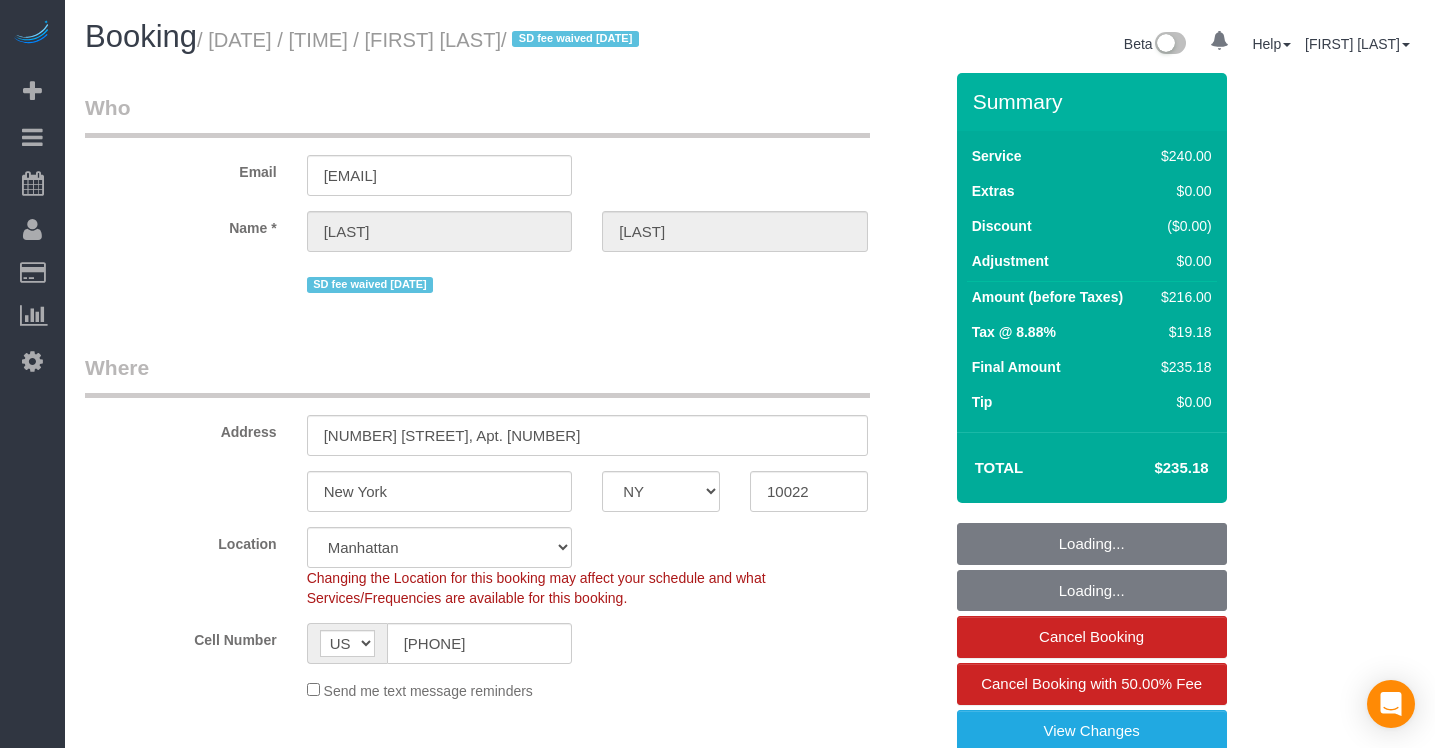 select on "NY" 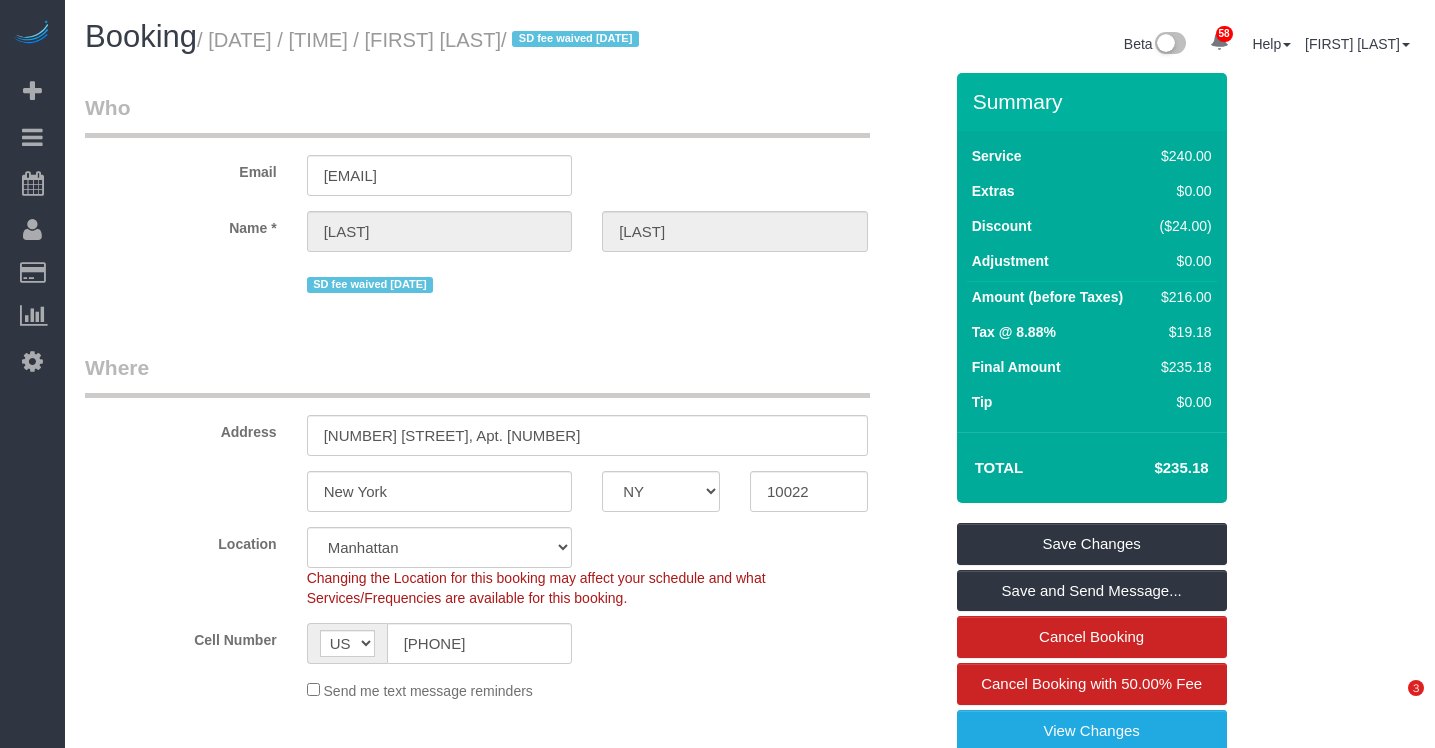 scroll, scrollTop: 0, scrollLeft: 0, axis: both 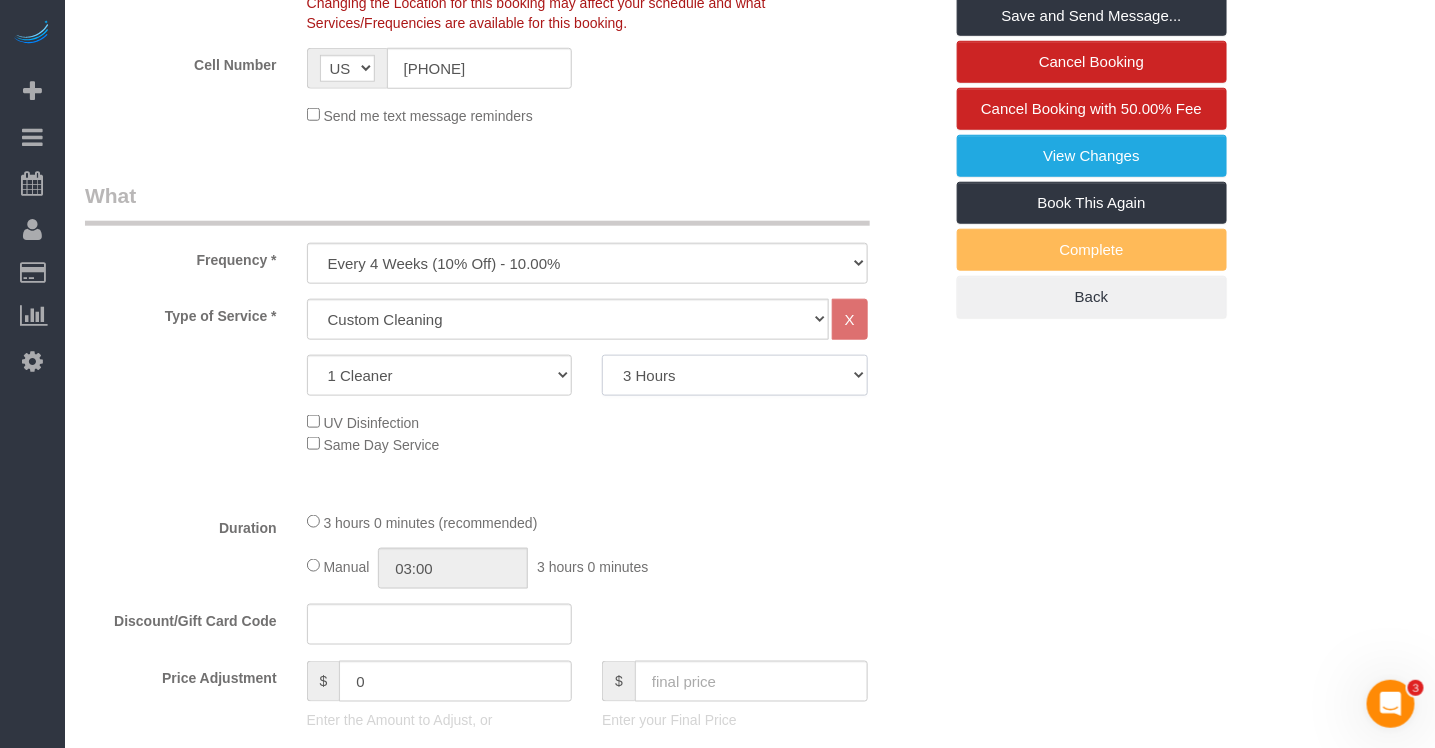 click on "2 Hours
2.5 Hours
3 Hours
3.5 Hours
4 Hours
4.5 Hours
5 Hours
5.5 Hours
6 Hours
6.5 Hours
7 Hours
7.5 Hours
8 Hours
8.5 Hours
9 Hours
9.5 Hours
10 Hours
10.5 Hours
11 Hours
11.5 Hours
12 Hours
12.5 Hours
13 Hours
13.5 Hours
14 Hours
14.5 Hours
15 Hours
15.5 Hours
16 Hours
16.5 Hours" 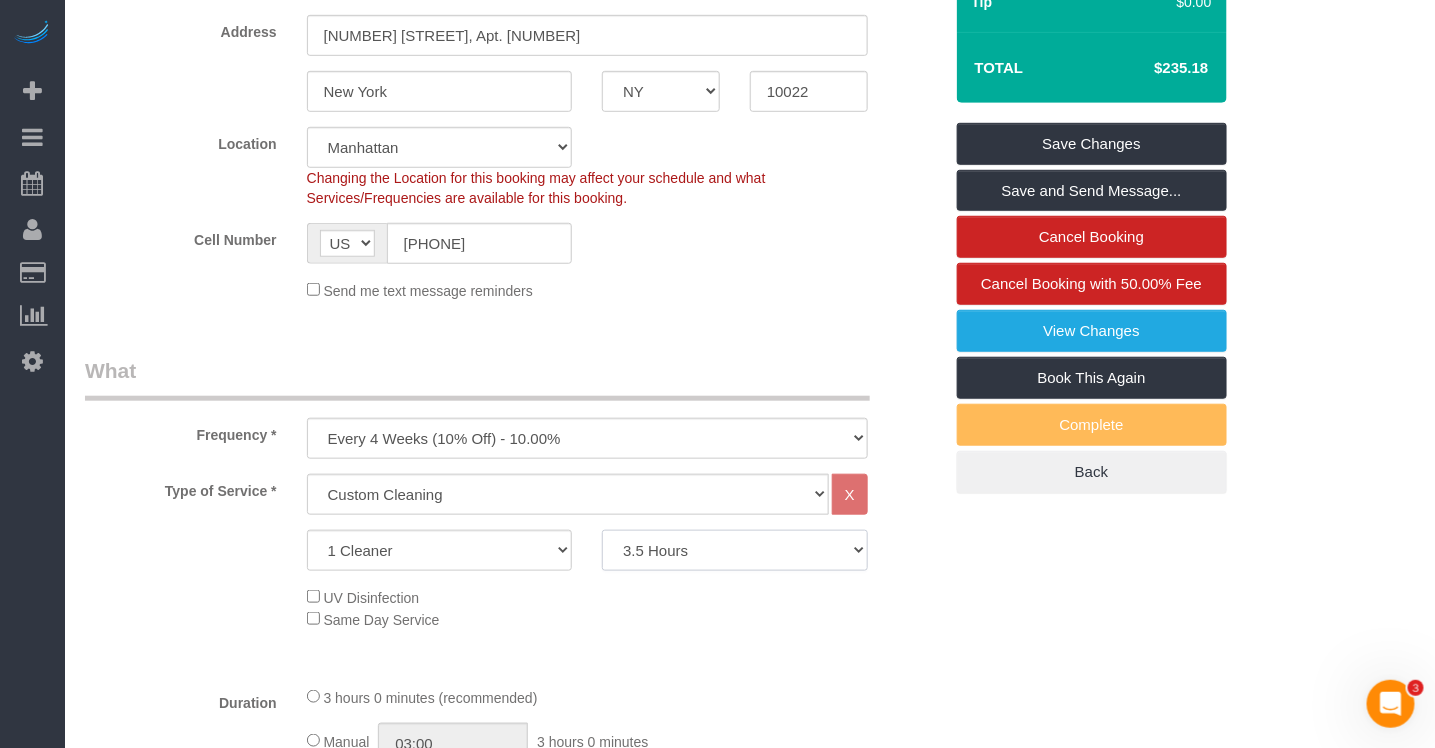 scroll, scrollTop: 0, scrollLeft: 0, axis: both 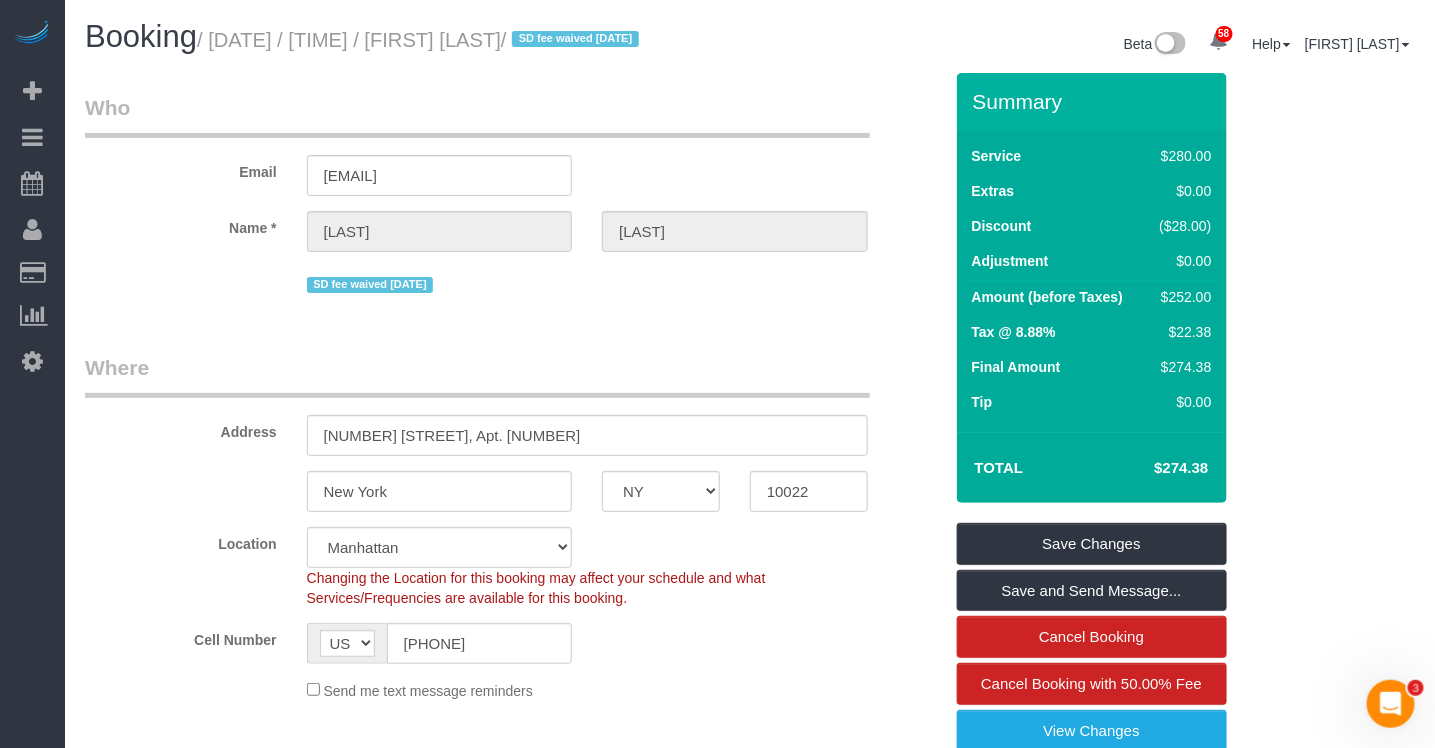 select on "spot47" 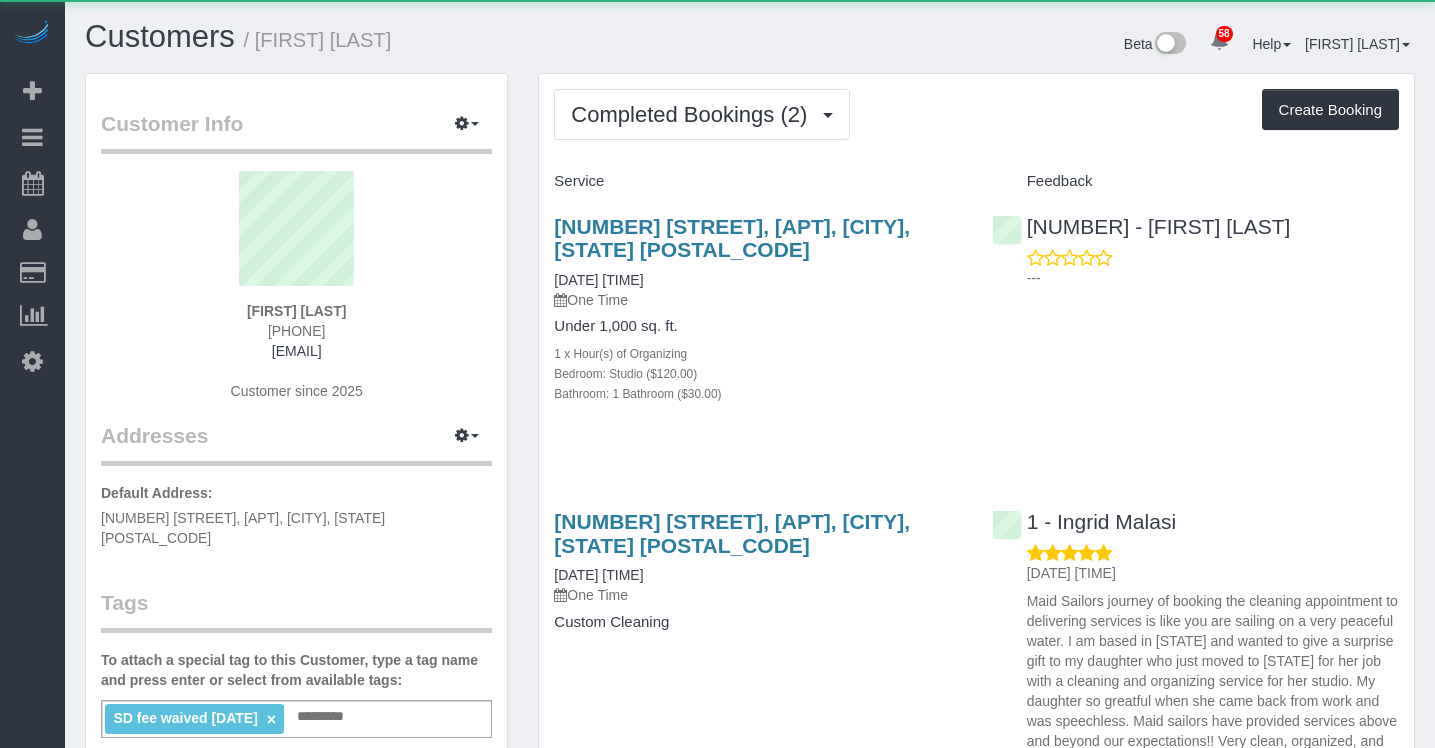 scroll, scrollTop: 0, scrollLeft: 0, axis: both 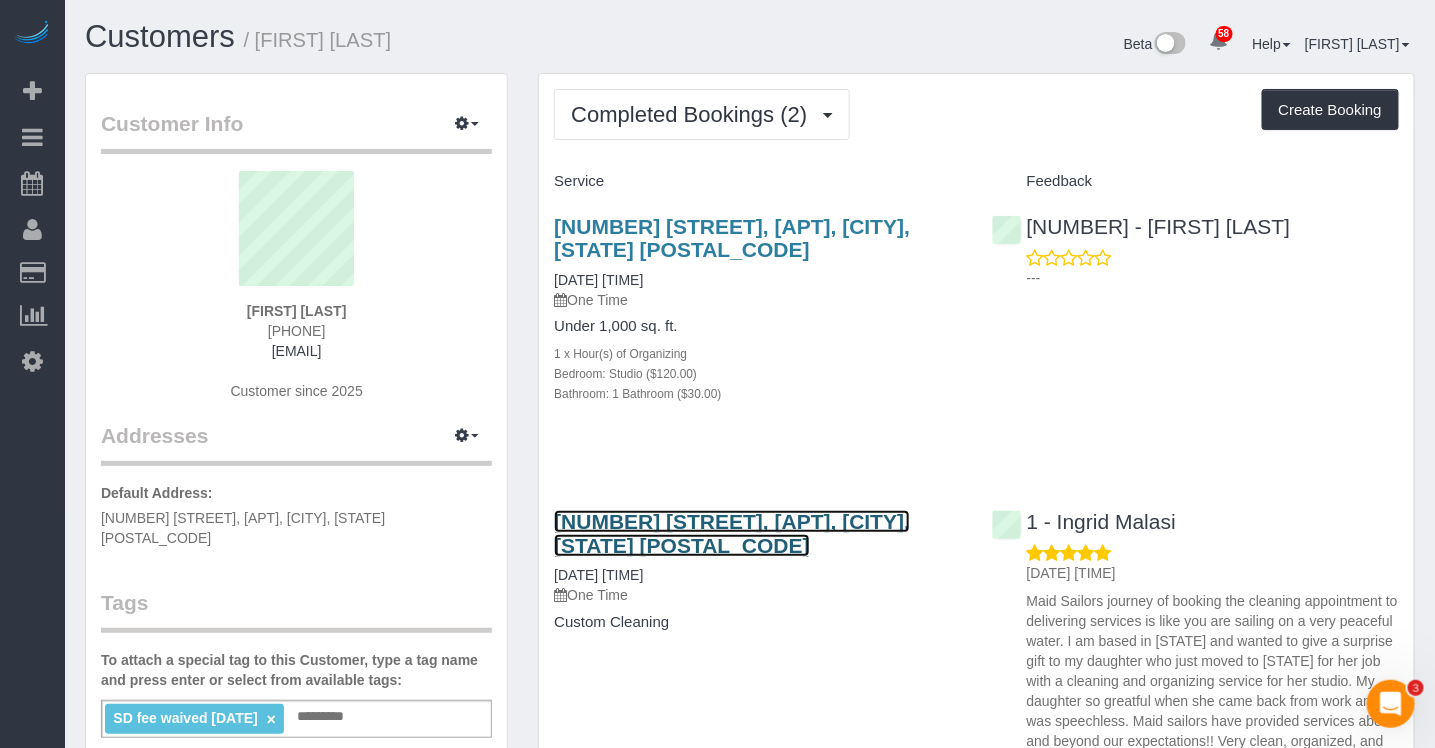 click on "[NUMBER] [STREET], [APT], [CITY], [STATE] [POSTAL_CODE]" at bounding box center [732, 533] 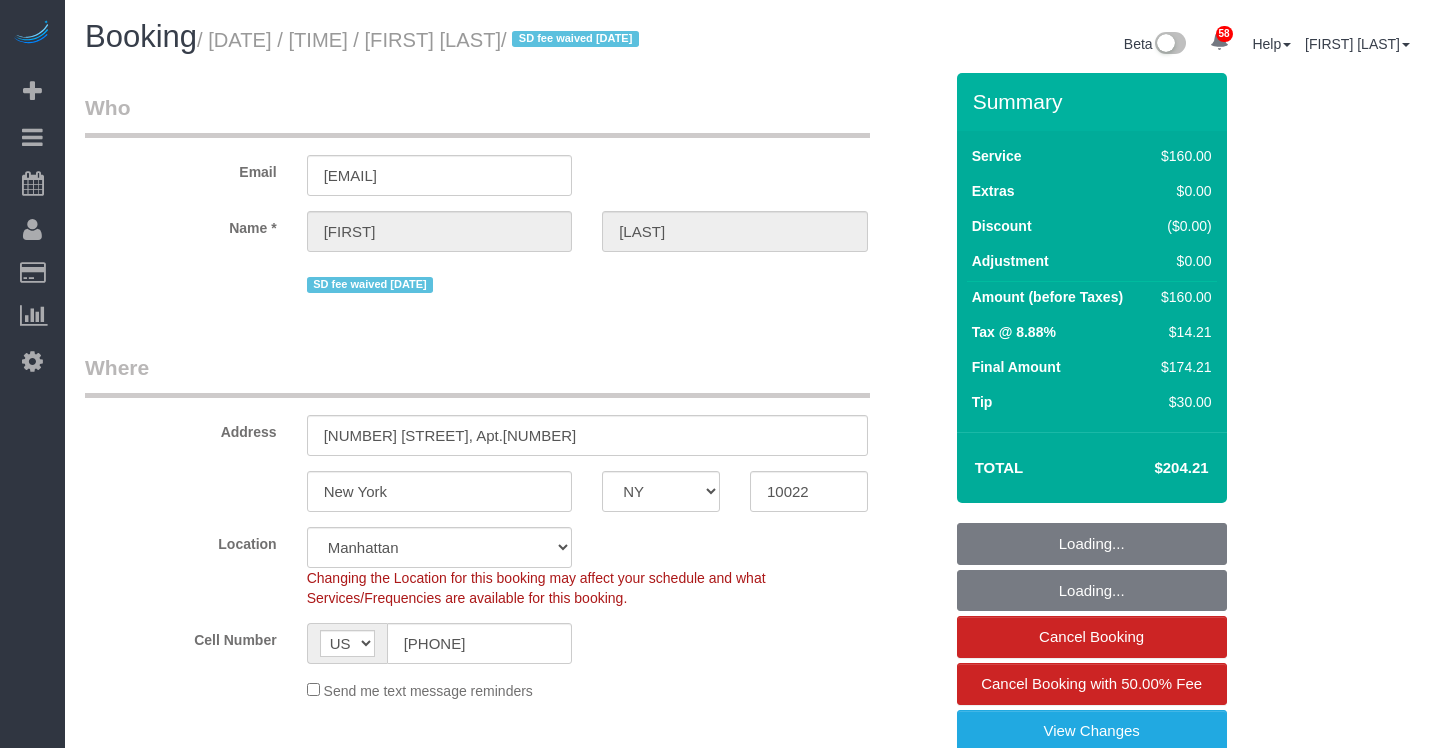 select on "NY" 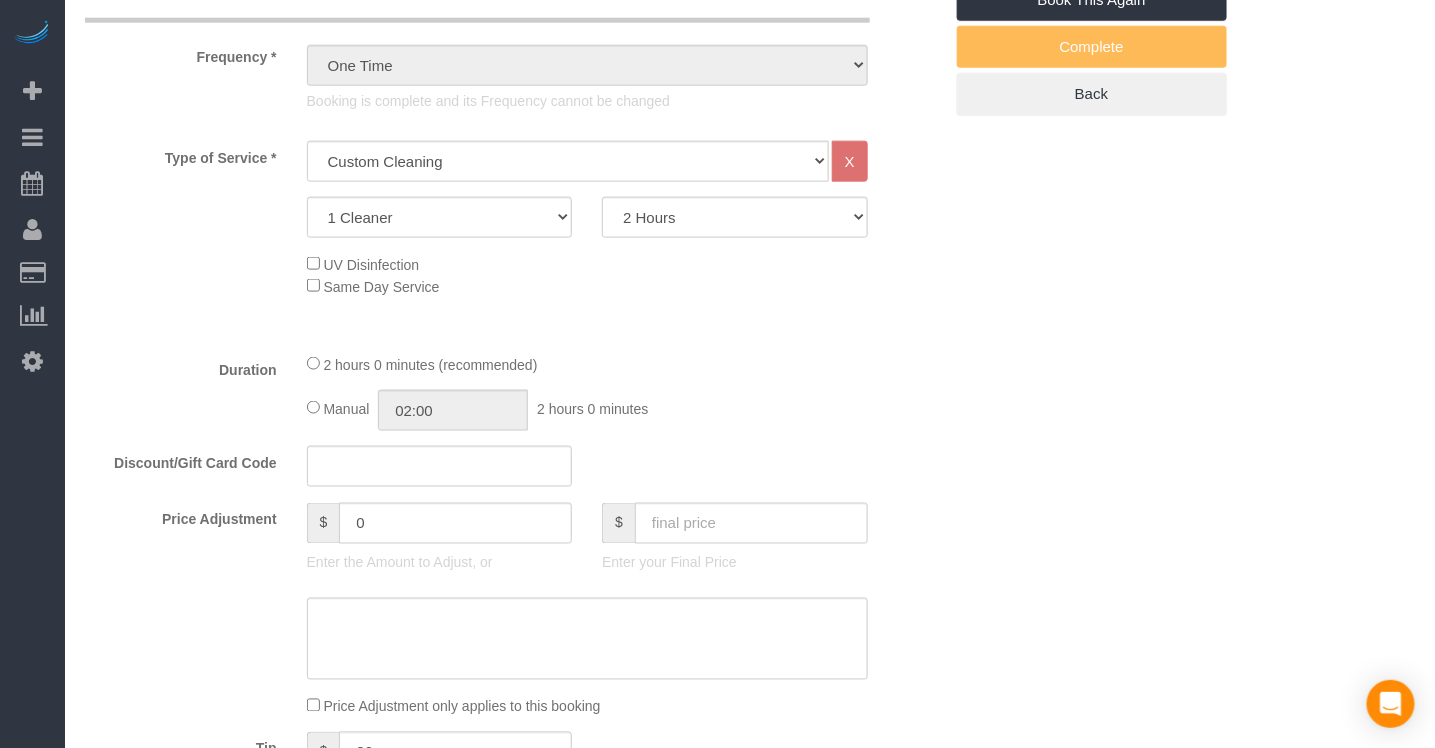 scroll, scrollTop: 778, scrollLeft: 0, axis: vertical 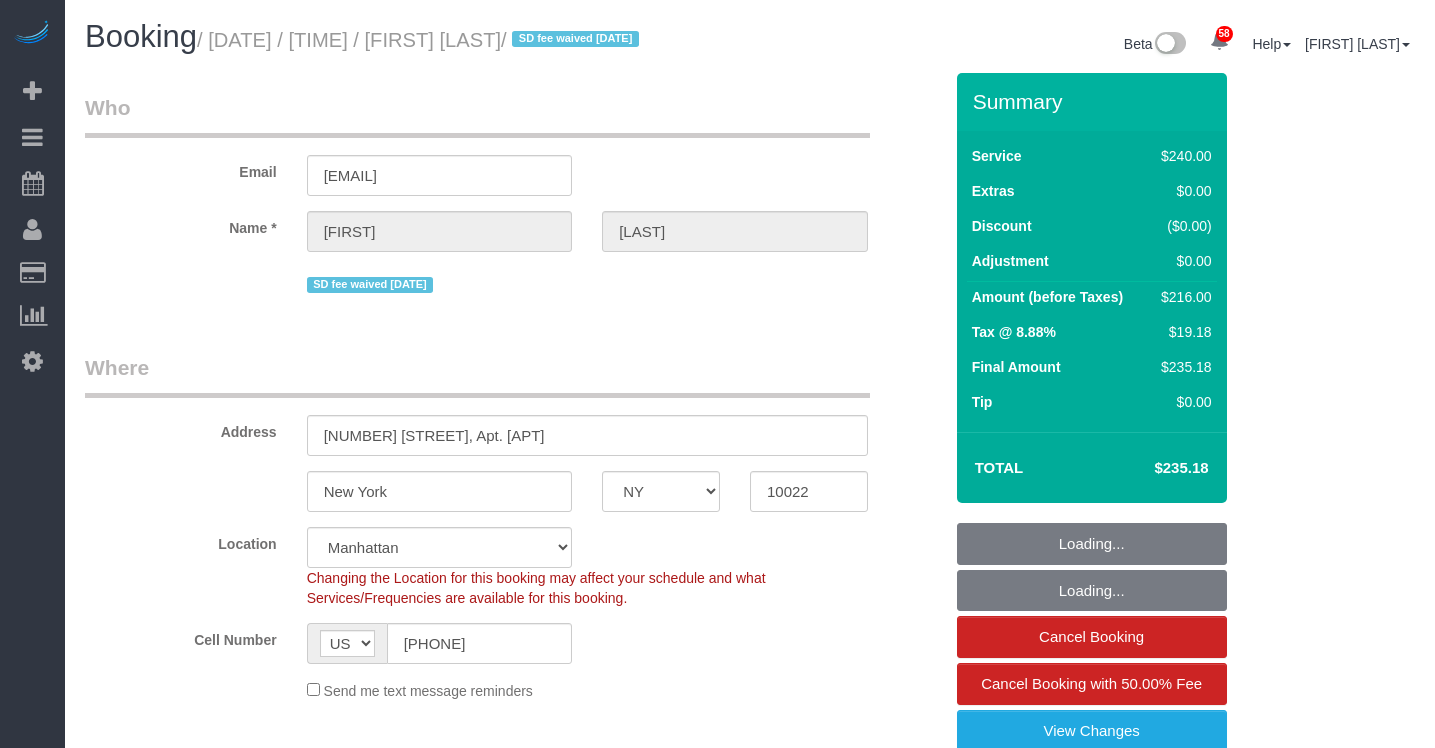 select on "NY" 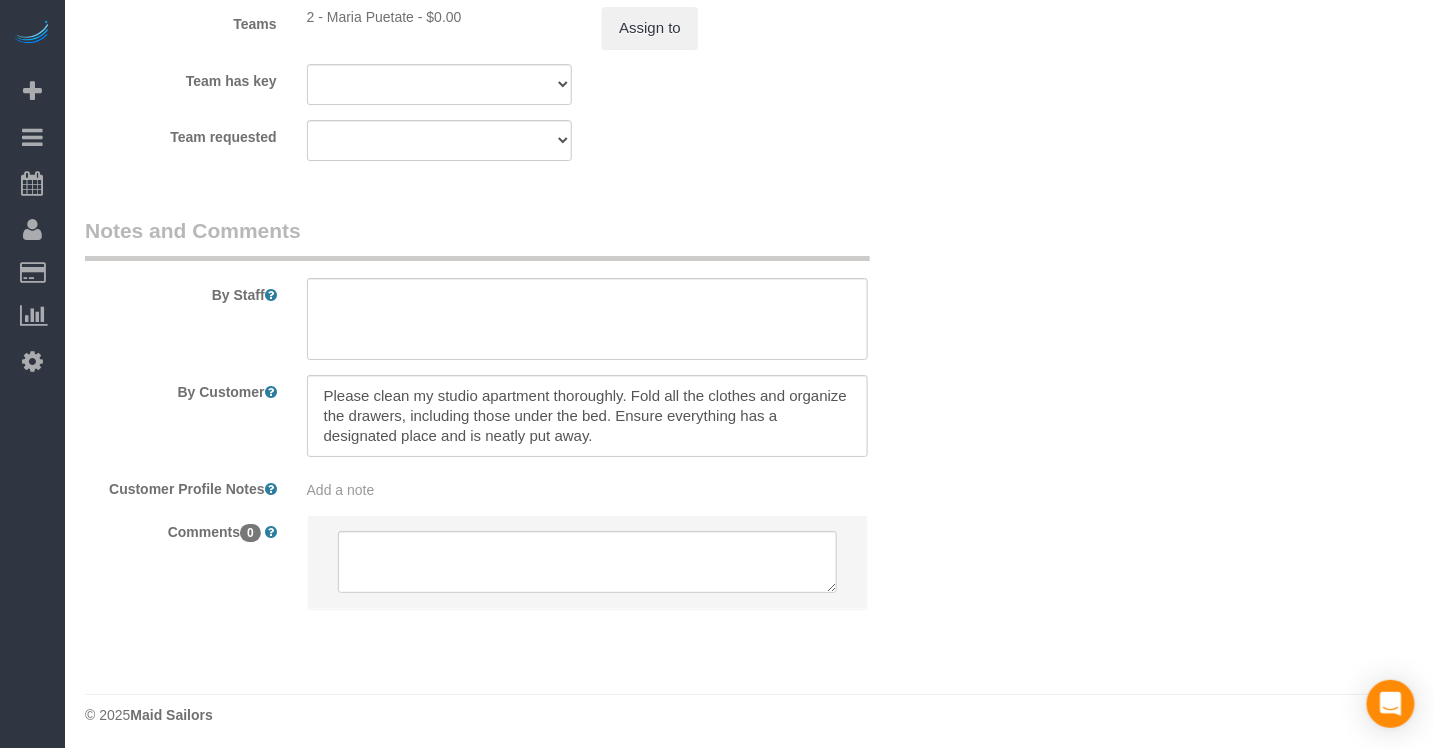 scroll, scrollTop: 2362, scrollLeft: 0, axis: vertical 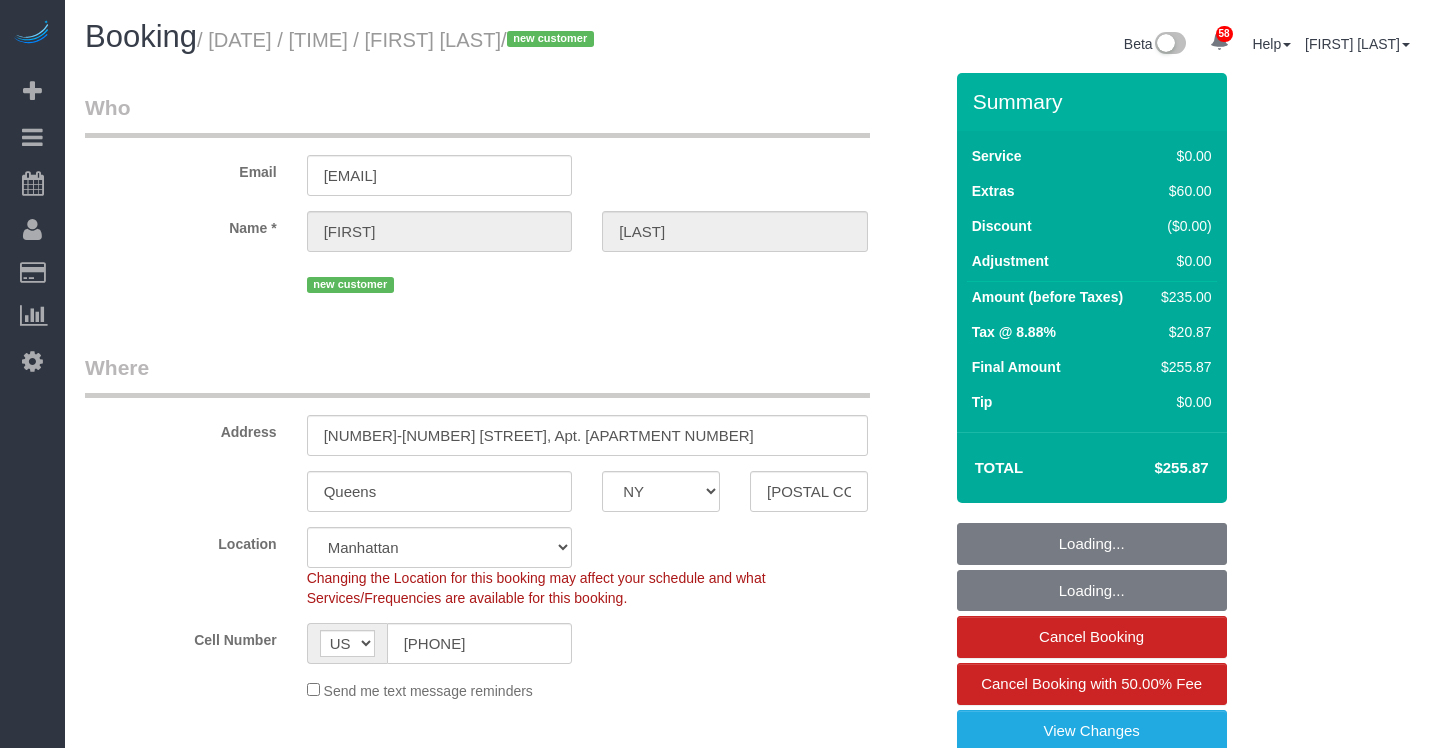select on "NY" 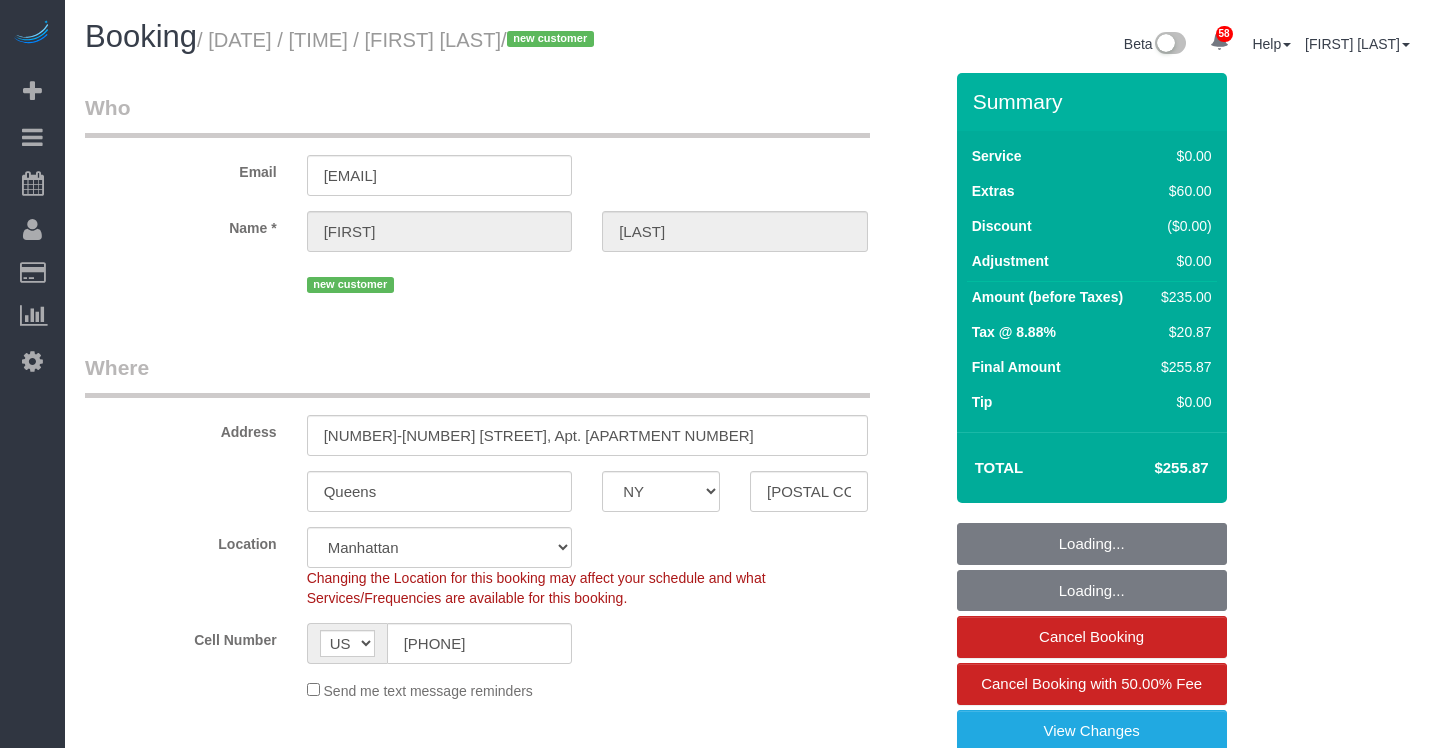 scroll, scrollTop: 0, scrollLeft: 0, axis: both 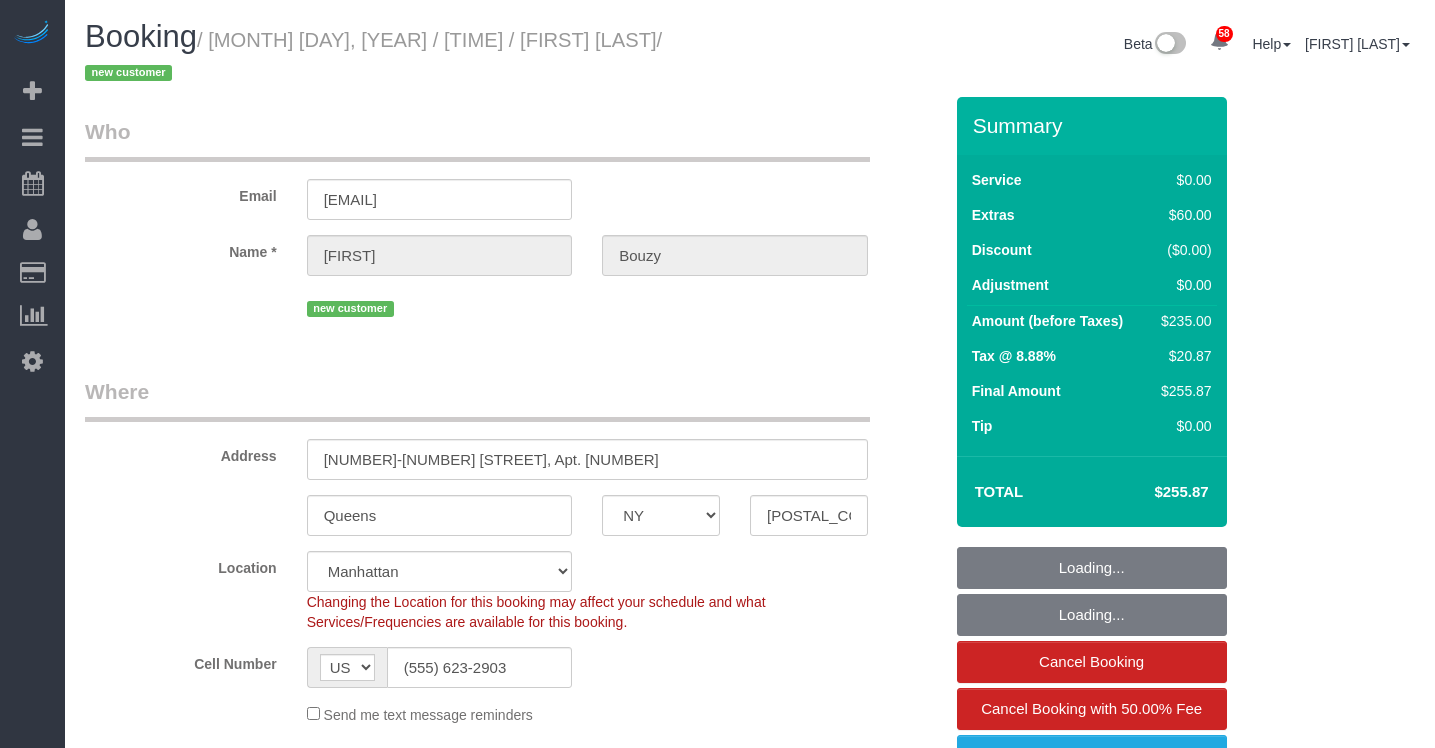 select on "NY" 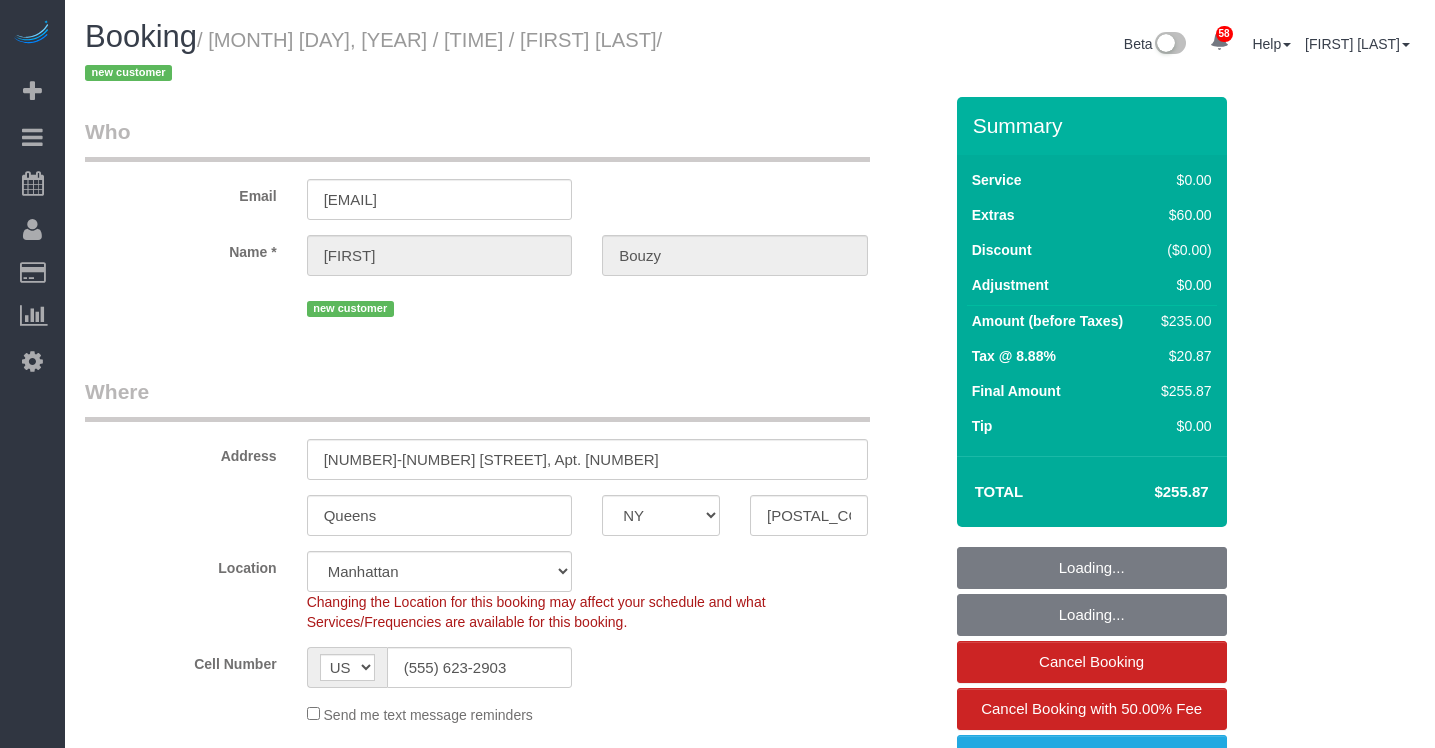scroll, scrollTop: 0, scrollLeft: 0, axis: both 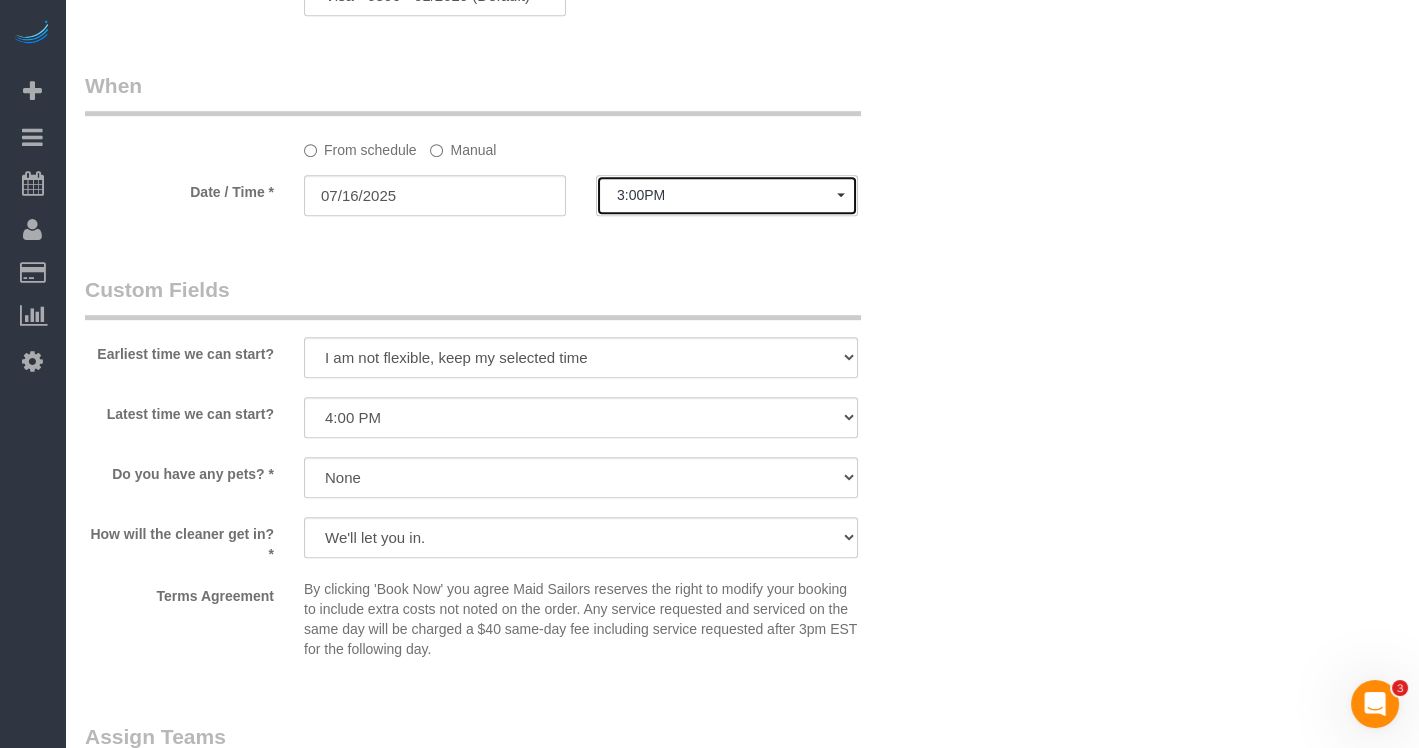 click on "3:00PM" 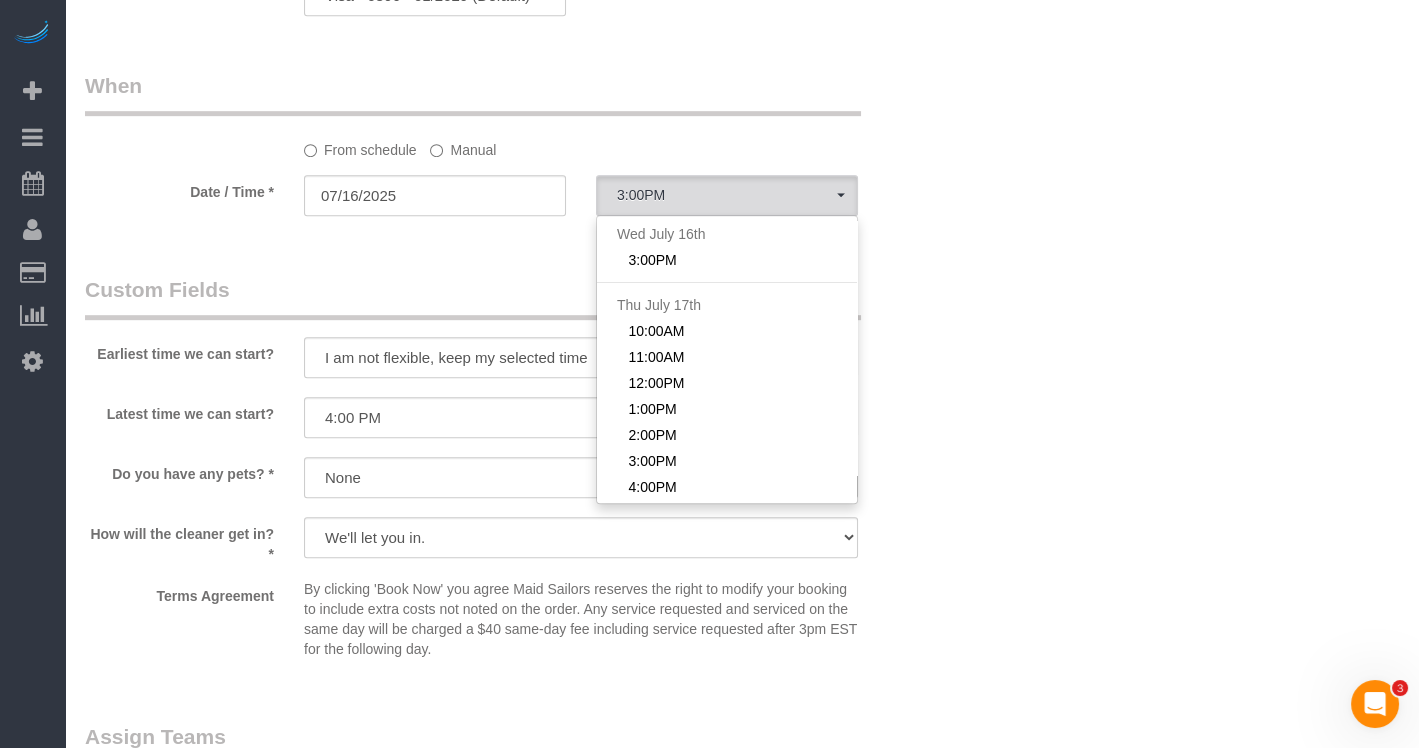 click on "Manual" 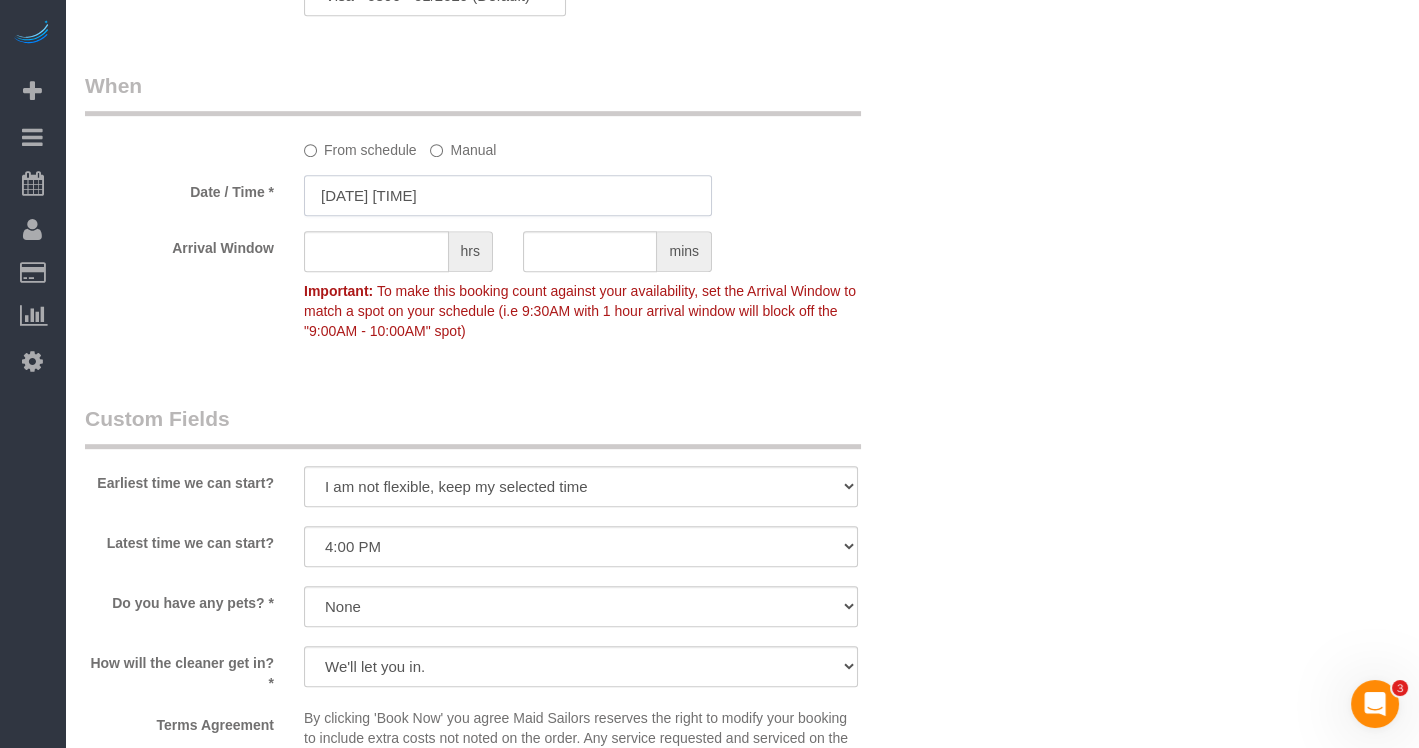 click on "07/16/2025 3:00PM" at bounding box center [508, 195] 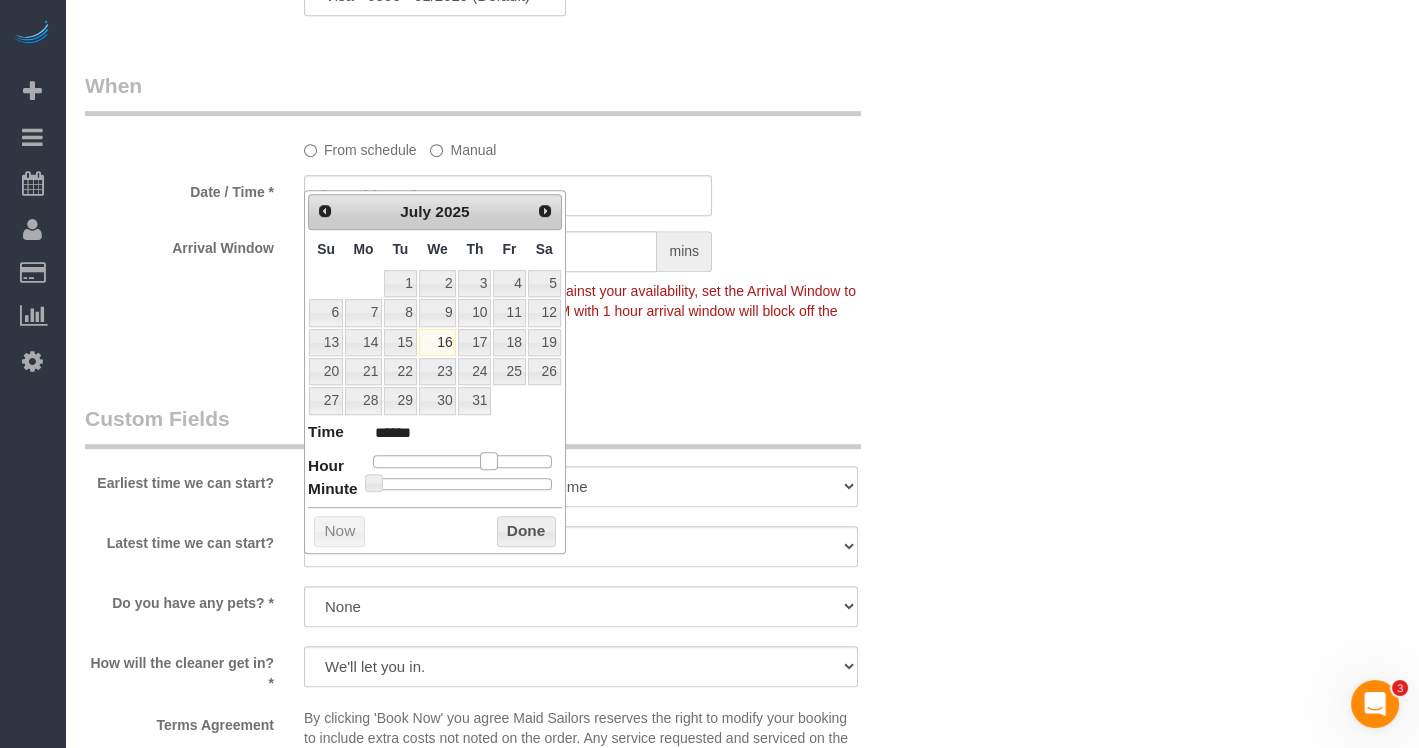 type on "07/16/2025 4:00PM" 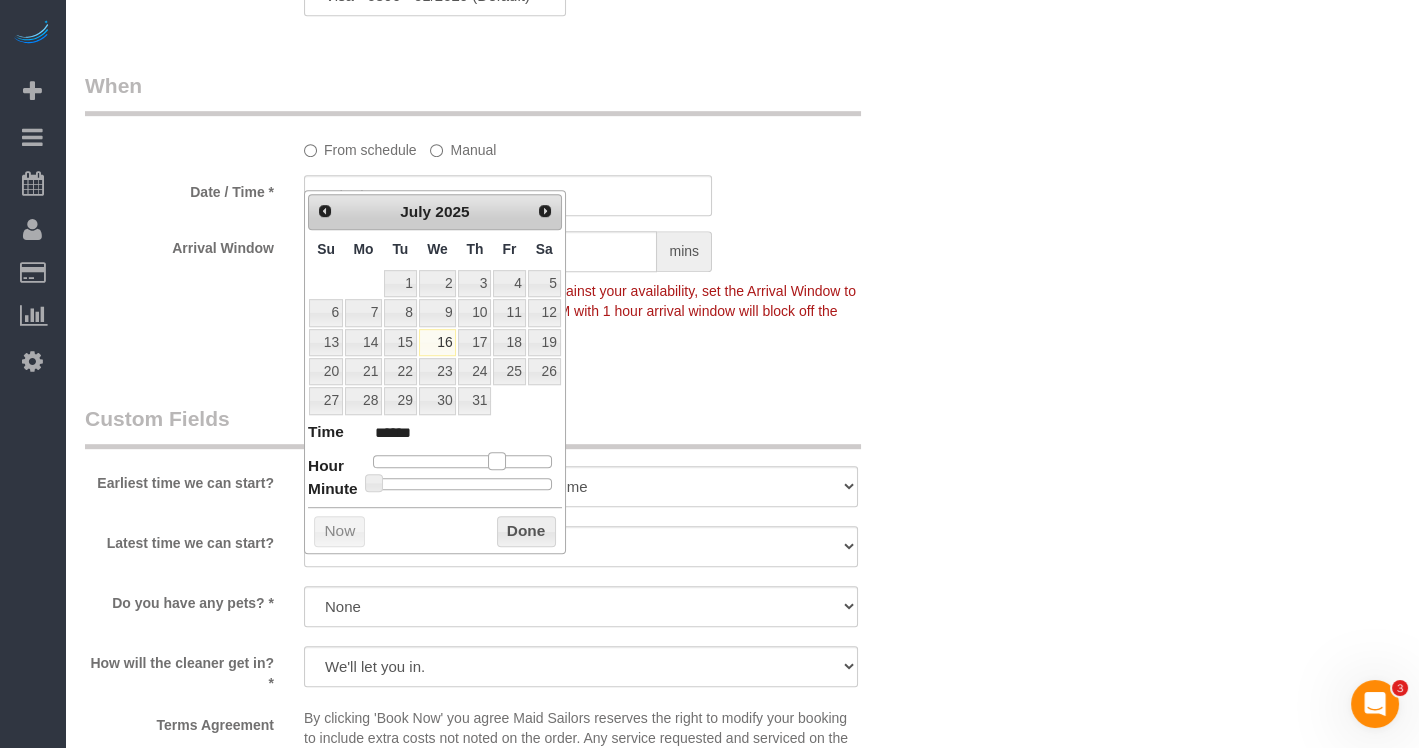 drag, startPoint x: 491, startPoint y: 447, endPoint x: 620, endPoint y: 386, distance: 142.69548 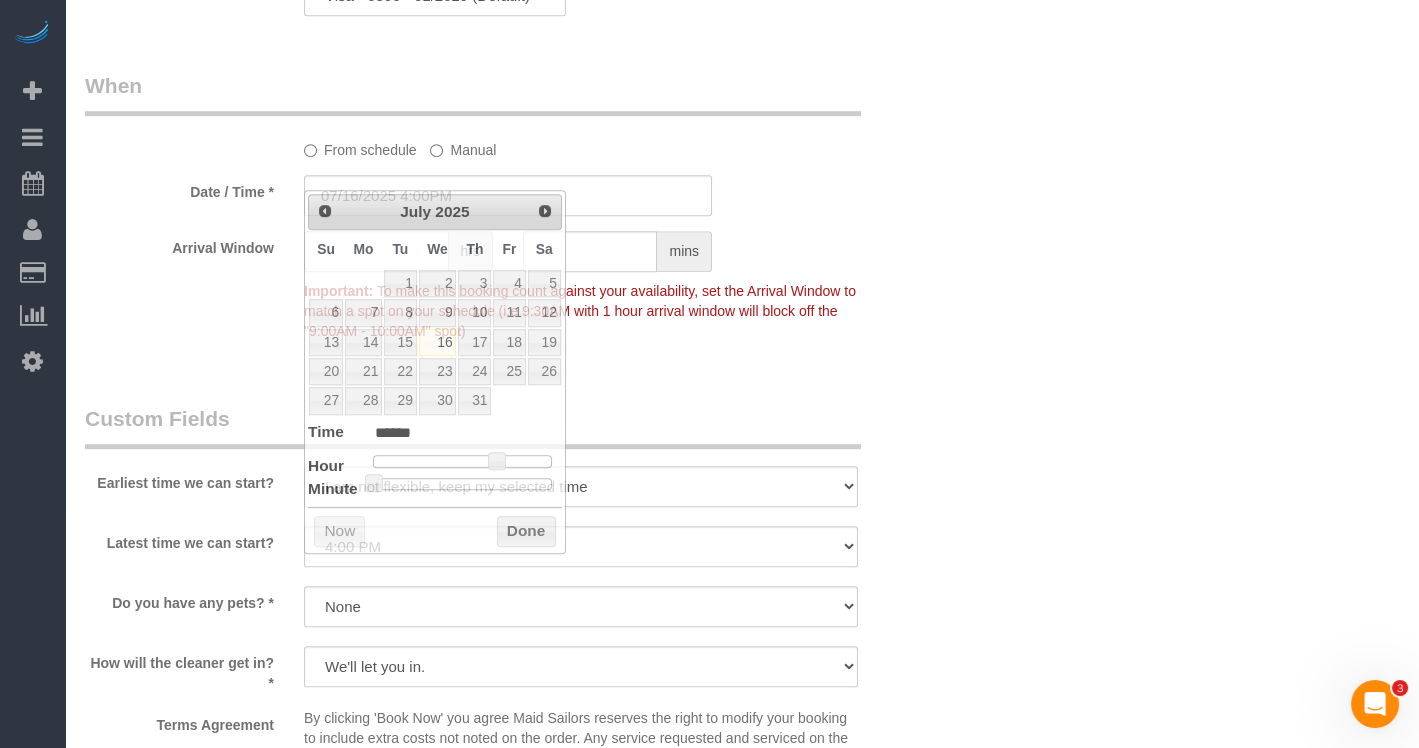 click on "Who
Email
bouzyt01@gmail.com
Name *
Tania
Bouzy
new customer
Where
Address
149-12 Union Turnpike, Apt. 21GA
Queens
AK
AL
AR
AZ
CA
CO
CT
DC
DE
FL
GA
HI
IA
ID
IL
IN
KS
KY
LA
MA
MD
ME
MI
MN
MO
MS
MT
NC
ND" at bounding box center [508, -119] 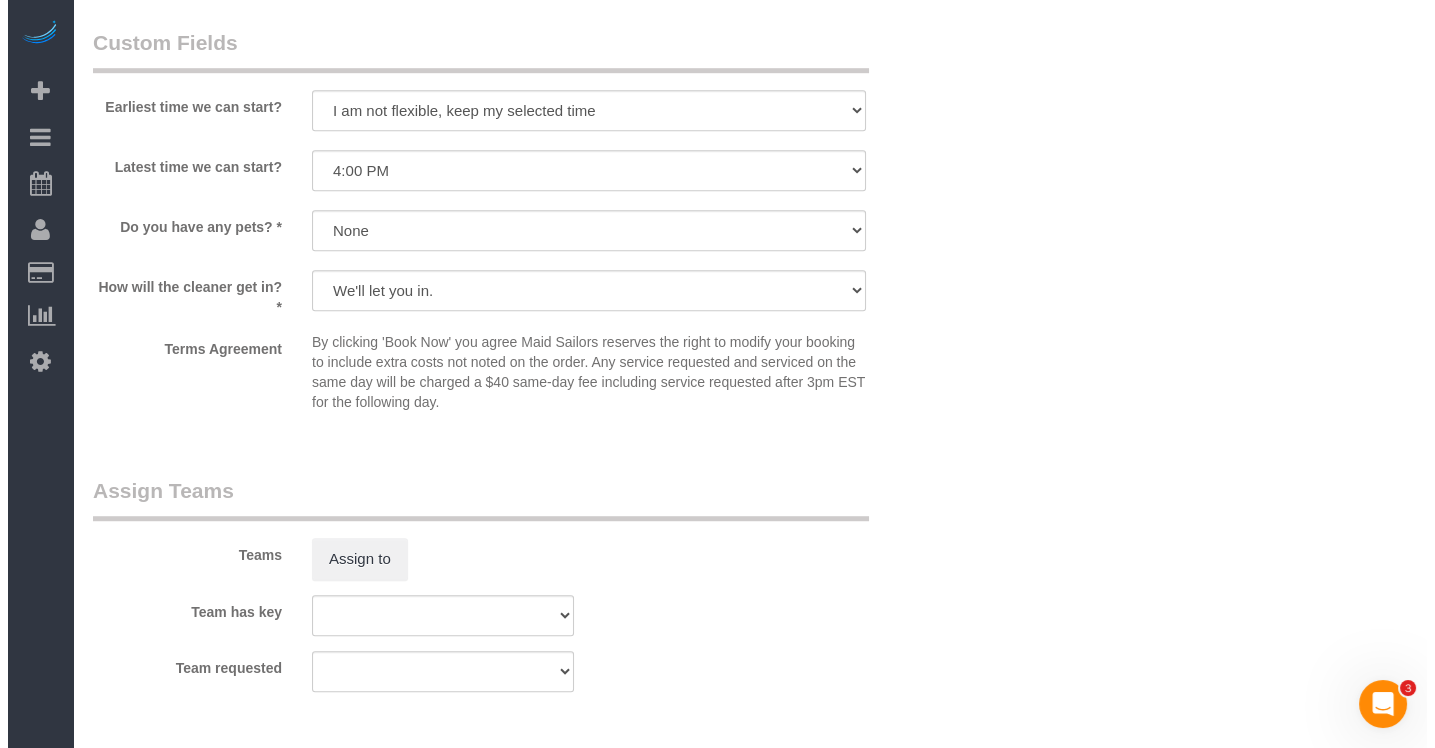 scroll, scrollTop: 2356, scrollLeft: 0, axis: vertical 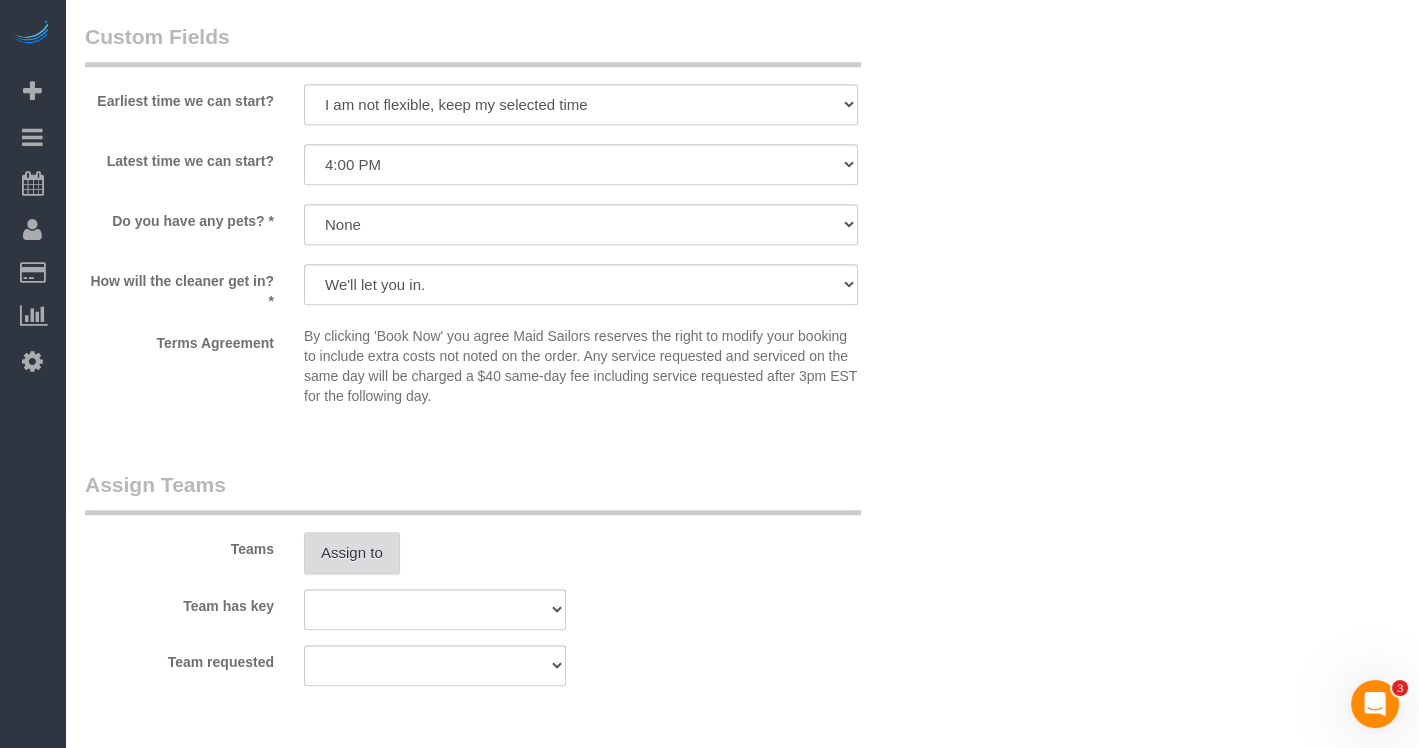 click on "Assign to" at bounding box center (352, 553) 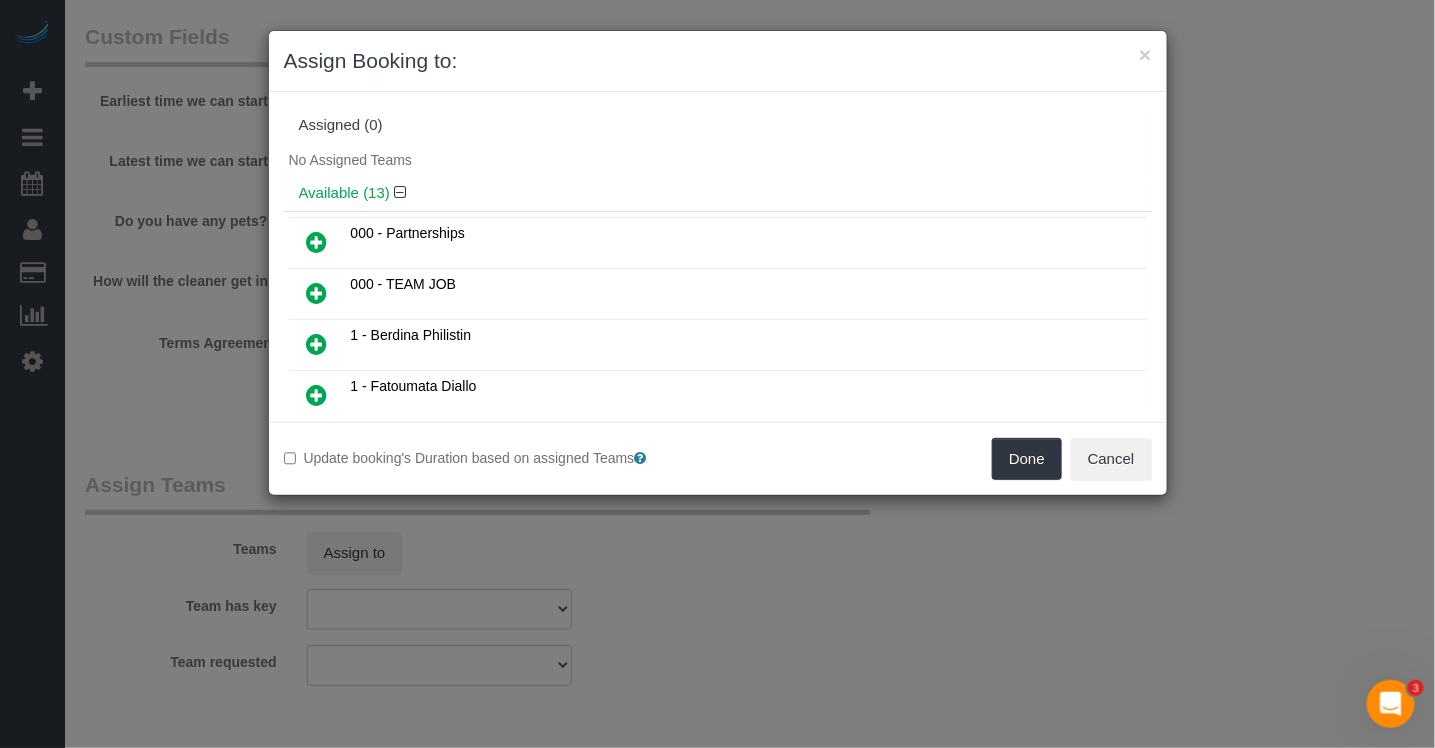 scroll, scrollTop: 527, scrollLeft: 0, axis: vertical 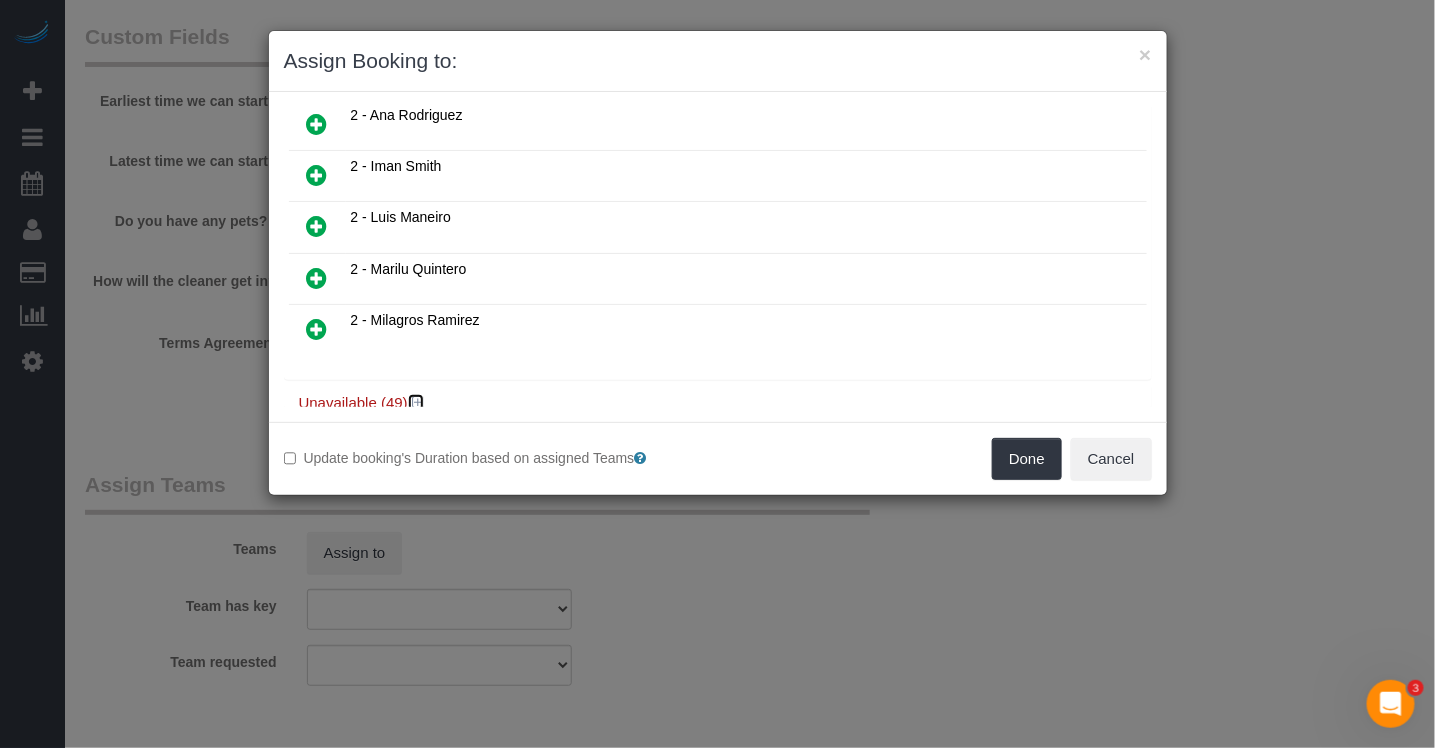 click at bounding box center (418, 402) 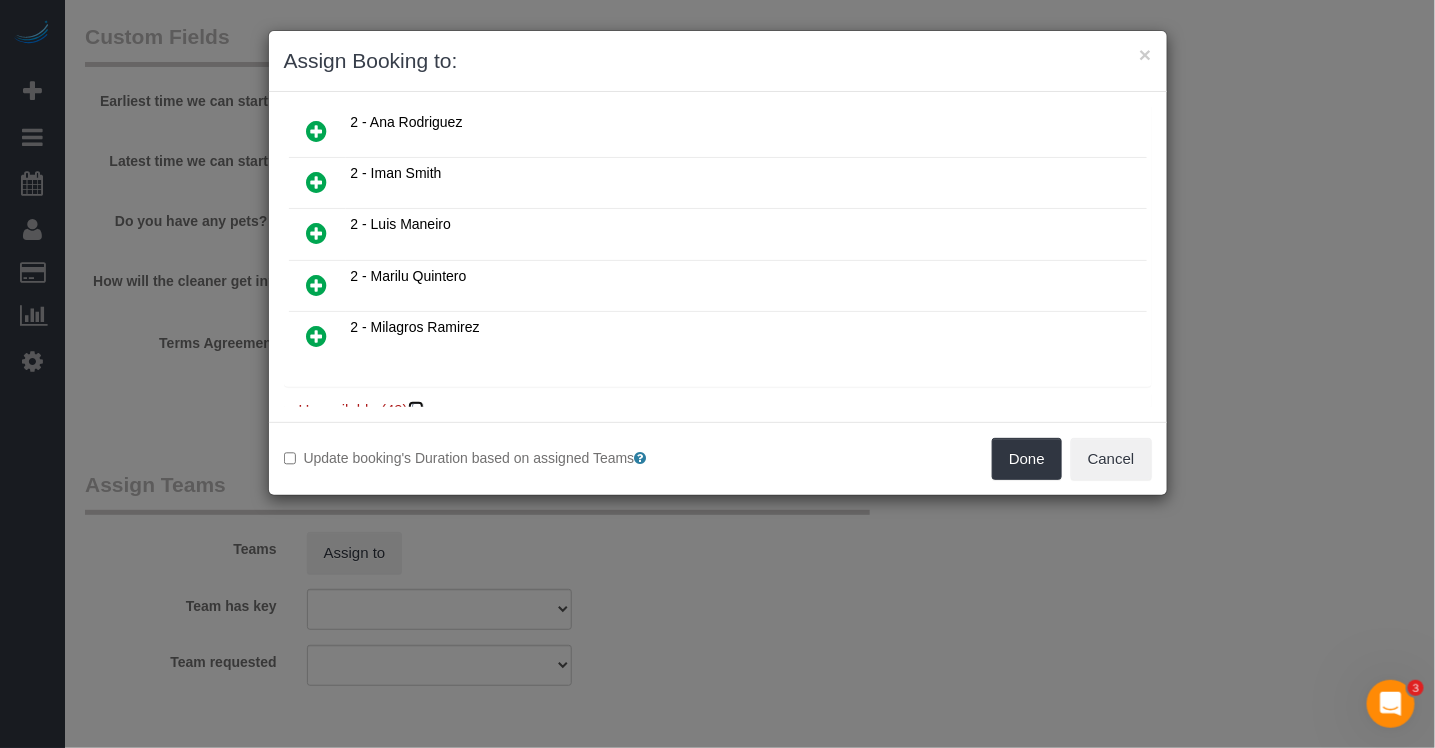 scroll, scrollTop: 728, scrollLeft: 0, axis: vertical 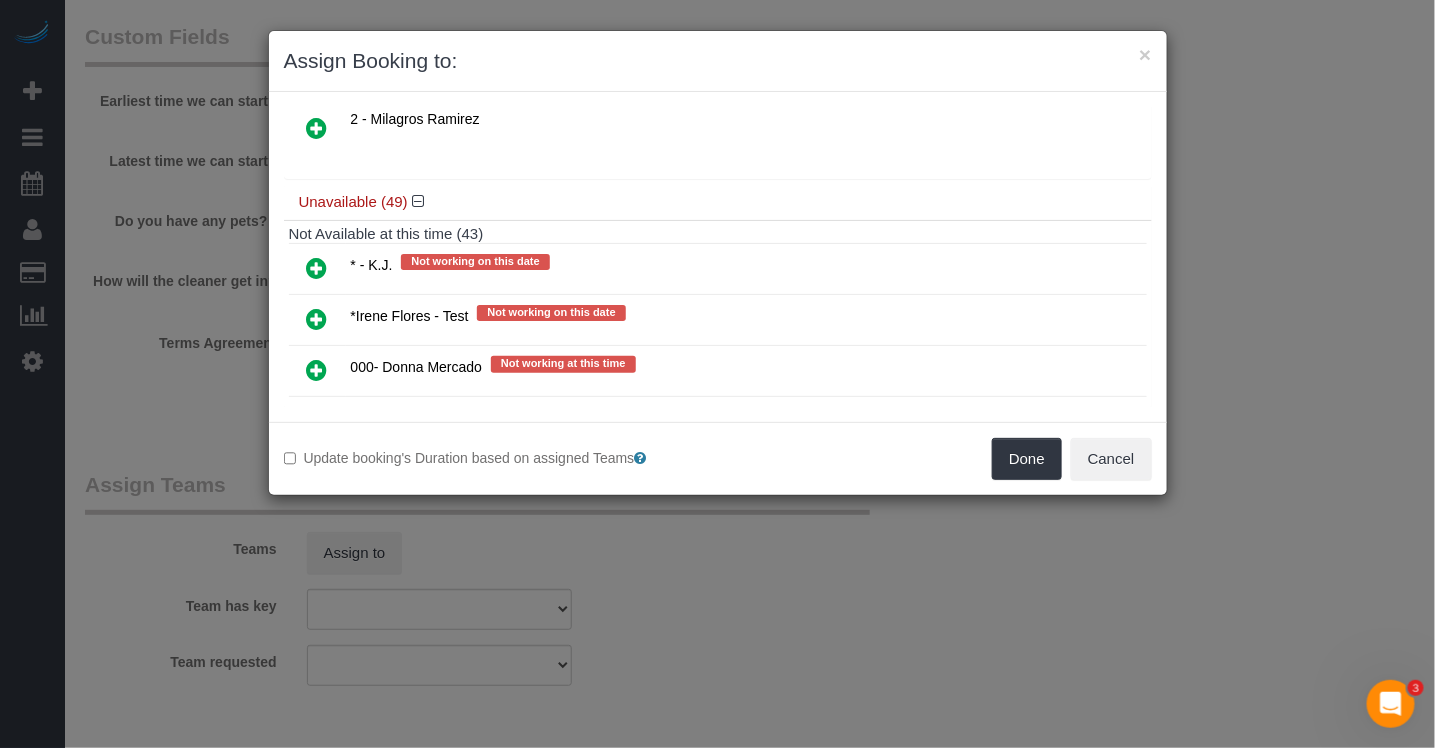 click at bounding box center (317, 268) 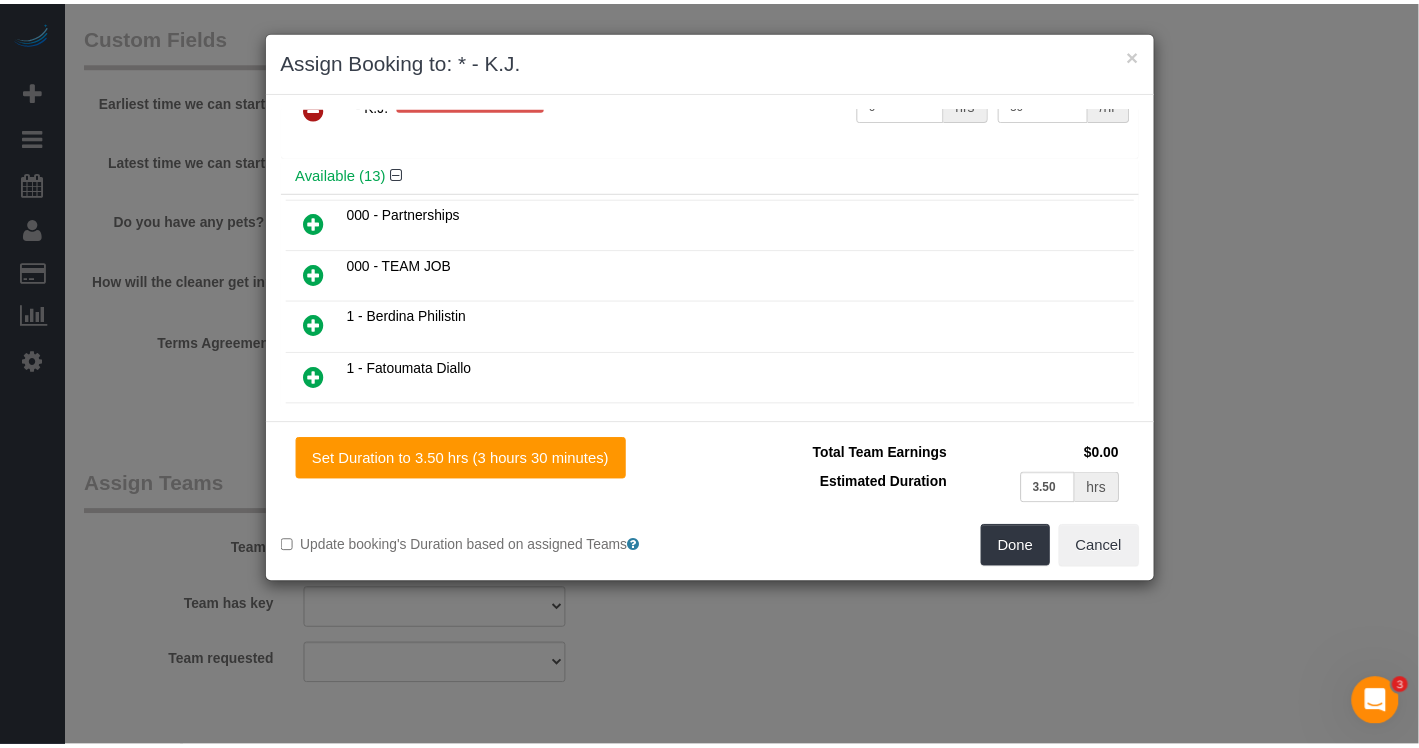 scroll, scrollTop: 0, scrollLeft: 0, axis: both 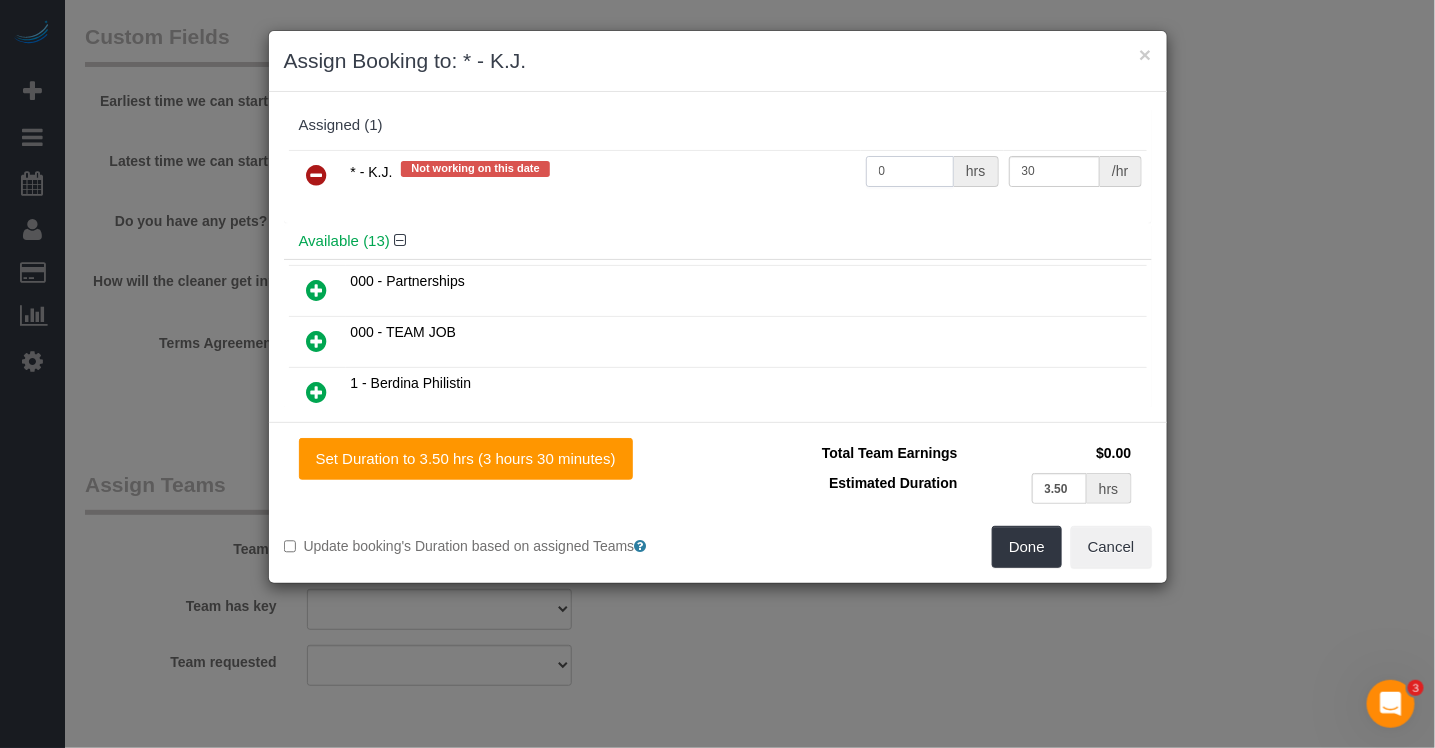 click on "0" at bounding box center (910, 171) 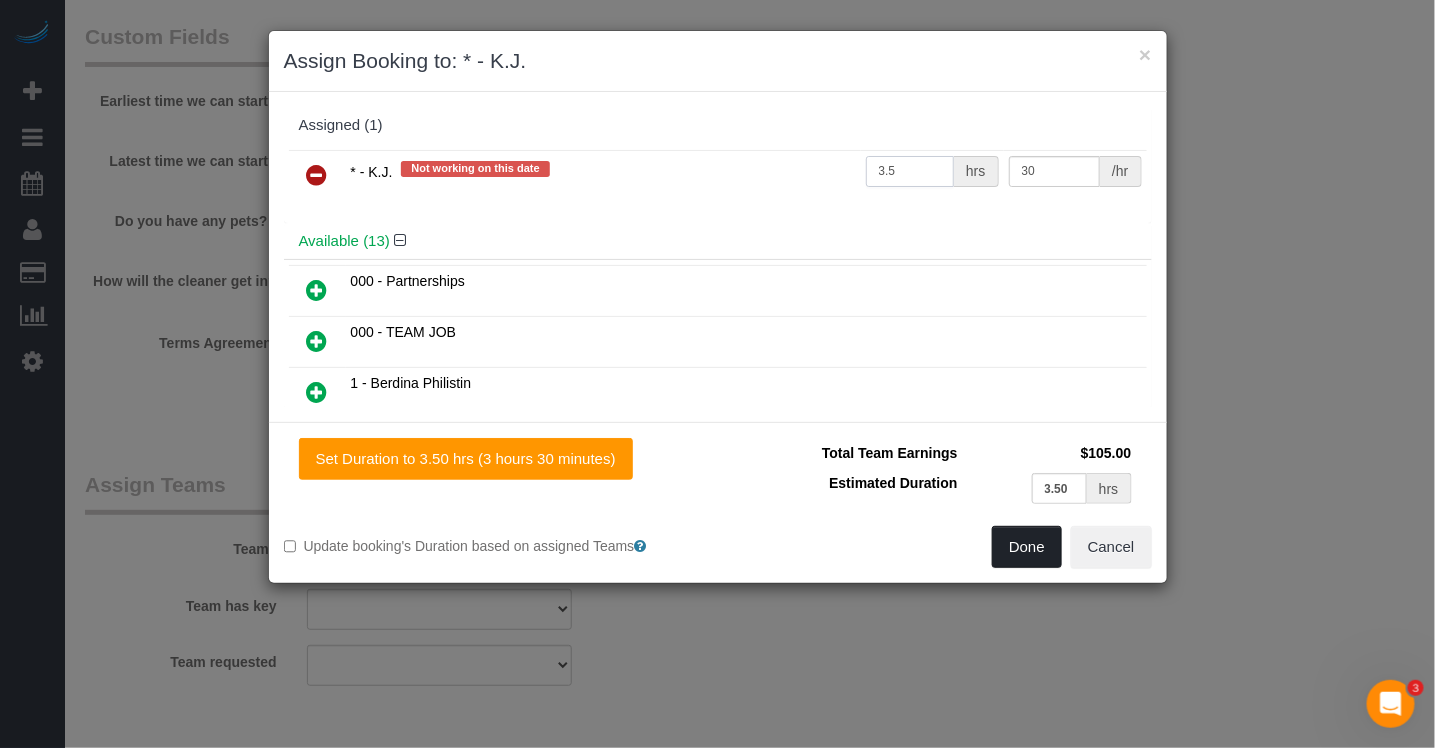 type on "3.5" 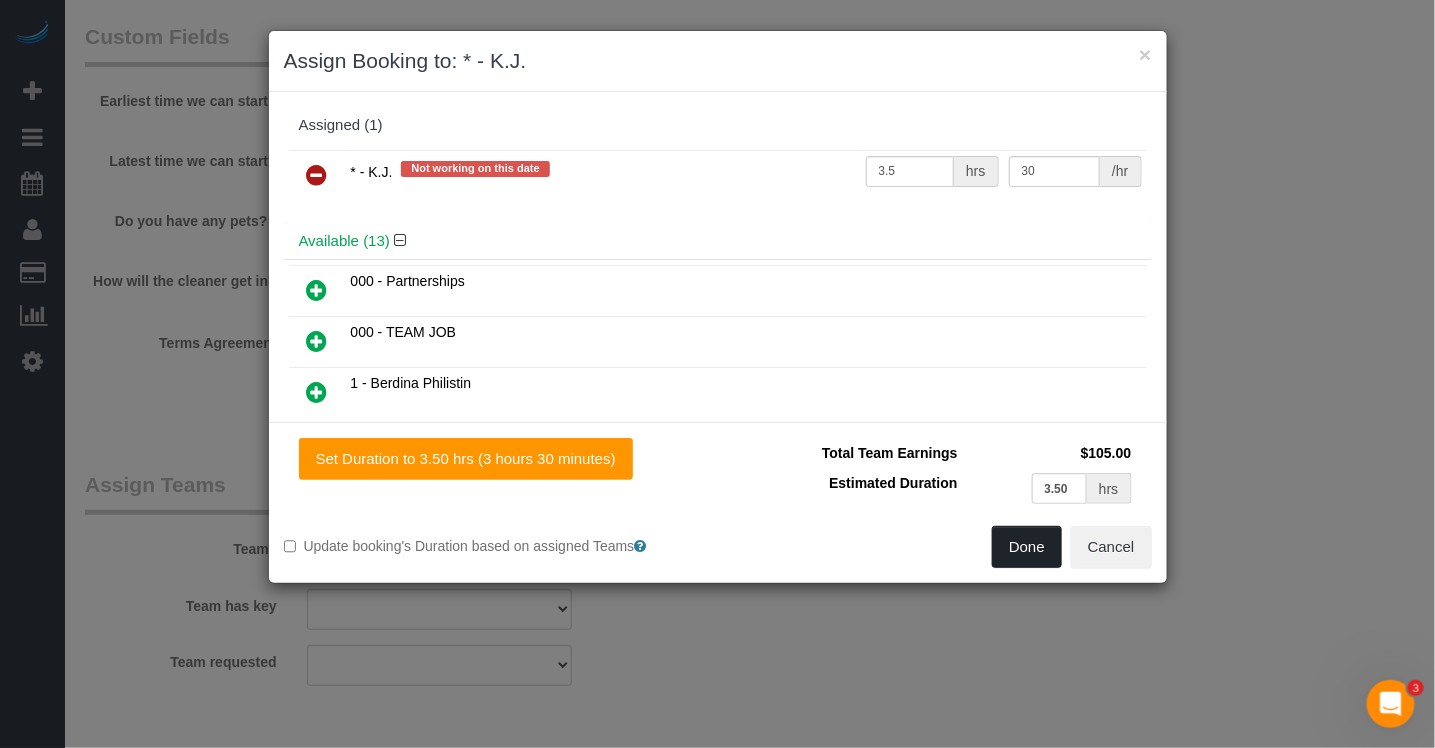click on "Done" at bounding box center (1027, 547) 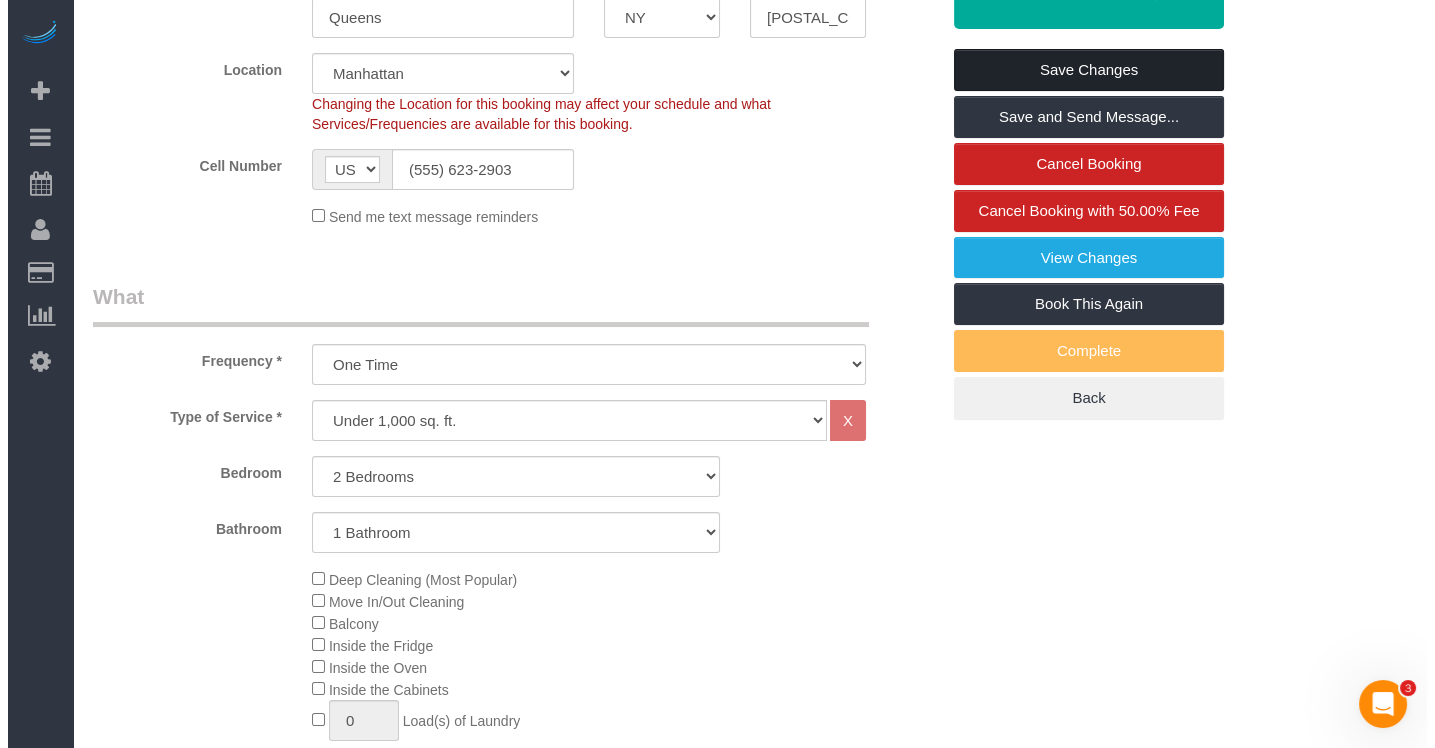 scroll, scrollTop: 8, scrollLeft: 0, axis: vertical 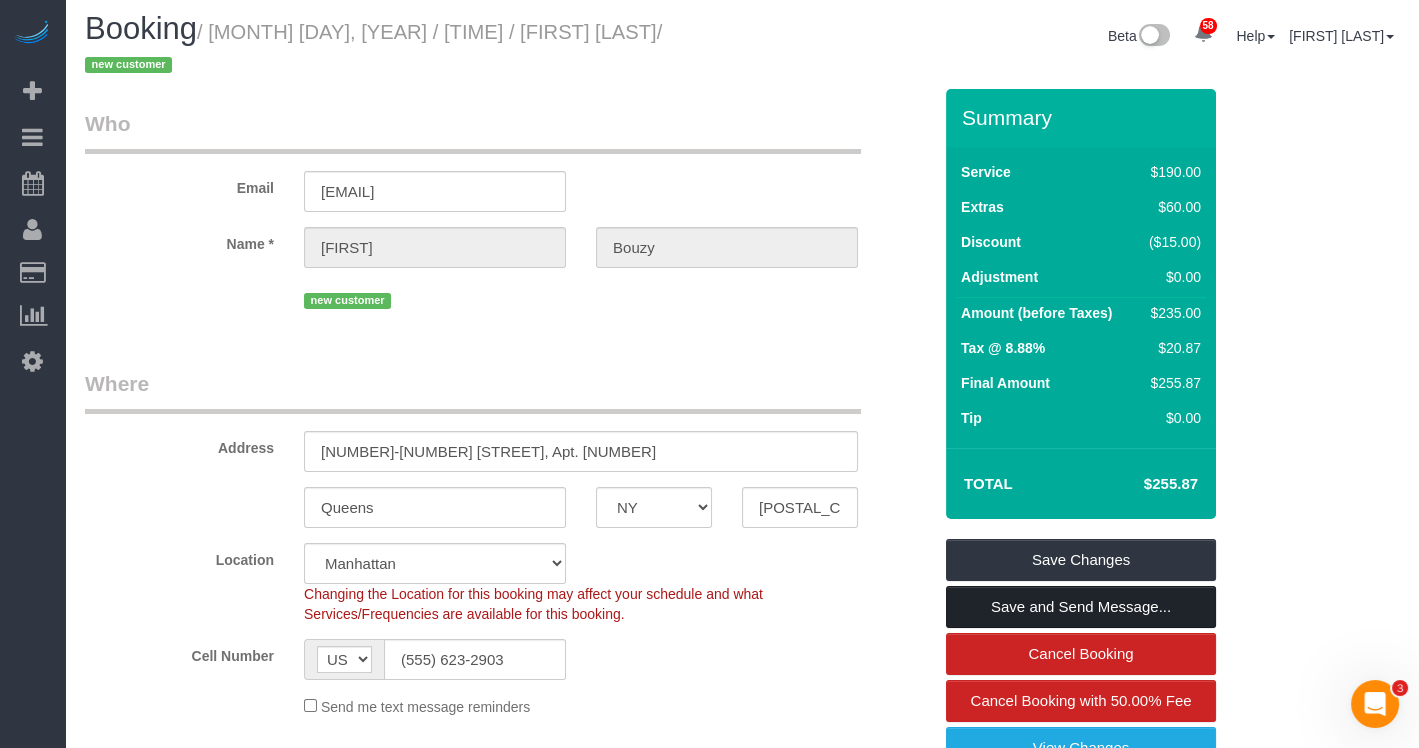 click on "Save and Send Message..." at bounding box center (1081, 607) 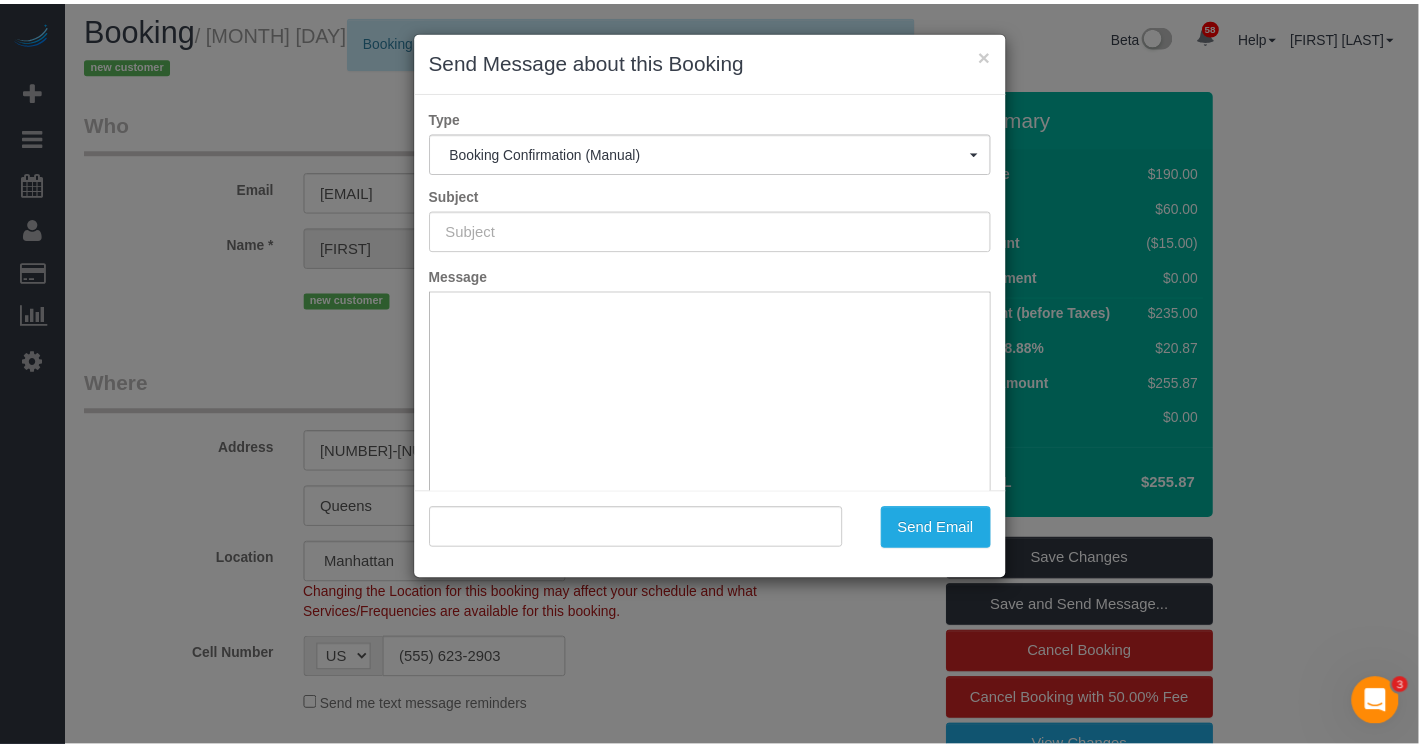 scroll, scrollTop: 0, scrollLeft: 0, axis: both 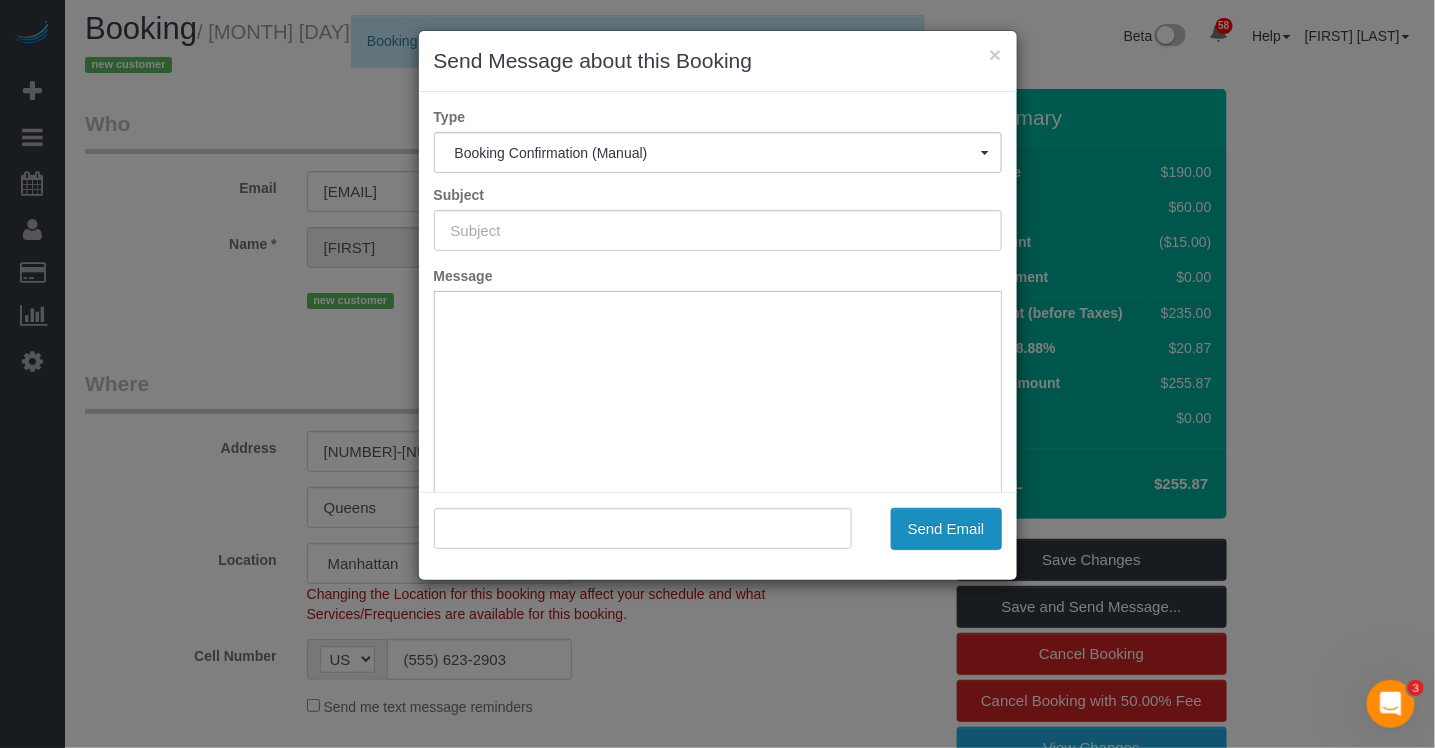 type on "Cleaning Confirmed for 07/16/2025 at 4:00pm" 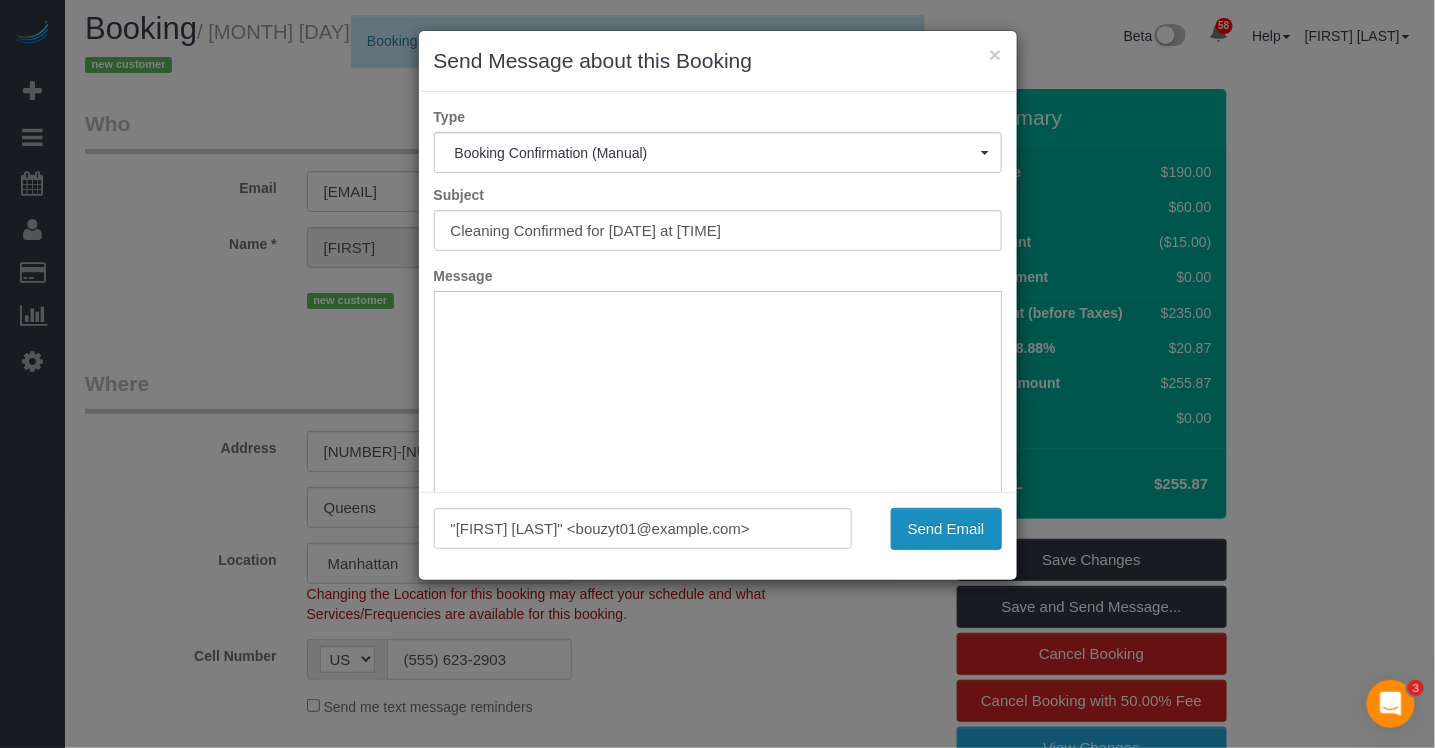 click on "Send Email" at bounding box center [946, 529] 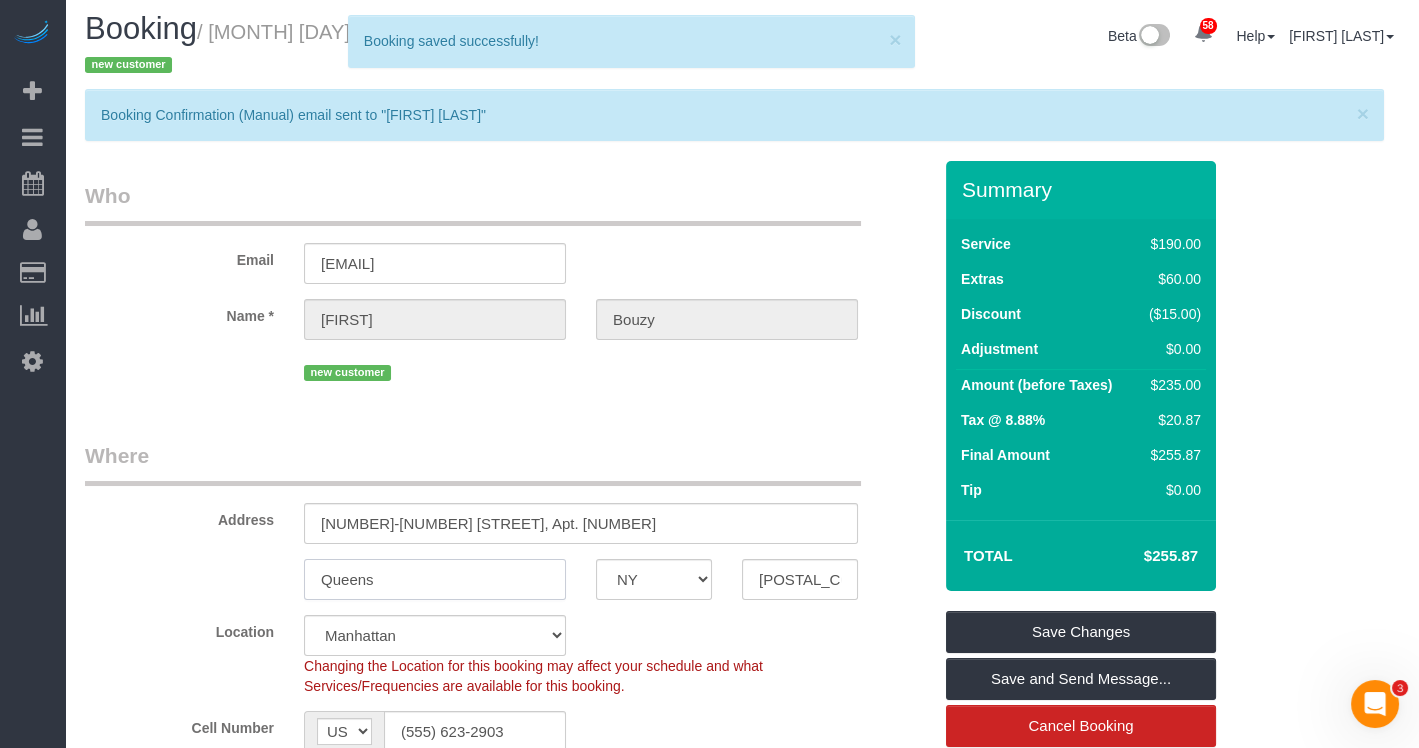 click on "Queens" at bounding box center (435, 579) 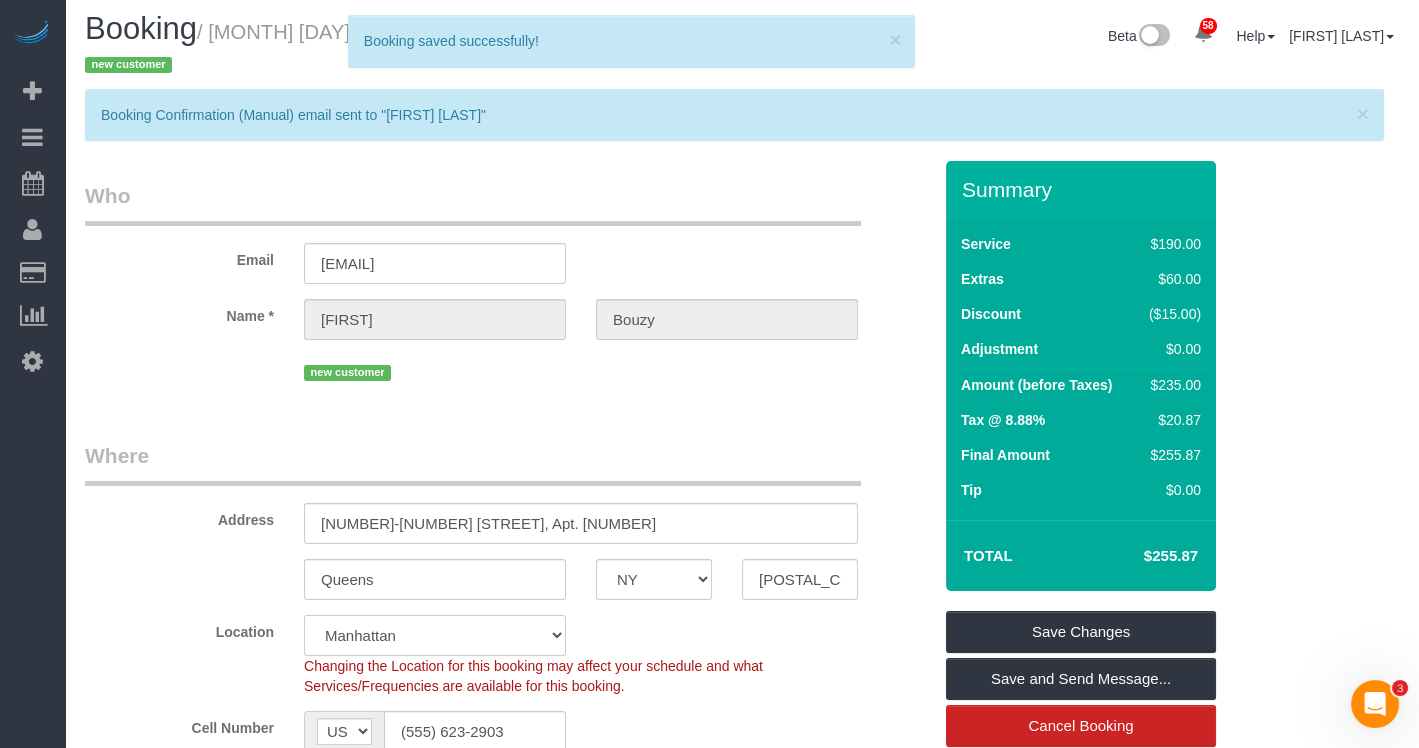 click on "Manhattan Austin Boston Bronx Brooklyn Charlotte Denver New Jersey Portland Queens Seattle Staten Island" 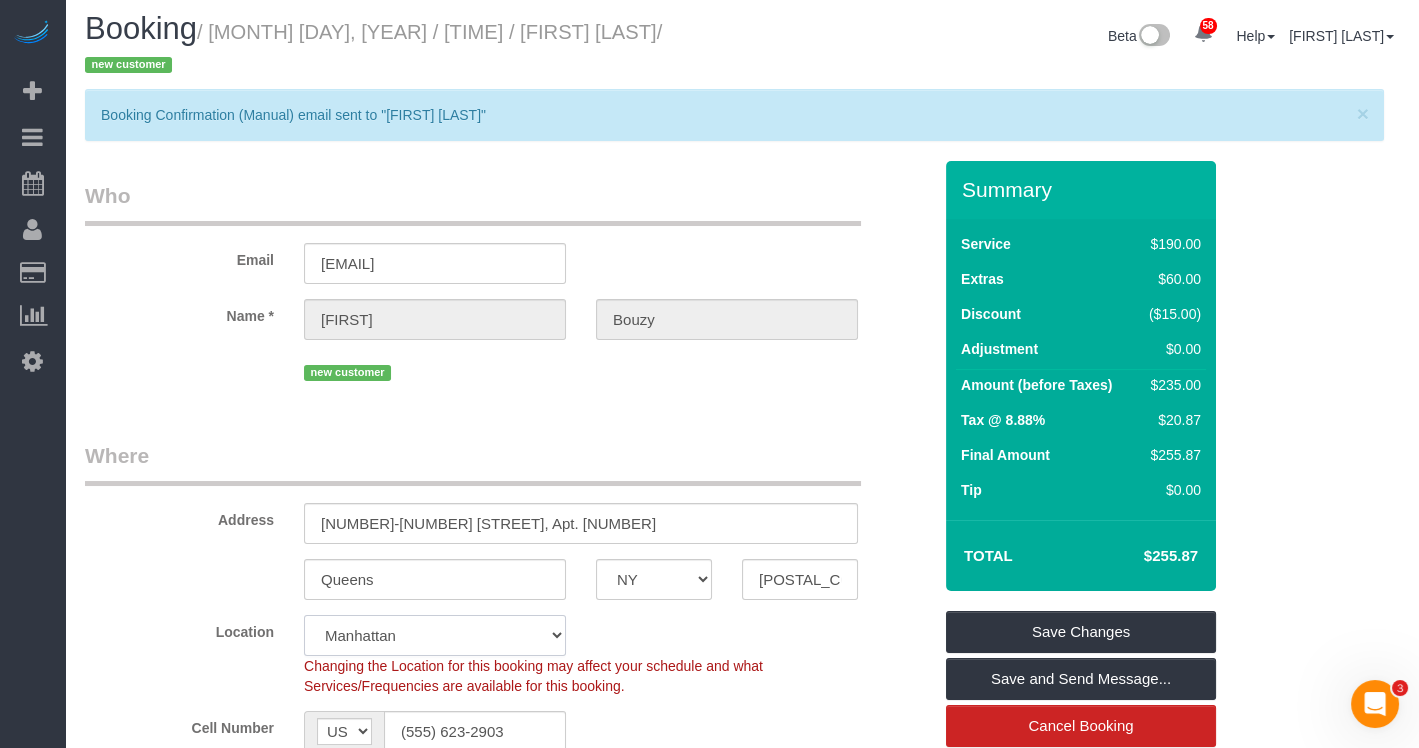 select on "7" 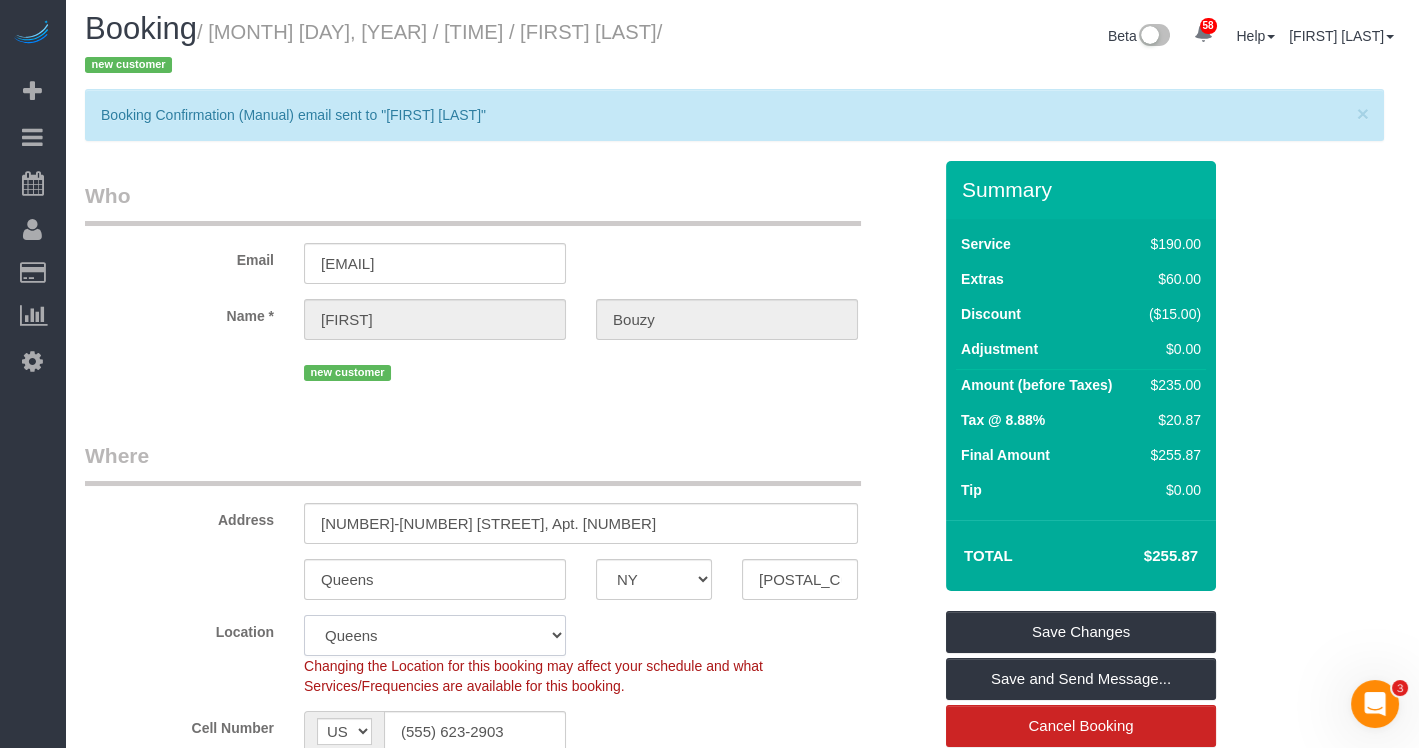 select on "object:3592" 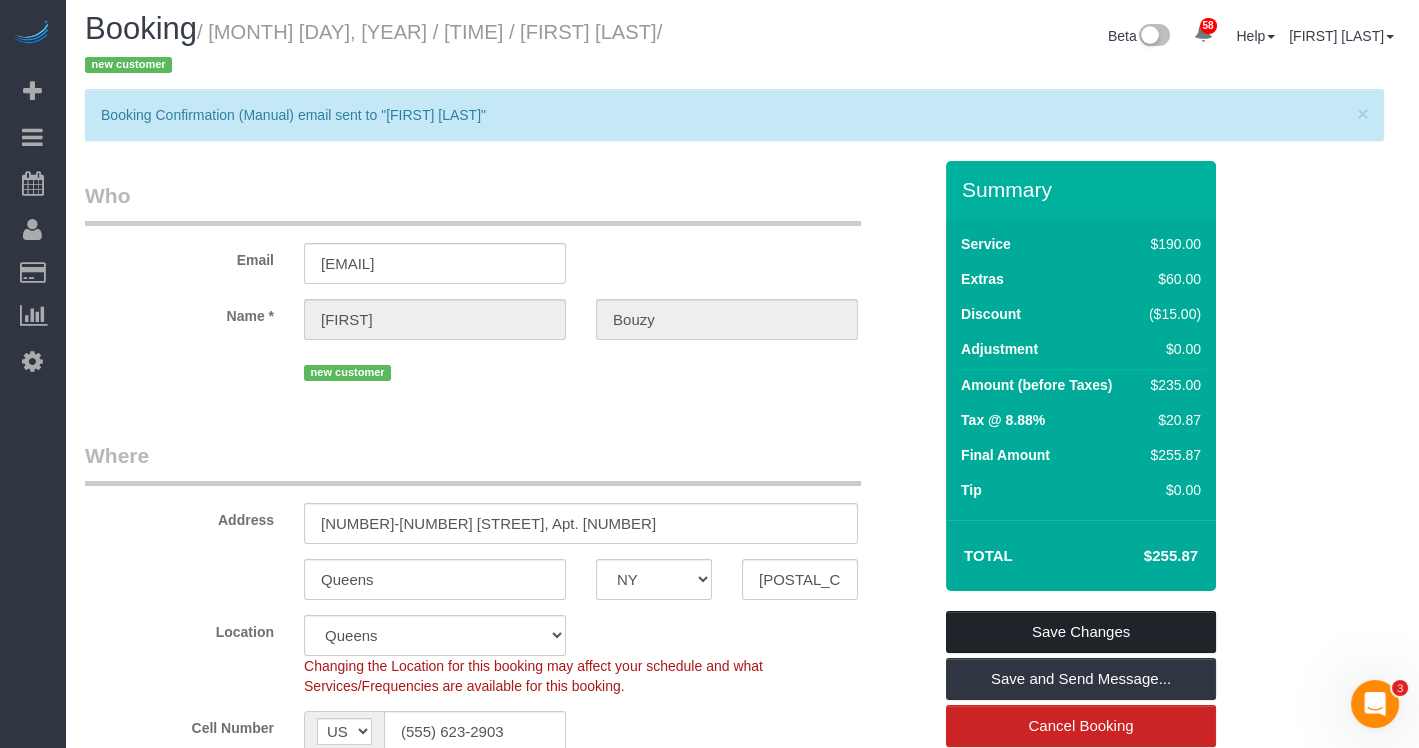 click on "Save Changes" at bounding box center (1081, 632) 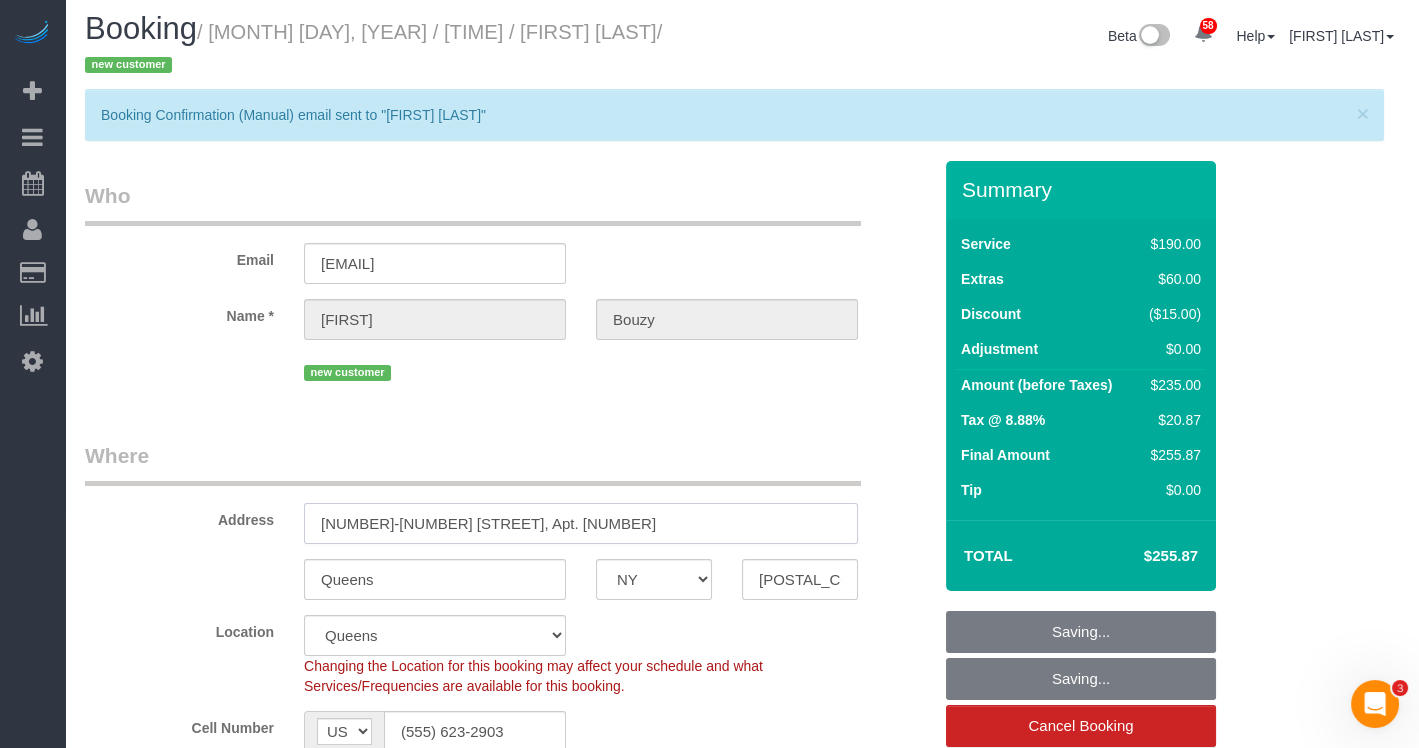 drag, startPoint x: 603, startPoint y: 505, endPoint x: 284, endPoint y: 467, distance: 321.25534 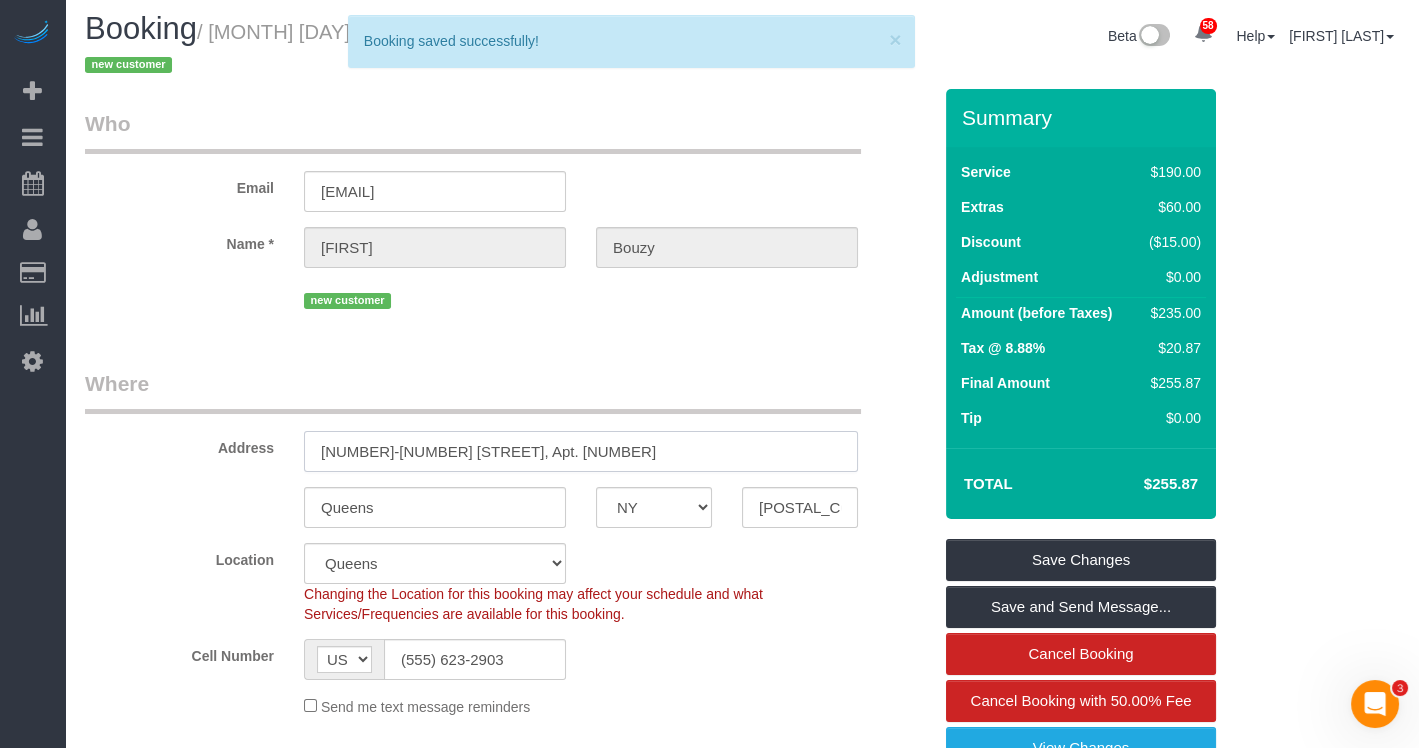 scroll, scrollTop: 617, scrollLeft: 0, axis: vertical 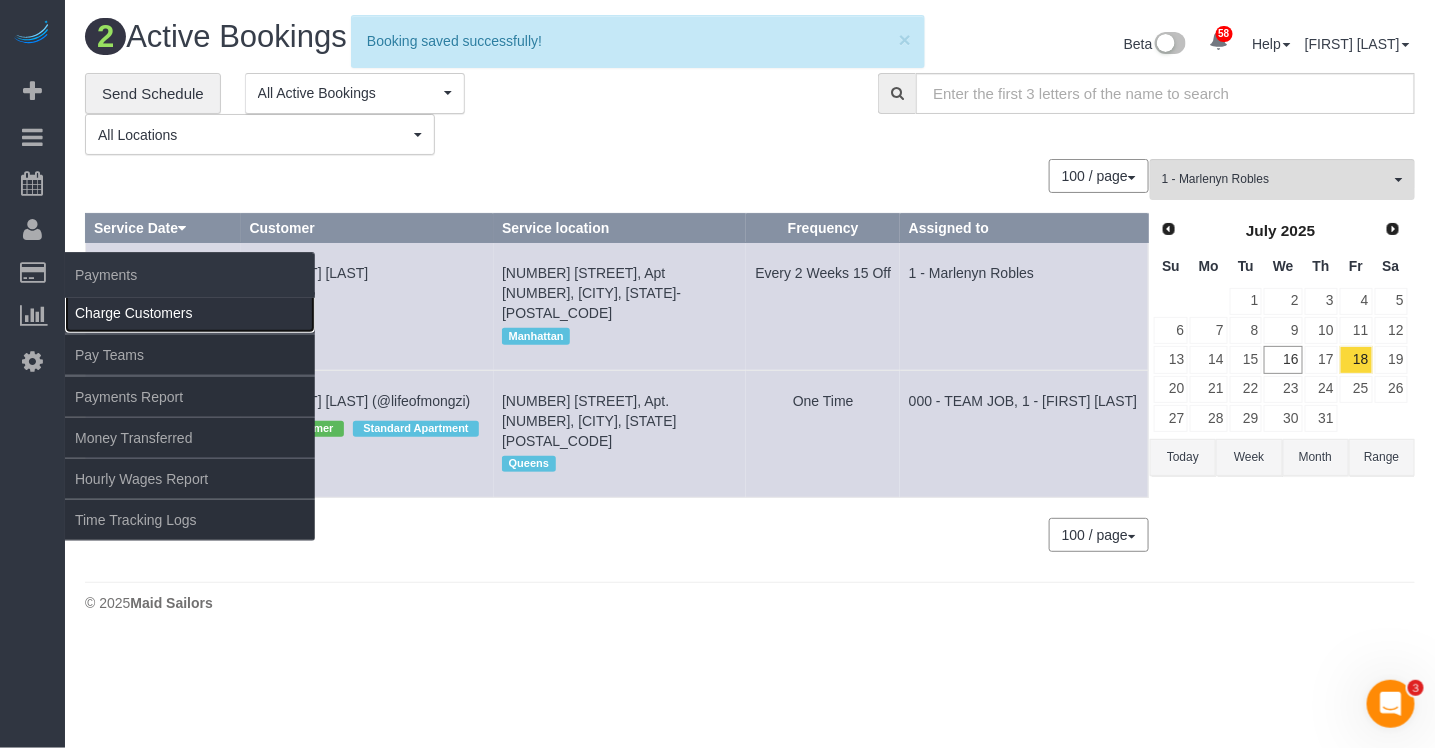 click on "Charge Customers" at bounding box center [190, 313] 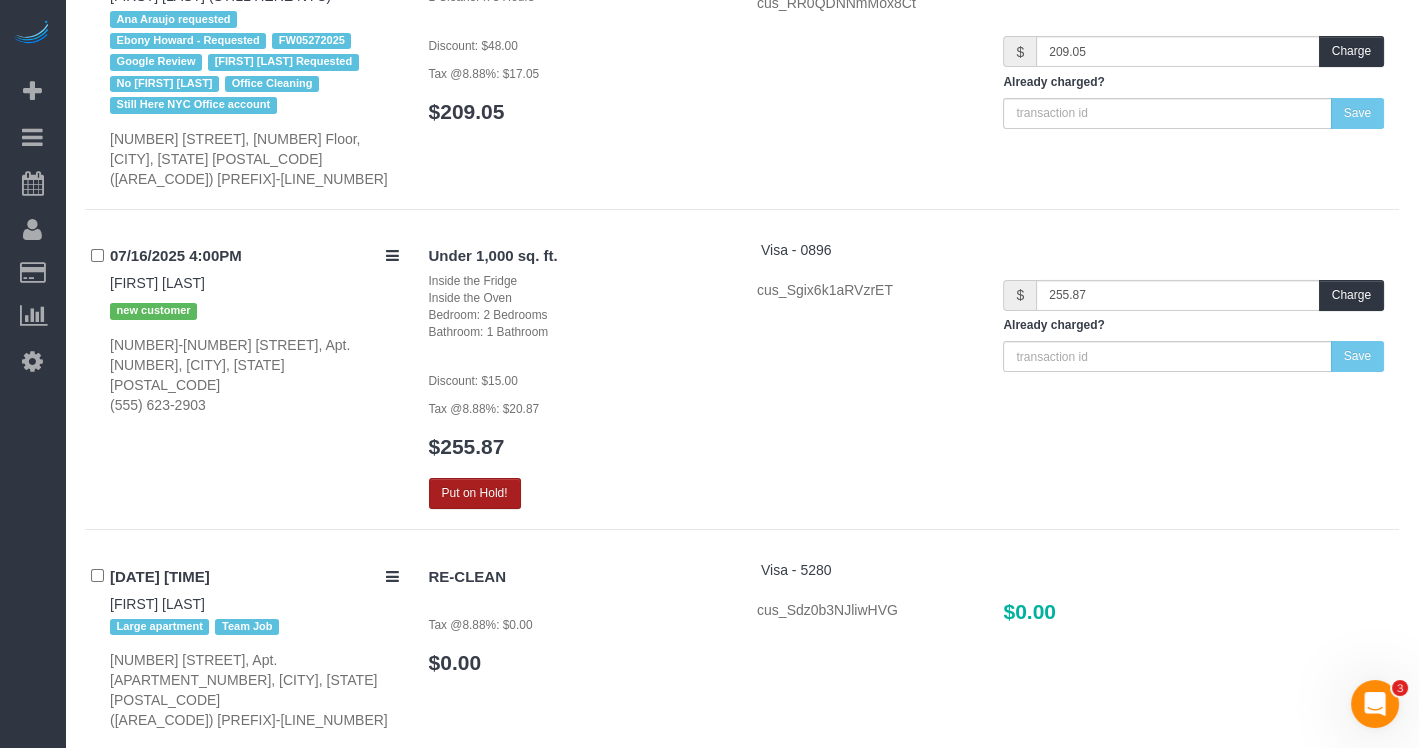 click on "Put on Hold!" at bounding box center [475, 493] 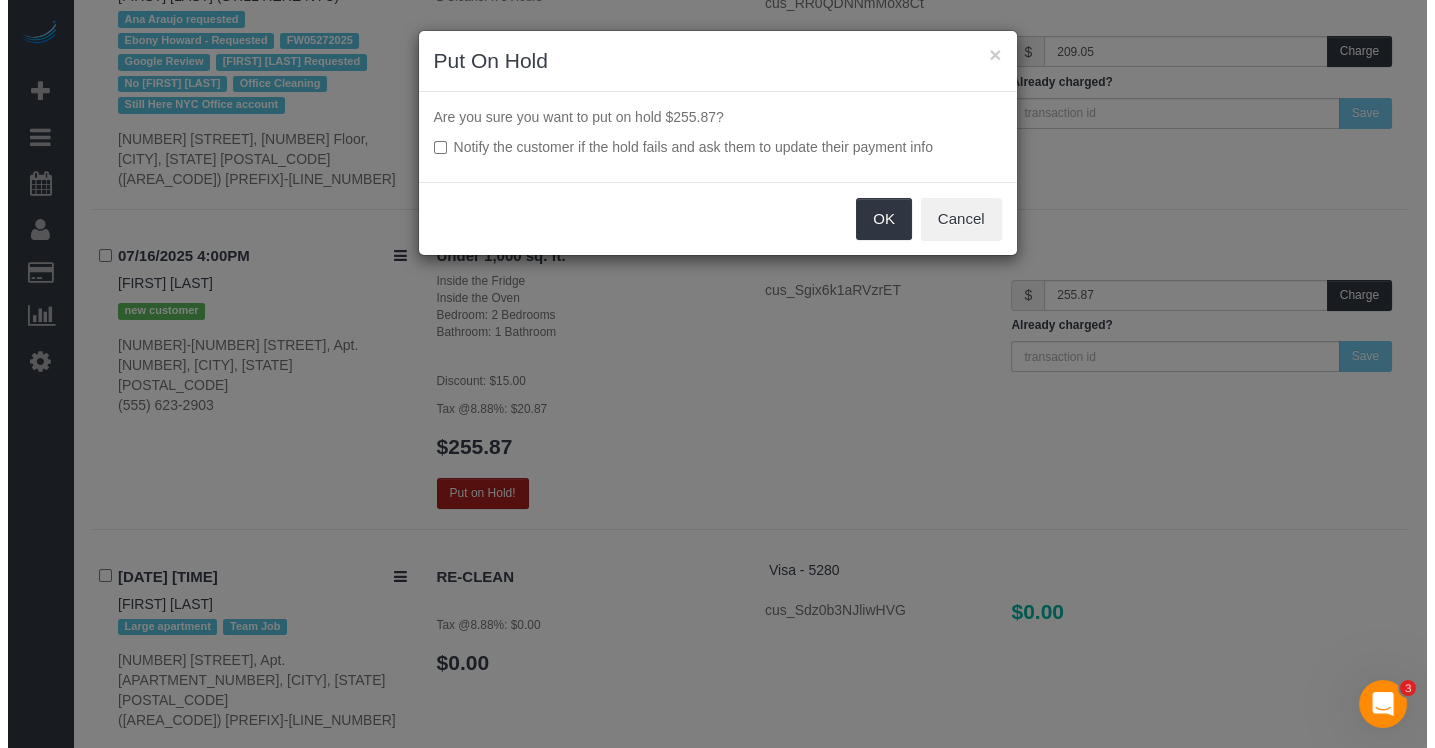 scroll, scrollTop: 11677, scrollLeft: 0, axis: vertical 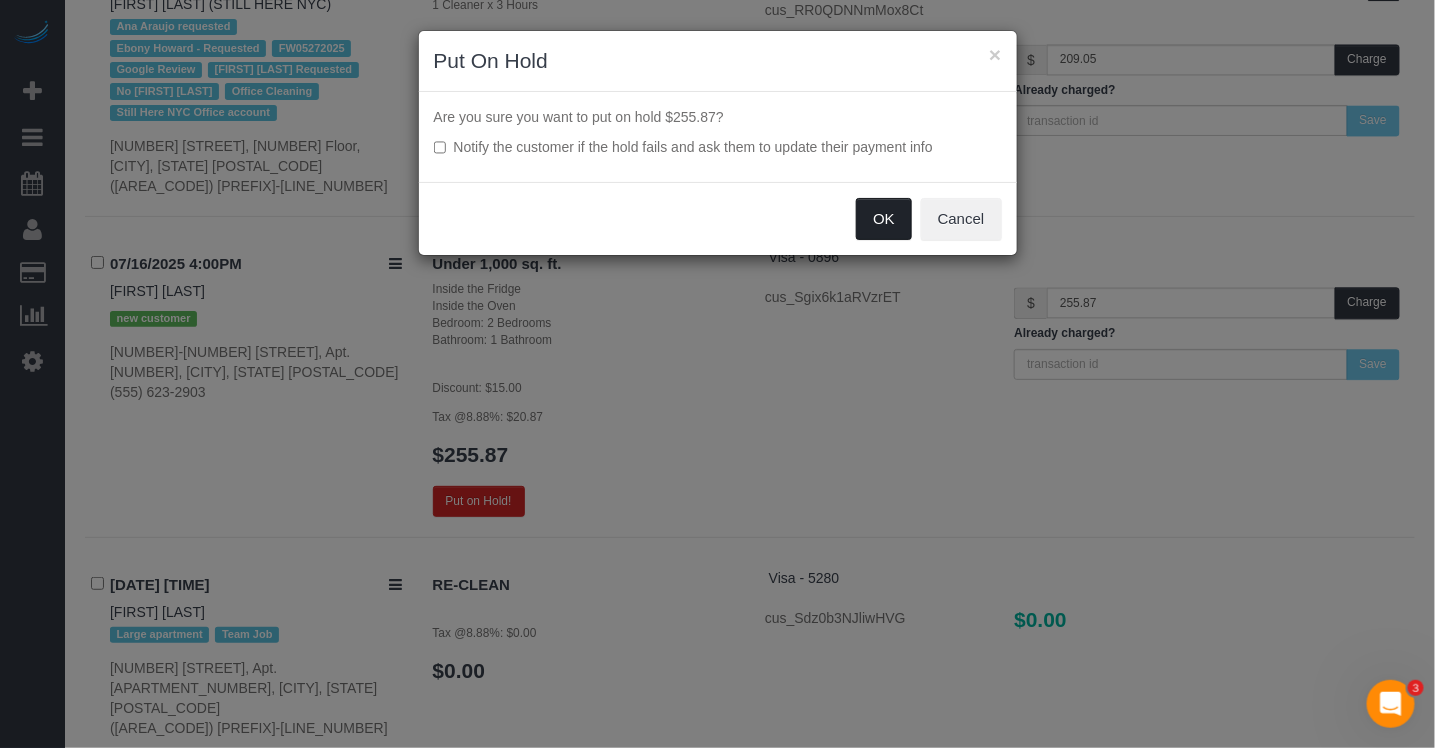 click on "OK" at bounding box center [884, 219] 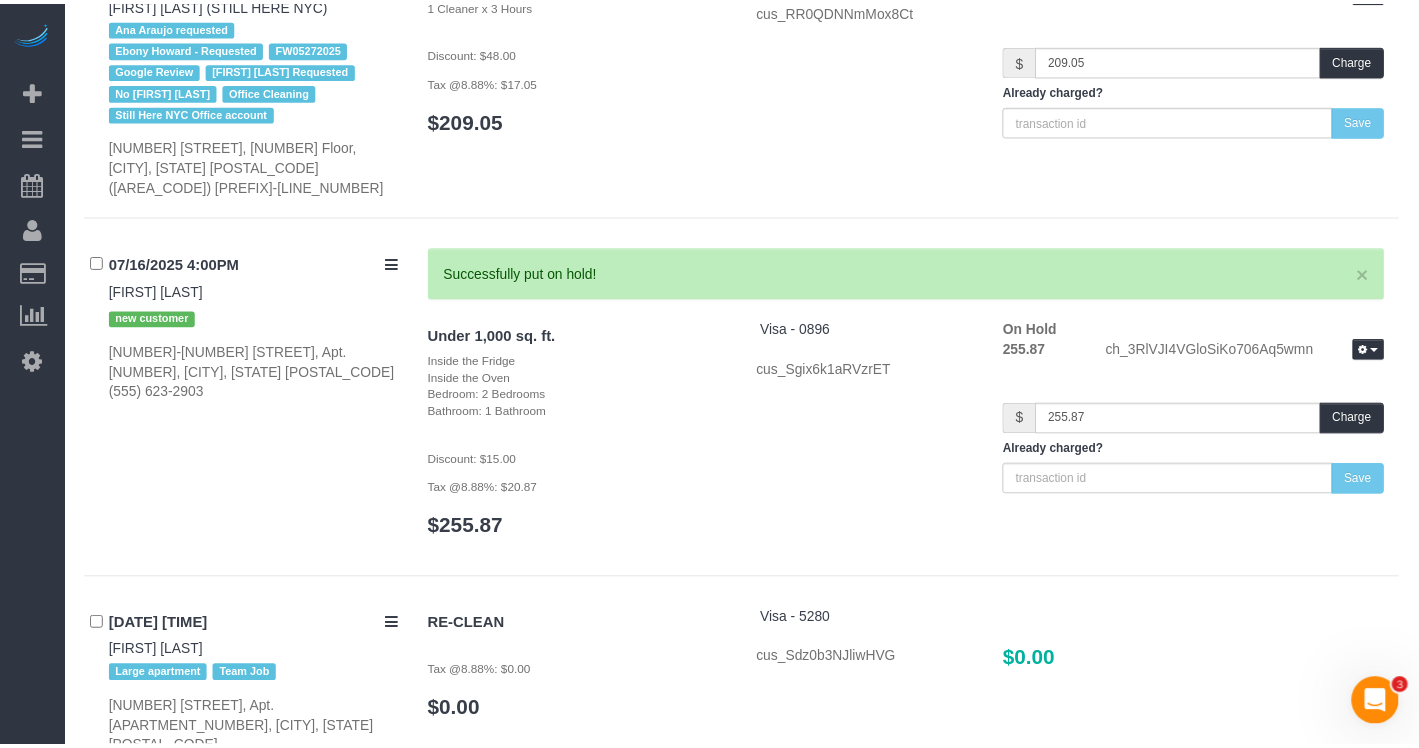 scroll, scrollTop: 11687, scrollLeft: 0, axis: vertical 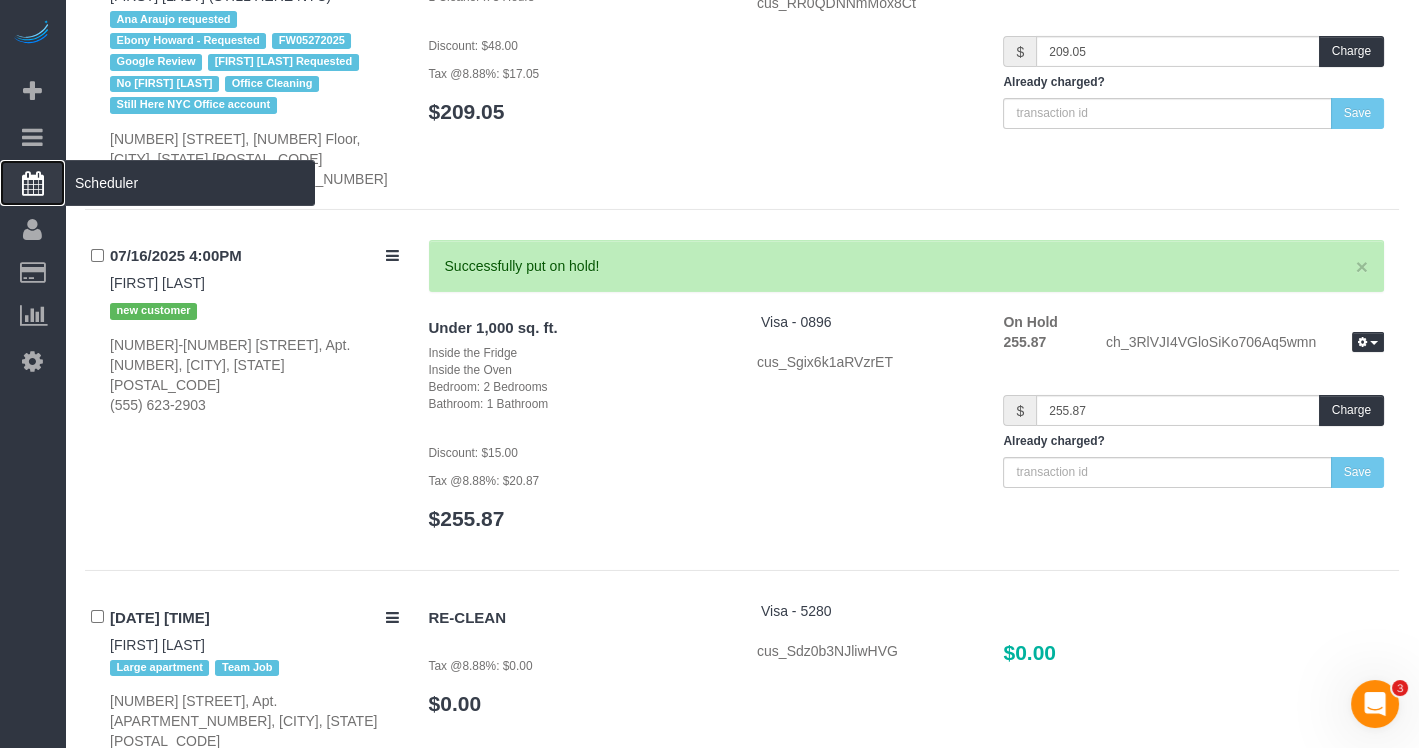 click on "Scheduler" at bounding box center [190, 183] 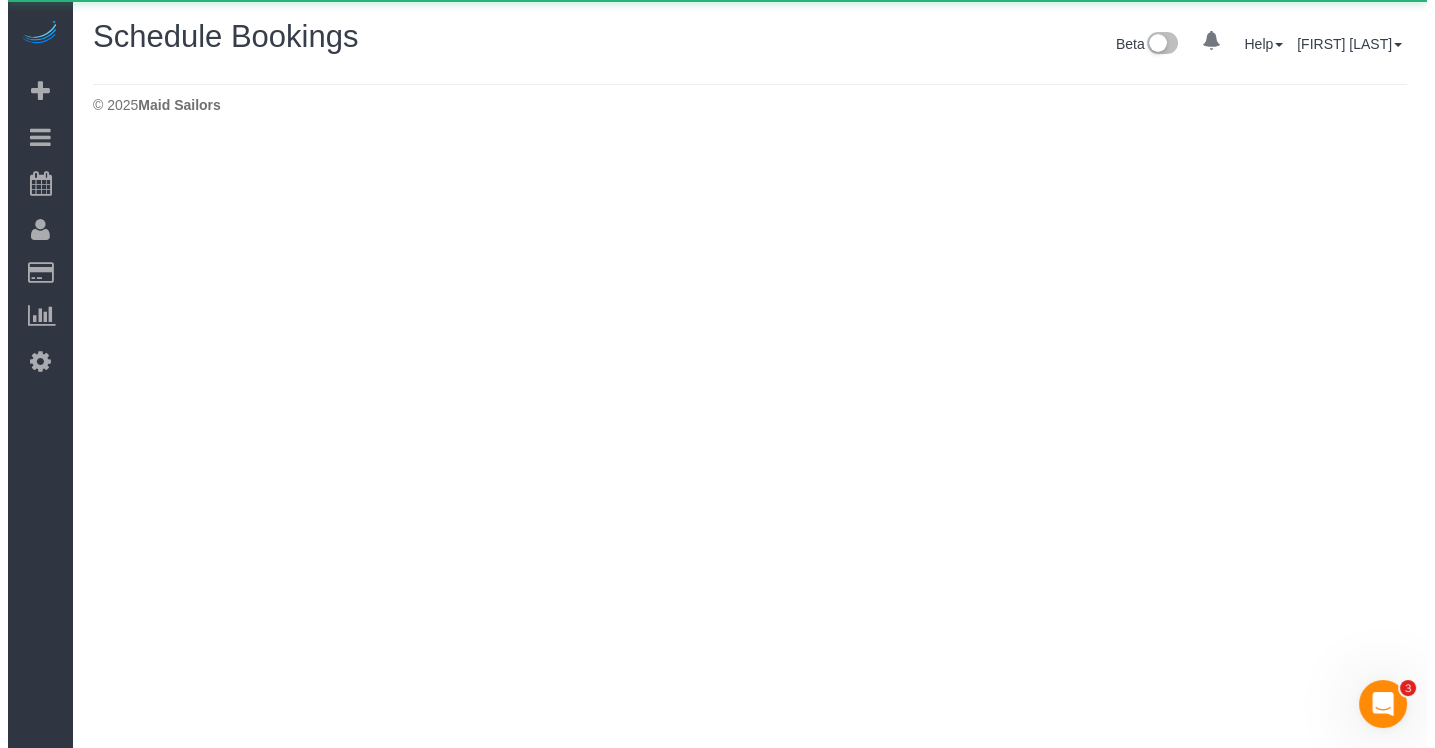 scroll, scrollTop: 0, scrollLeft: 0, axis: both 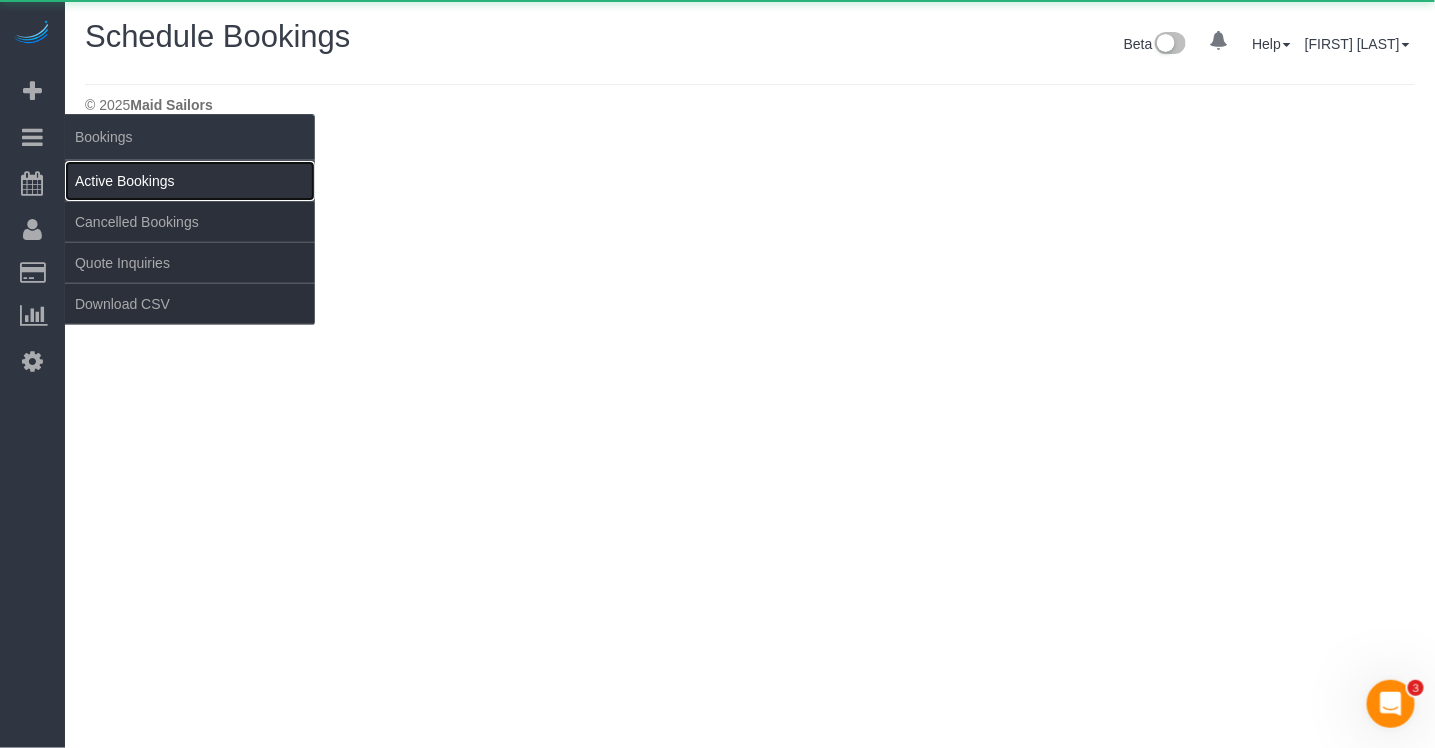 click on "Active Bookings" at bounding box center [190, 181] 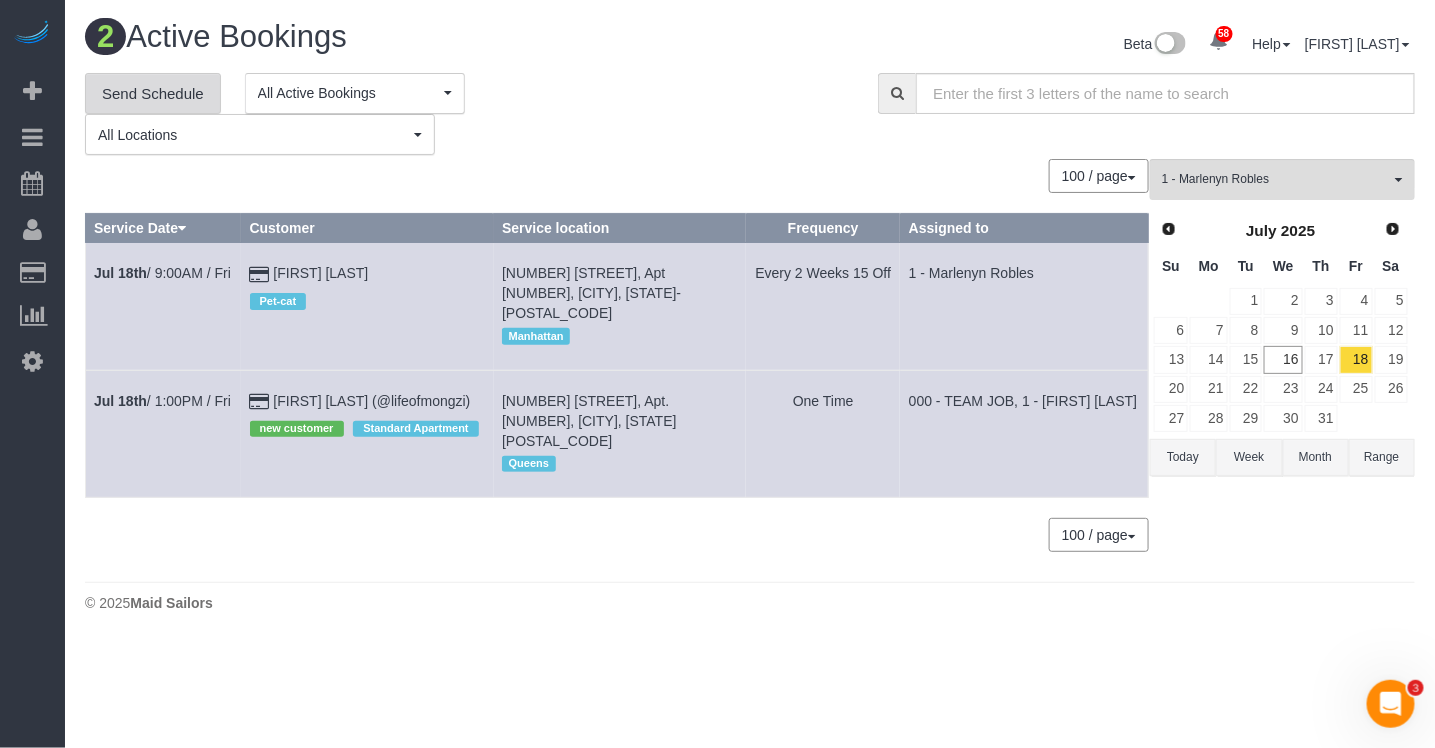 click on "Send Schedule" at bounding box center [153, 94] 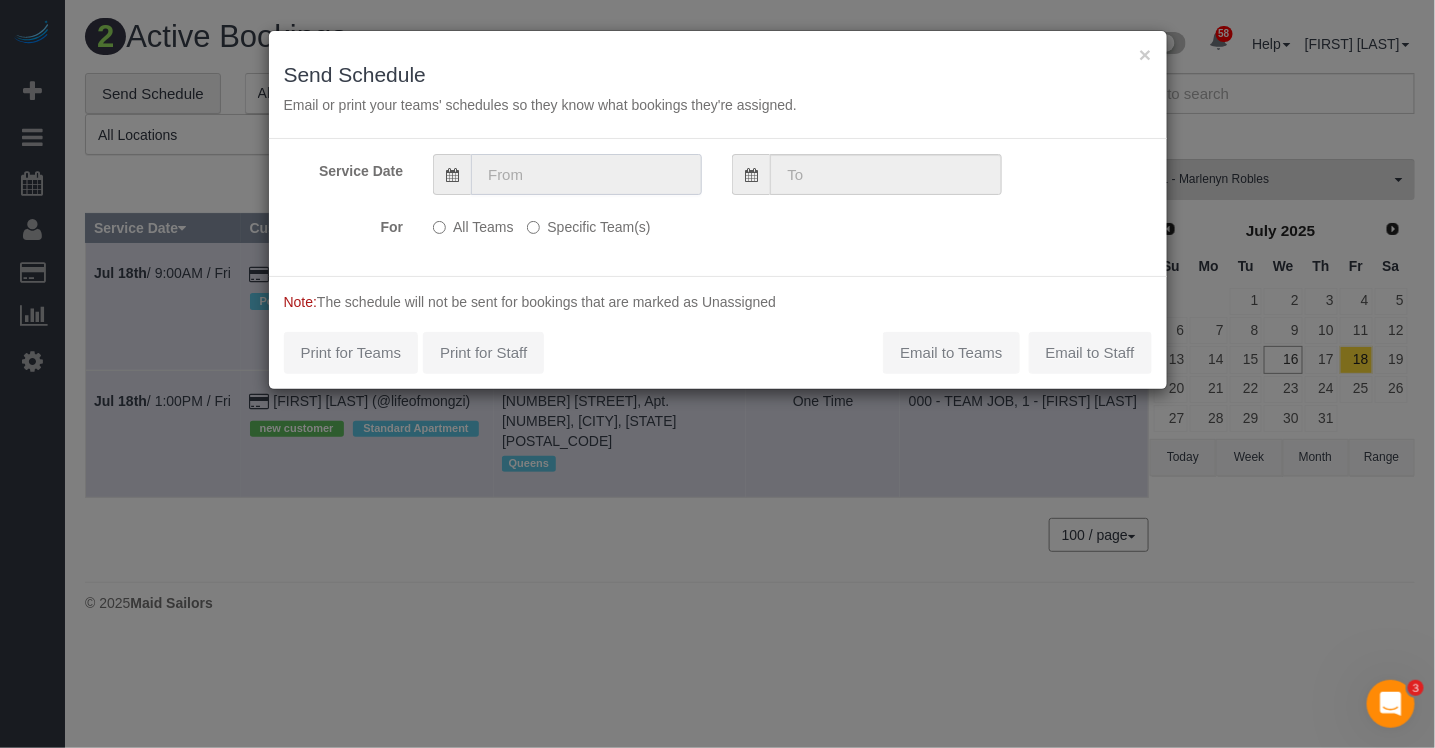 click at bounding box center [586, 174] 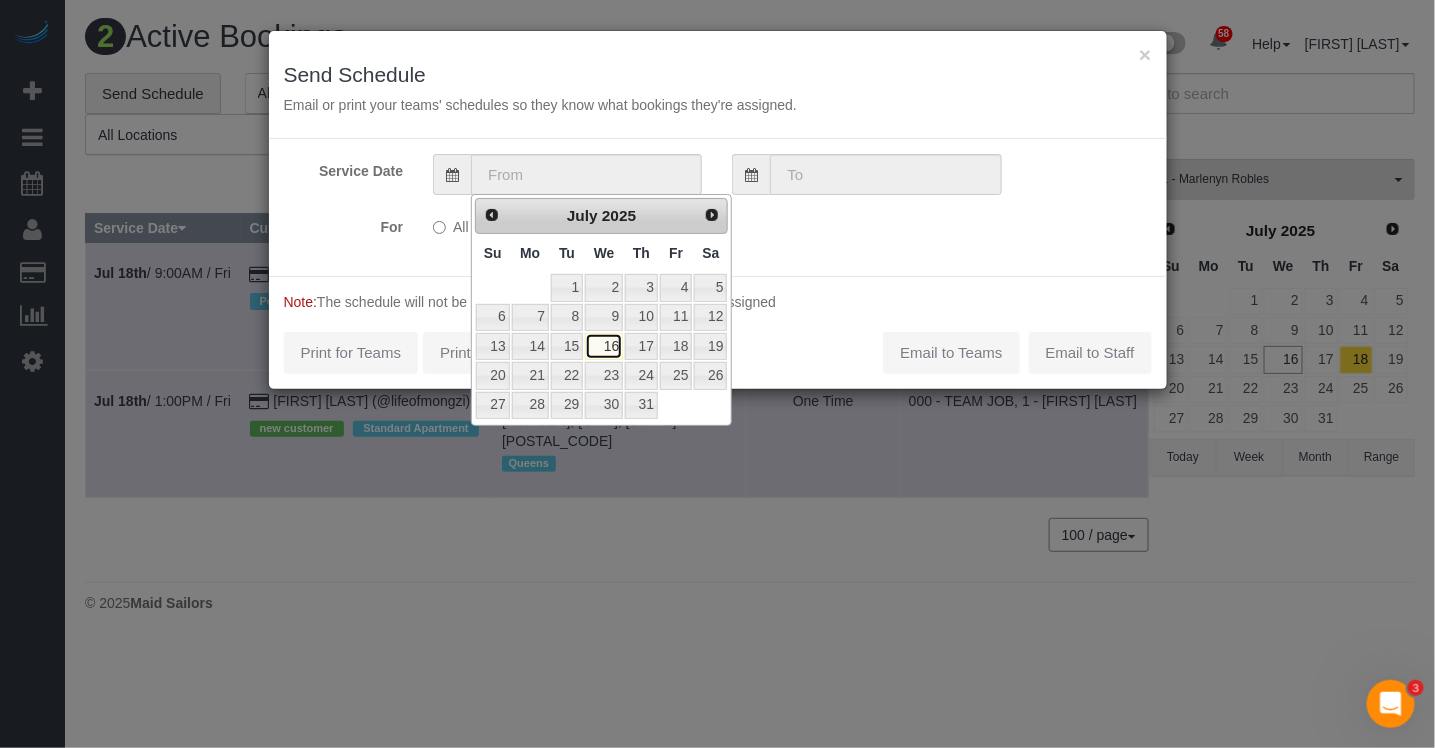 click on "16" at bounding box center (604, 346) 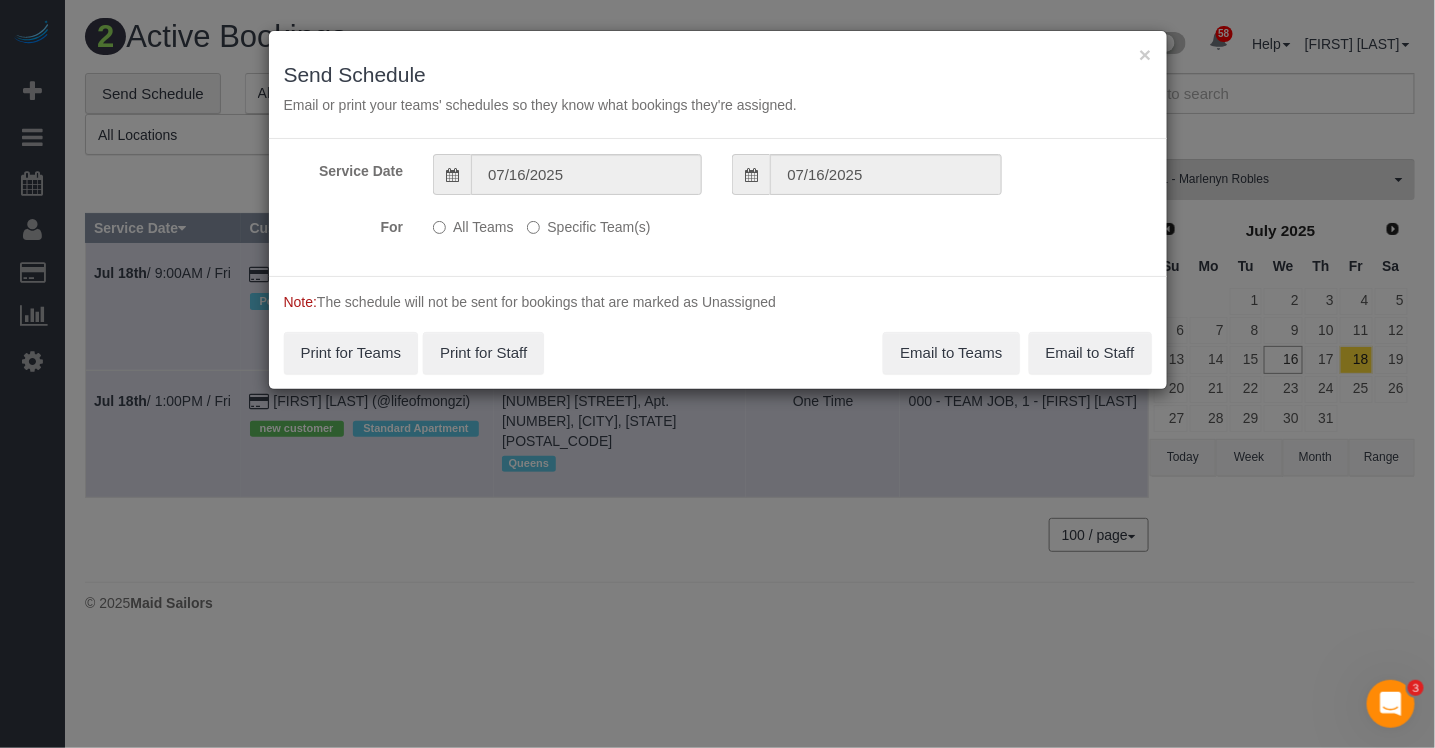 click on "Specific Team(s)" at bounding box center [588, 223] 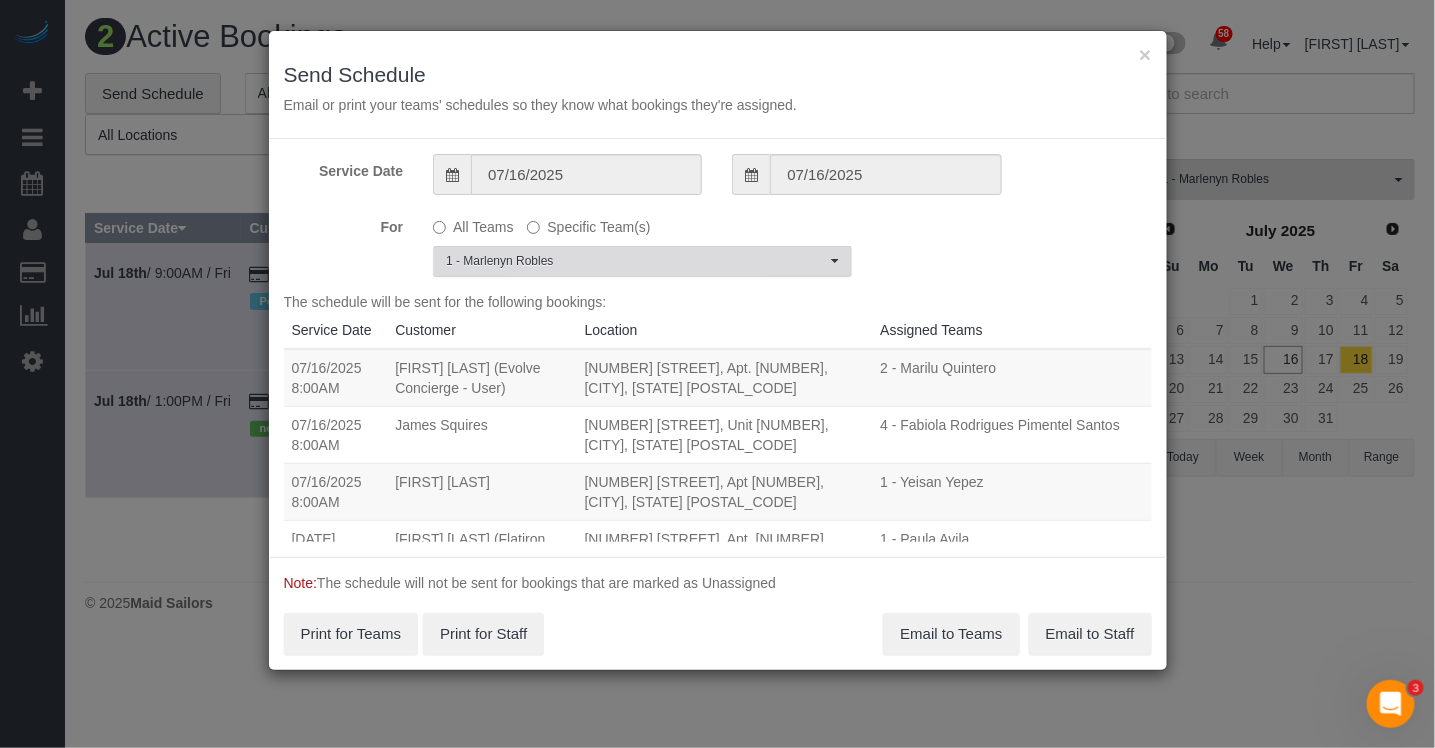 click on "1 - Marlenyn Robles" at bounding box center [636, 261] 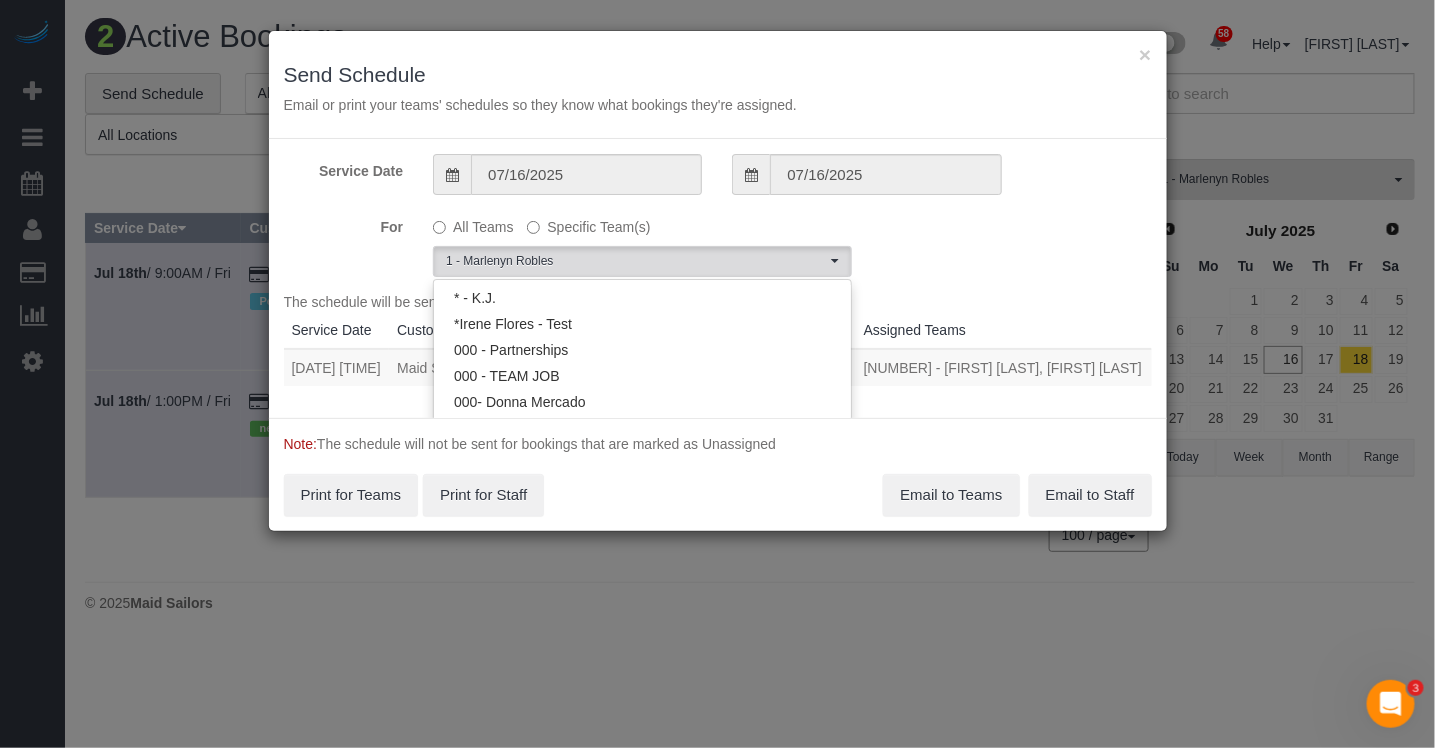 scroll, scrollTop: 616, scrollLeft: 0, axis: vertical 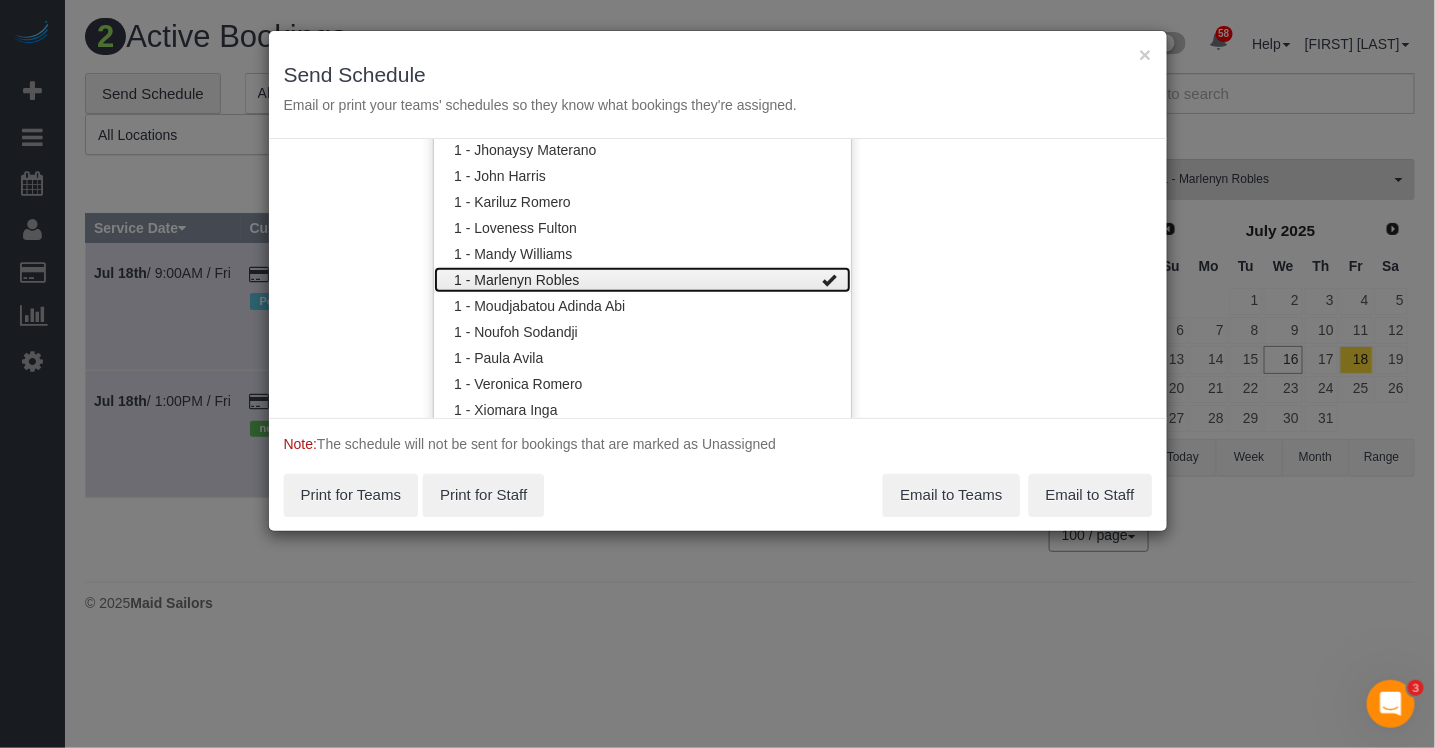 click on "1 - Marlenyn Robles" at bounding box center [642, 280] 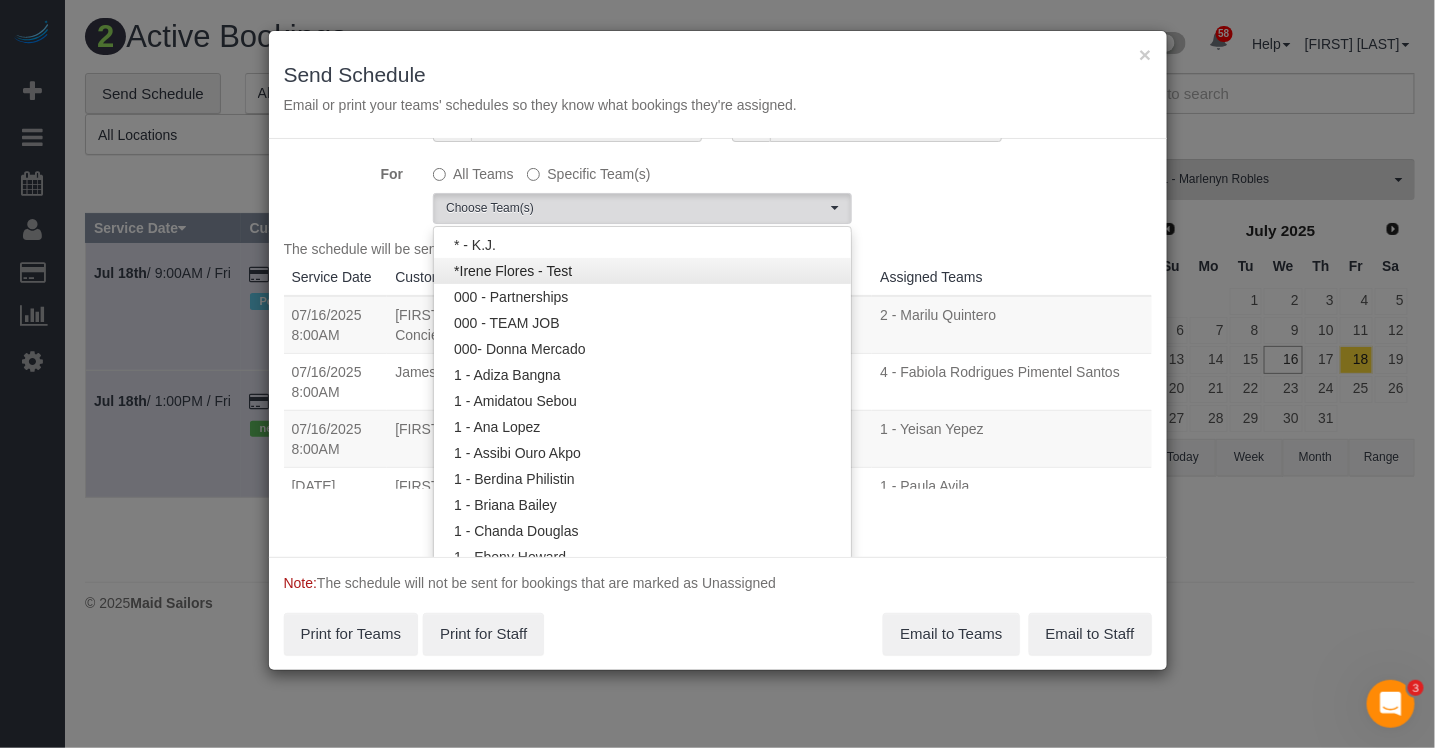 scroll, scrollTop: 0, scrollLeft: 0, axis: both 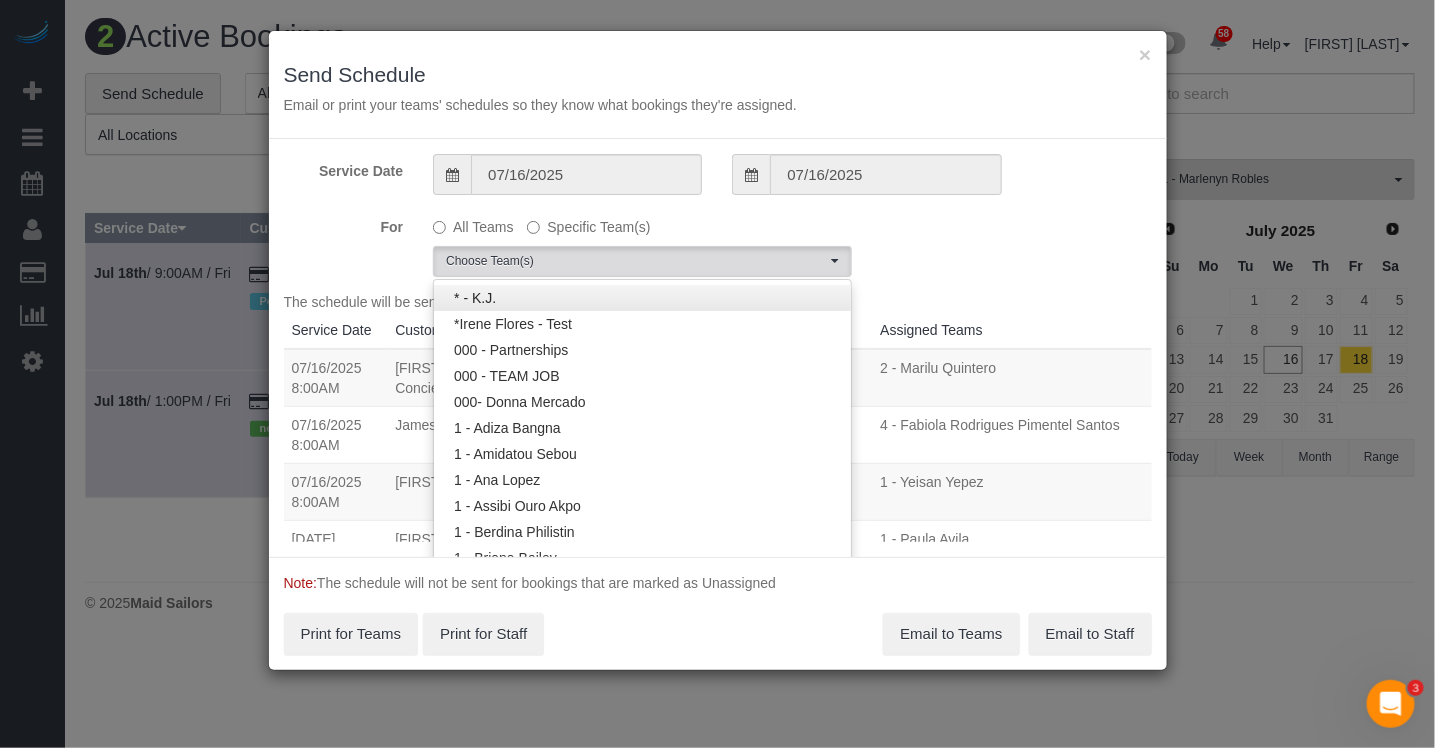 click on "* - K.J.
*Irene Flores - Test
000 - Partnerships
000 - TEAM JOB
000- Donna Mercado
1 - Adiza Bangna
1 - Amidatou Sebou
1 - Ana Lopez
1 - Assibi Ouro Akpo" at bounding box center [642, 1312] 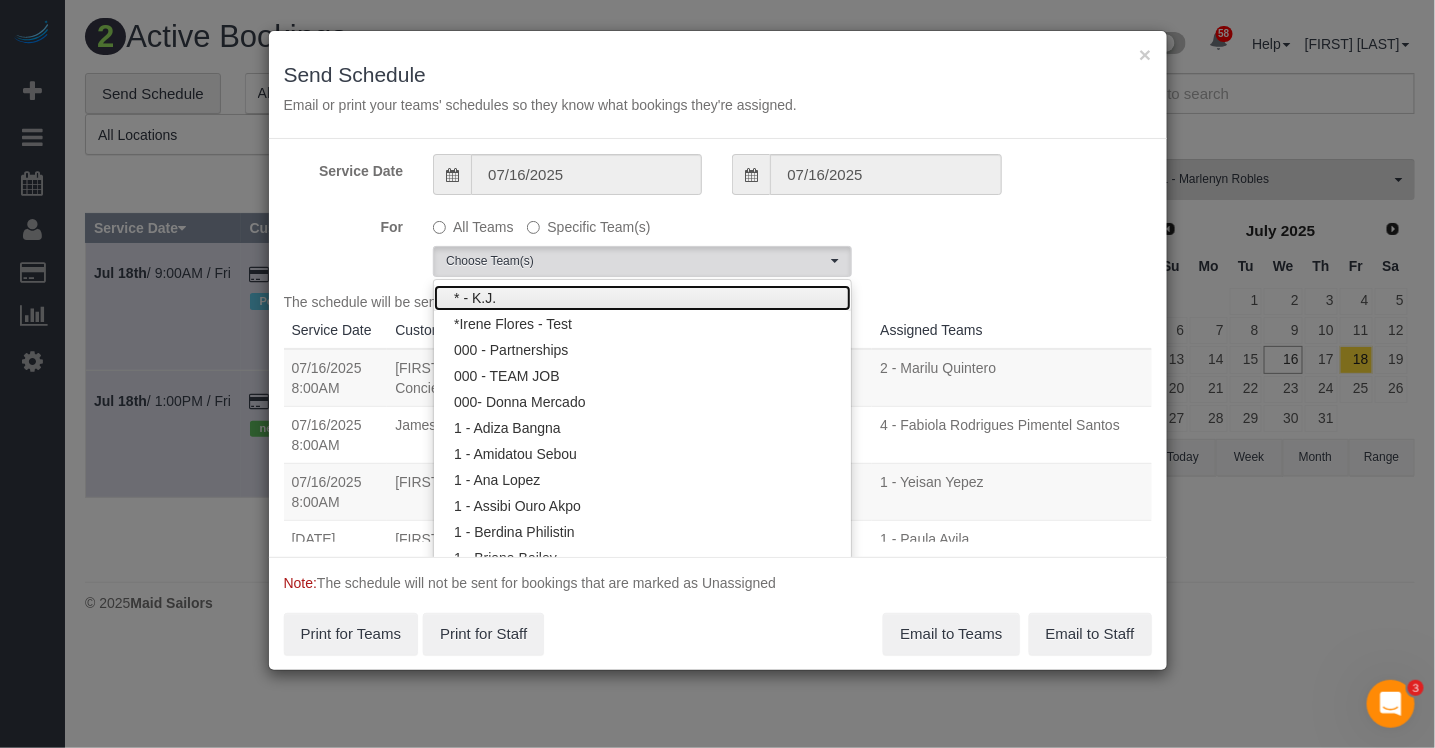 click on "* - K.J." at bounding box center (642, 298) 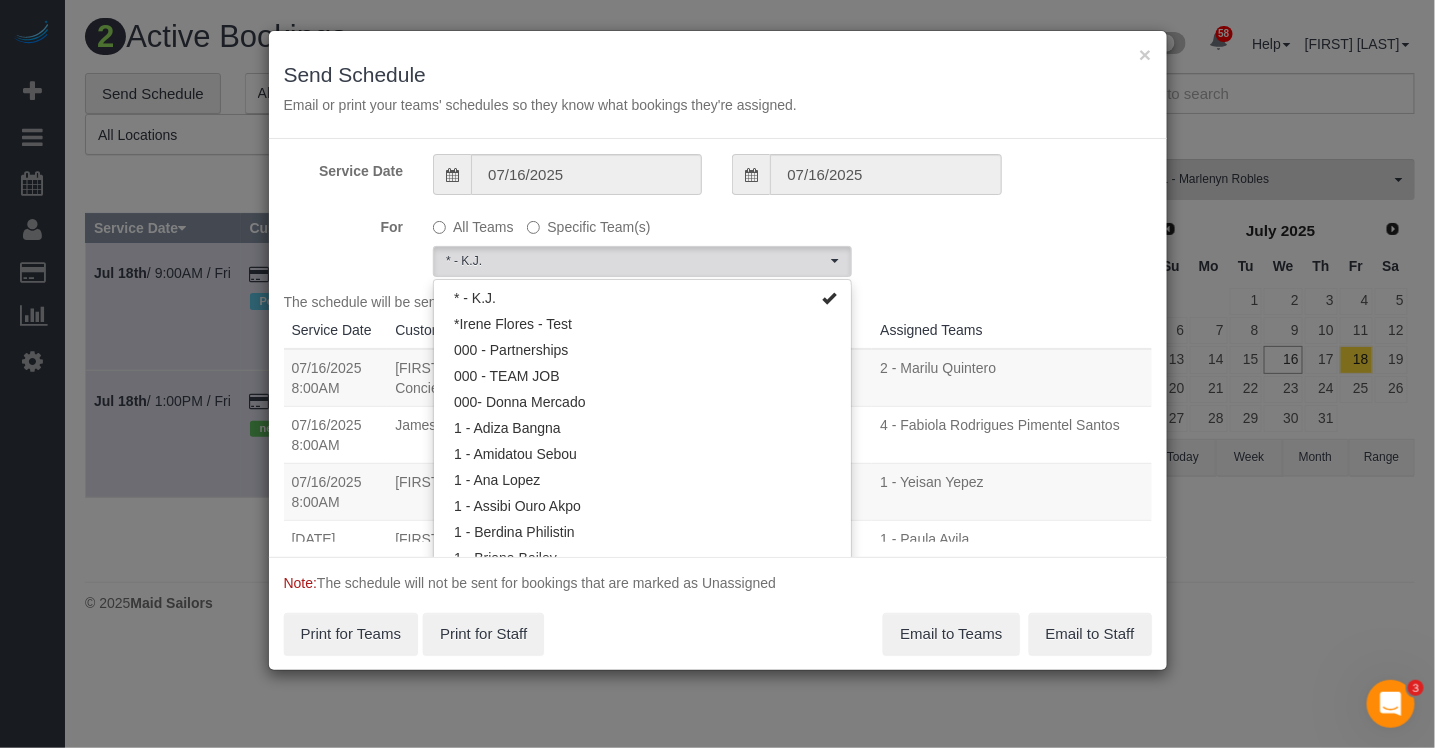 click on "Assigned Teams" at bounding box center [1011, 330] 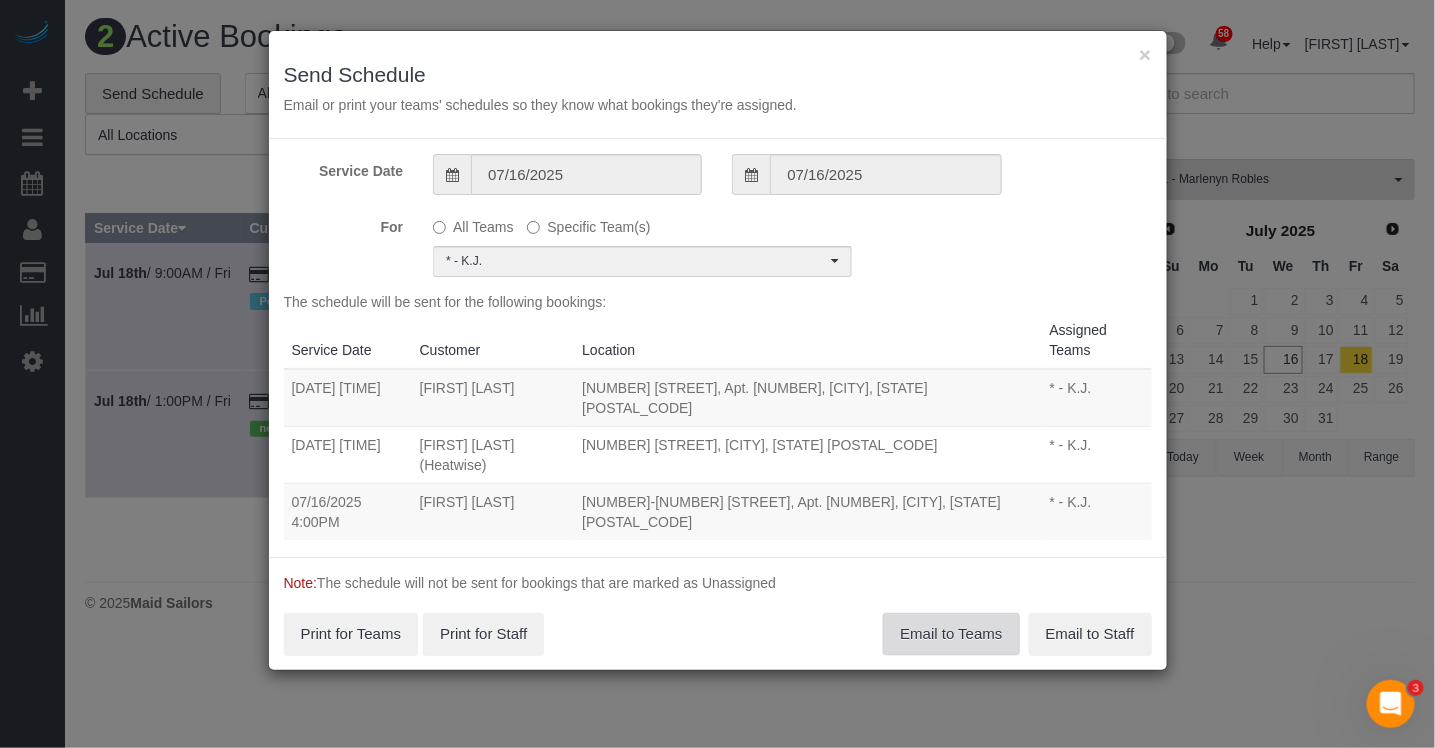 click on "Email to Teams" at bounding box center (951, 634) 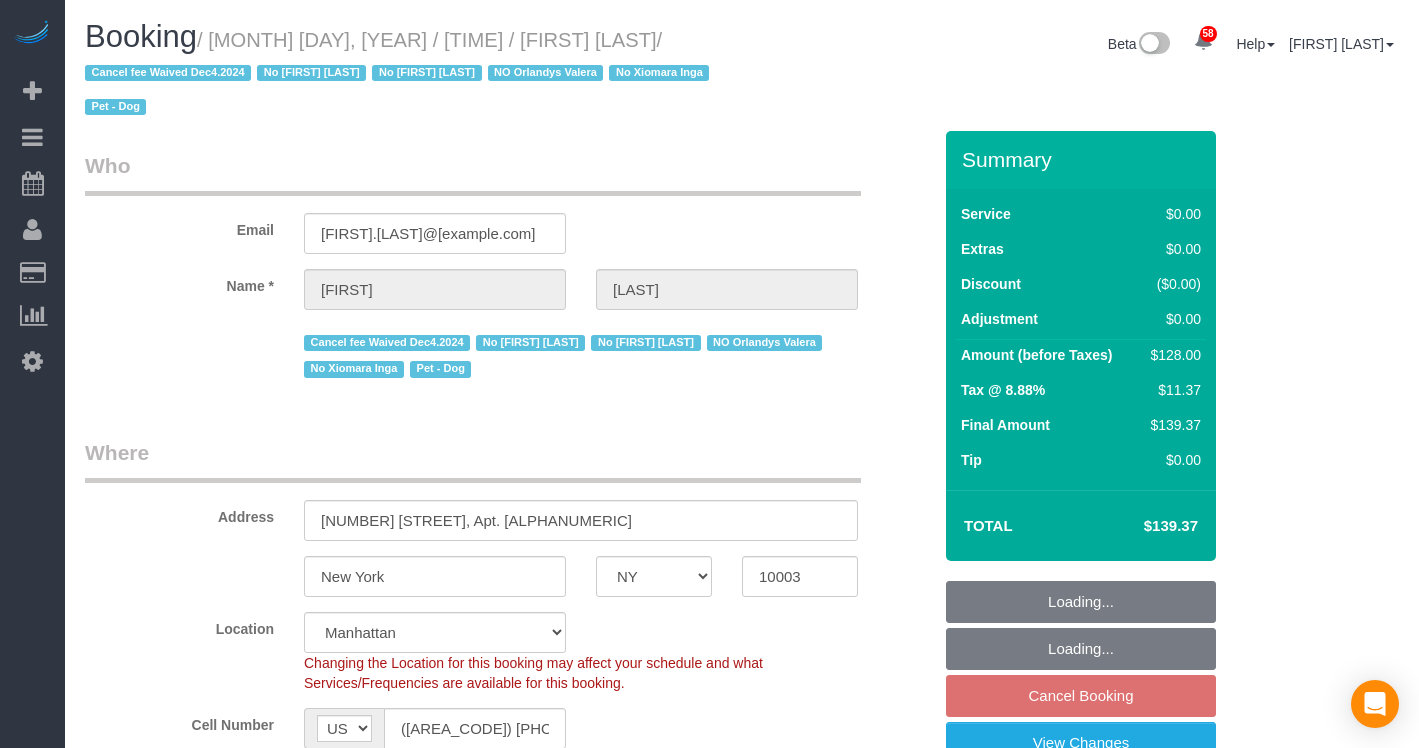 select on "NY" 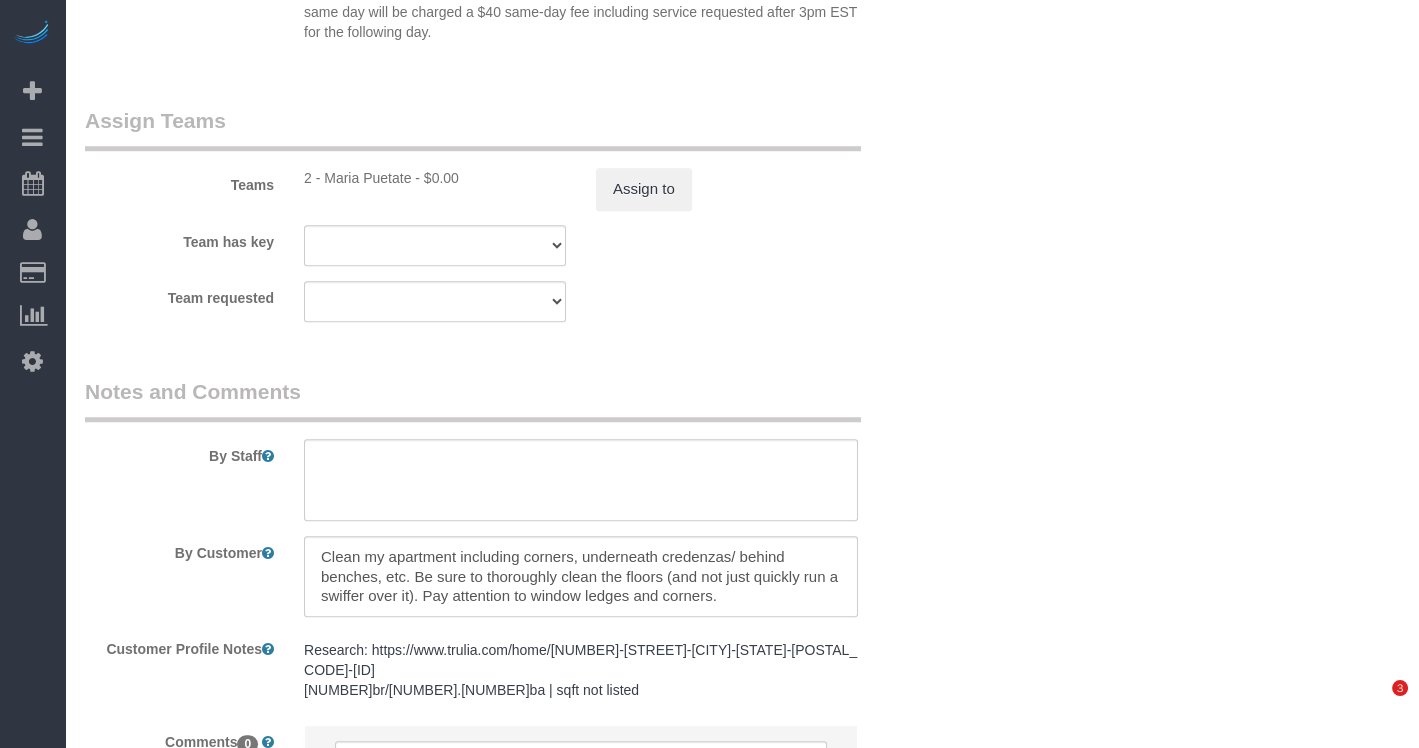 scroll, scrollTop: 2686, scrollLeft: 0, axis: vertical 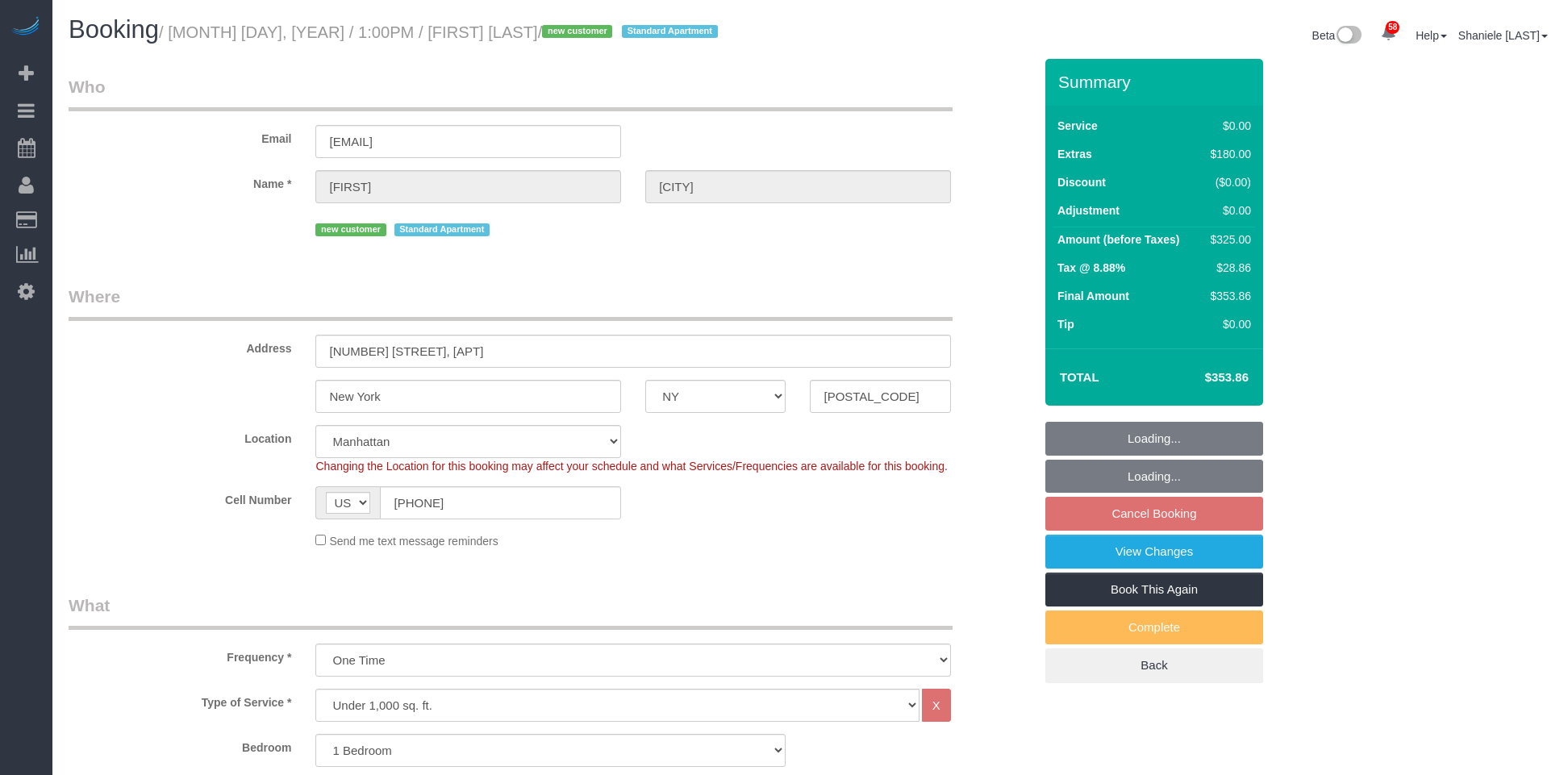 select on "NY" 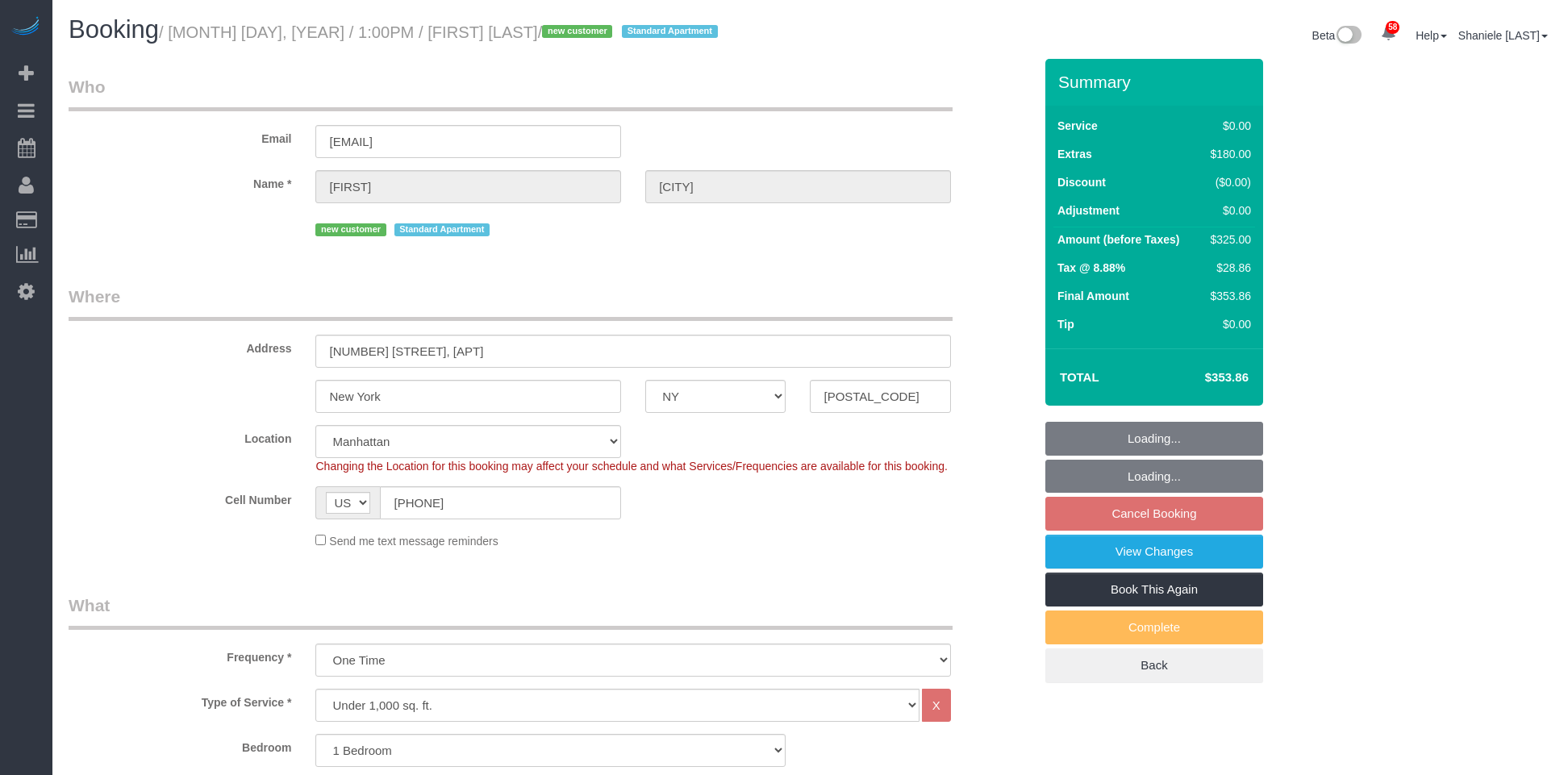 scroll, scrollTop: 0, scrollLeft: 0, axis: both 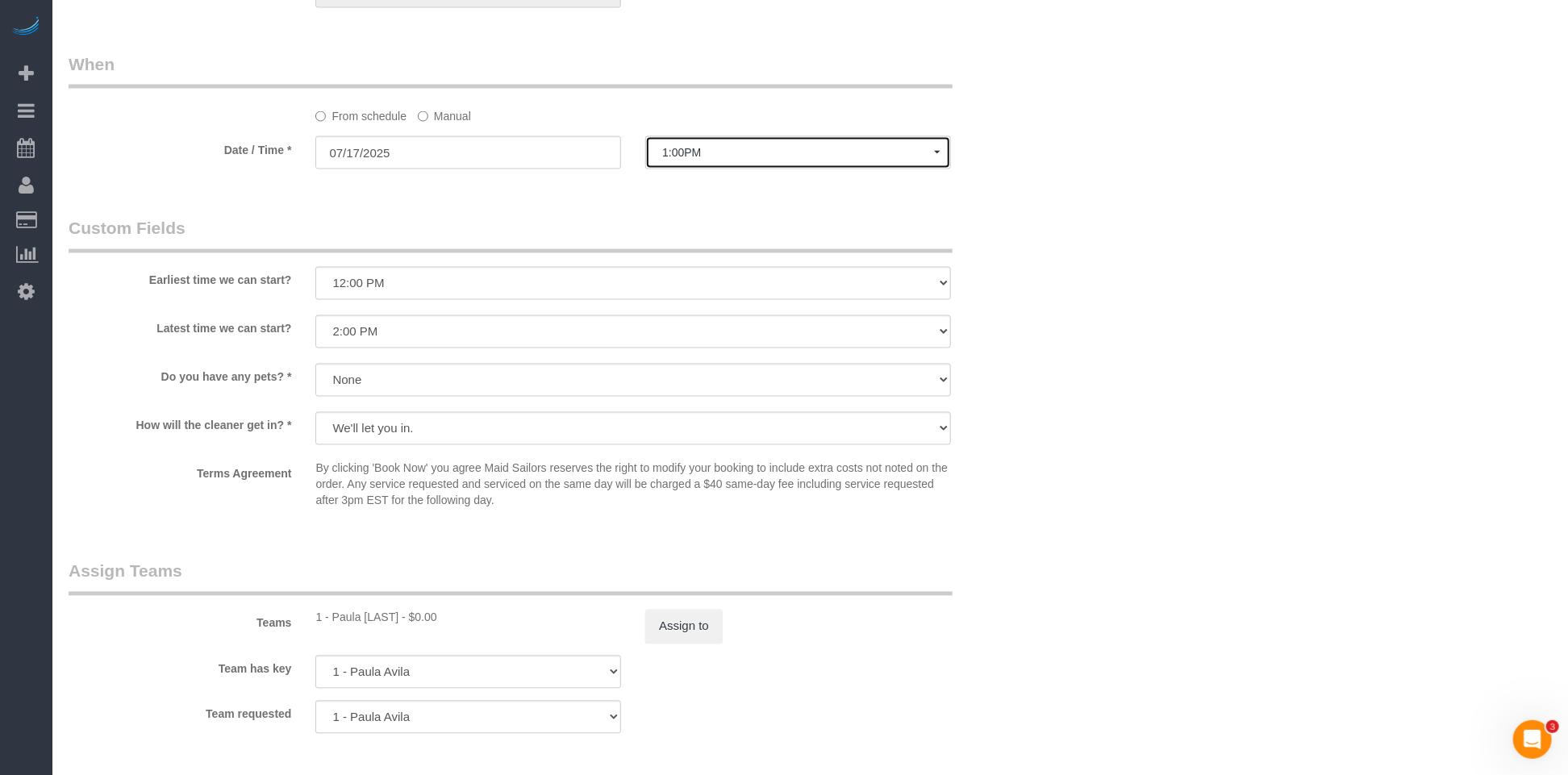 click on "1:00PM" 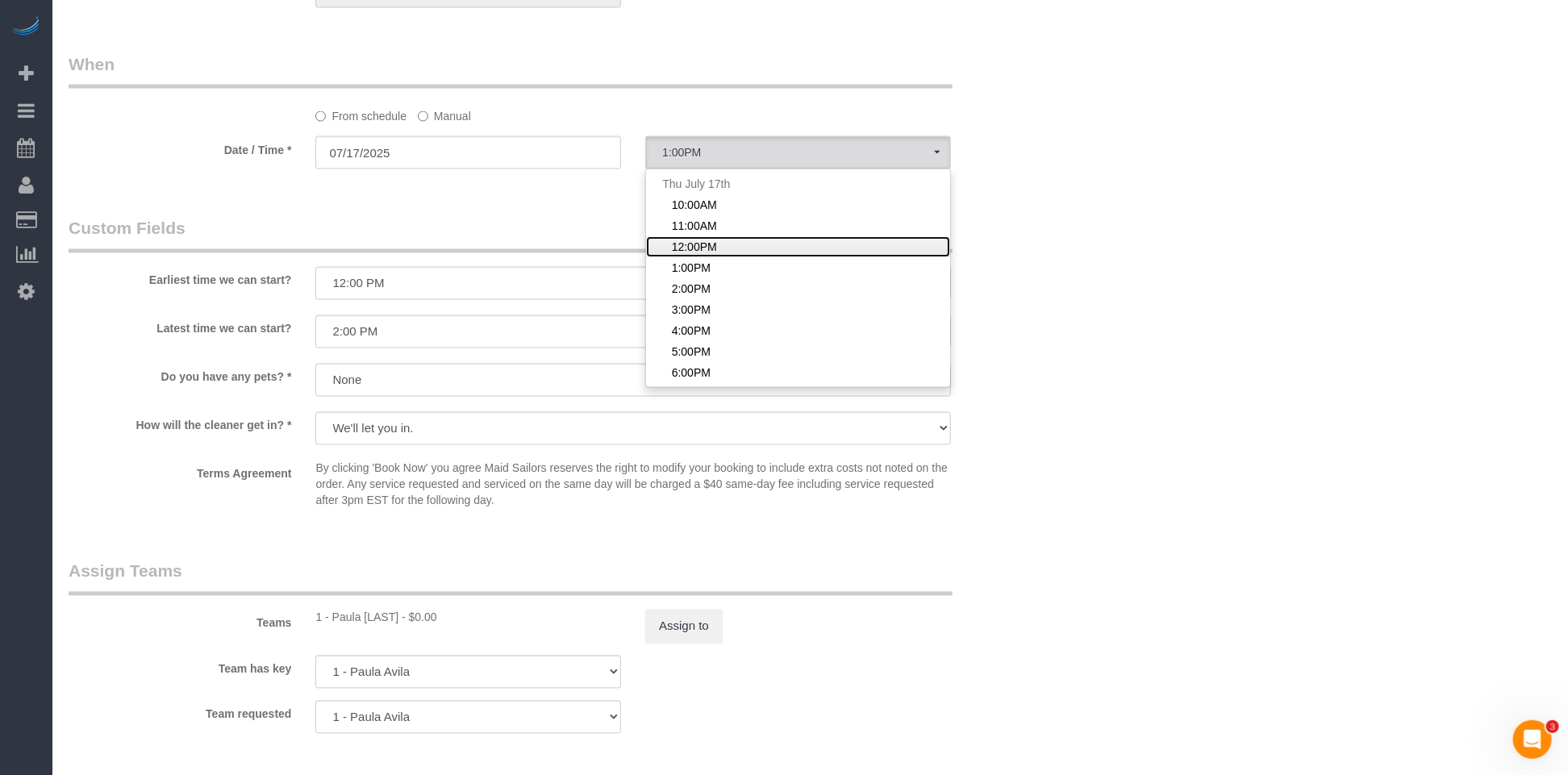 click on "12:00PM" 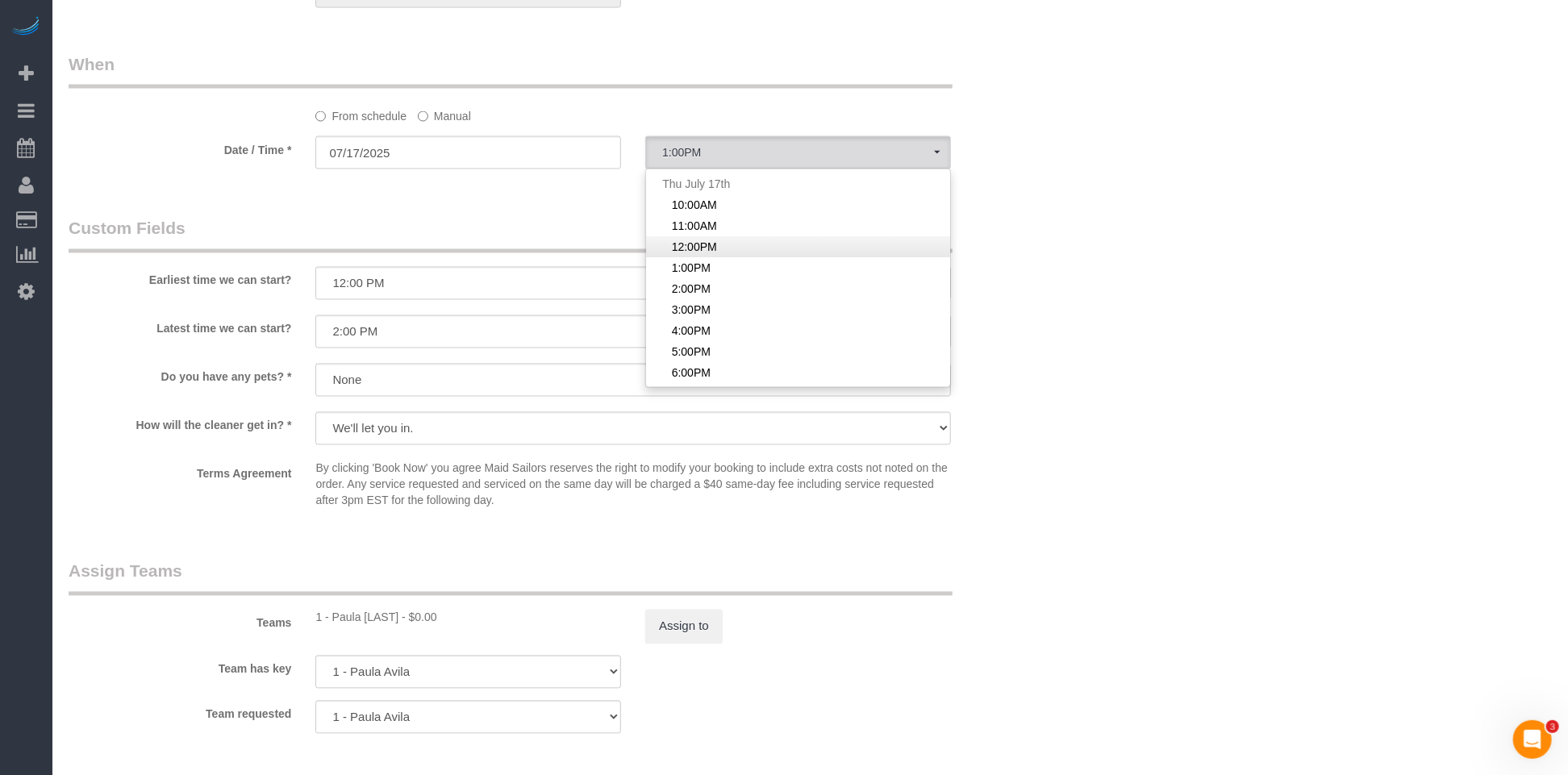 select on "spot3" 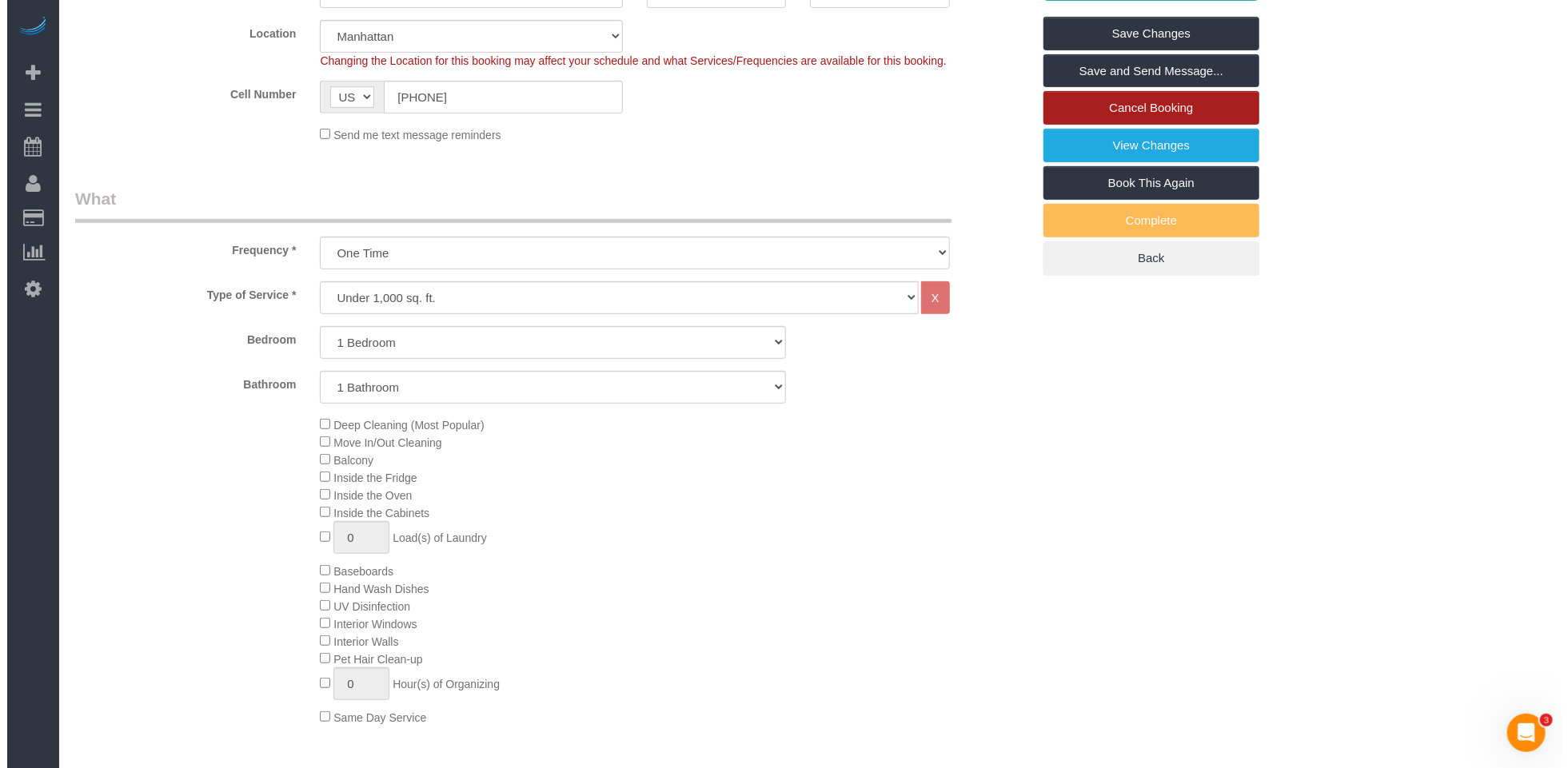 scroll, scrollTop: 67, scrollLeft: 0, axis: vertical 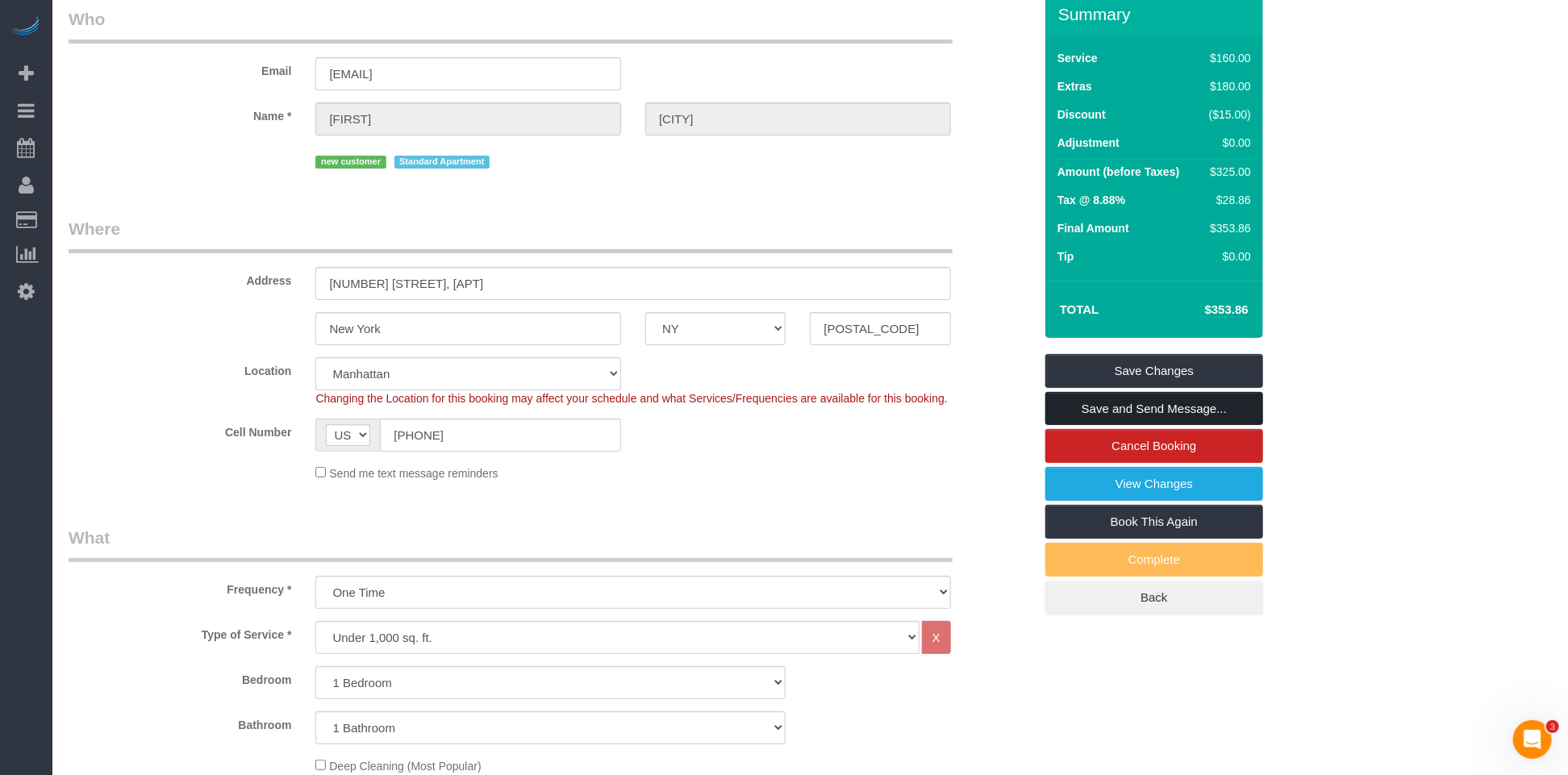 click on "Save and Send Message..." at bounding box center (1154, 409) 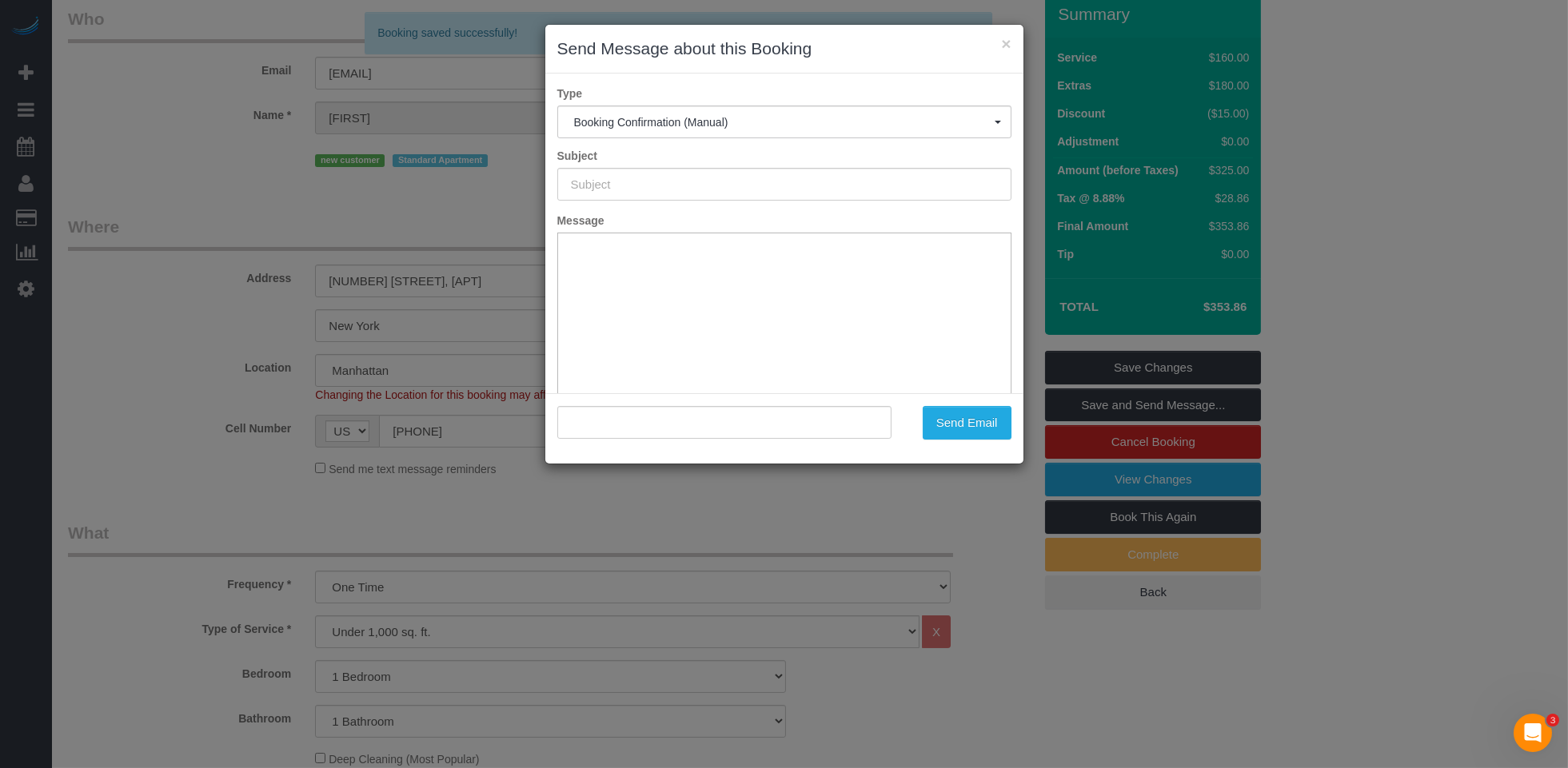 type on "Cleaning Confirmed for 07/17/2025 at 12:00pm" 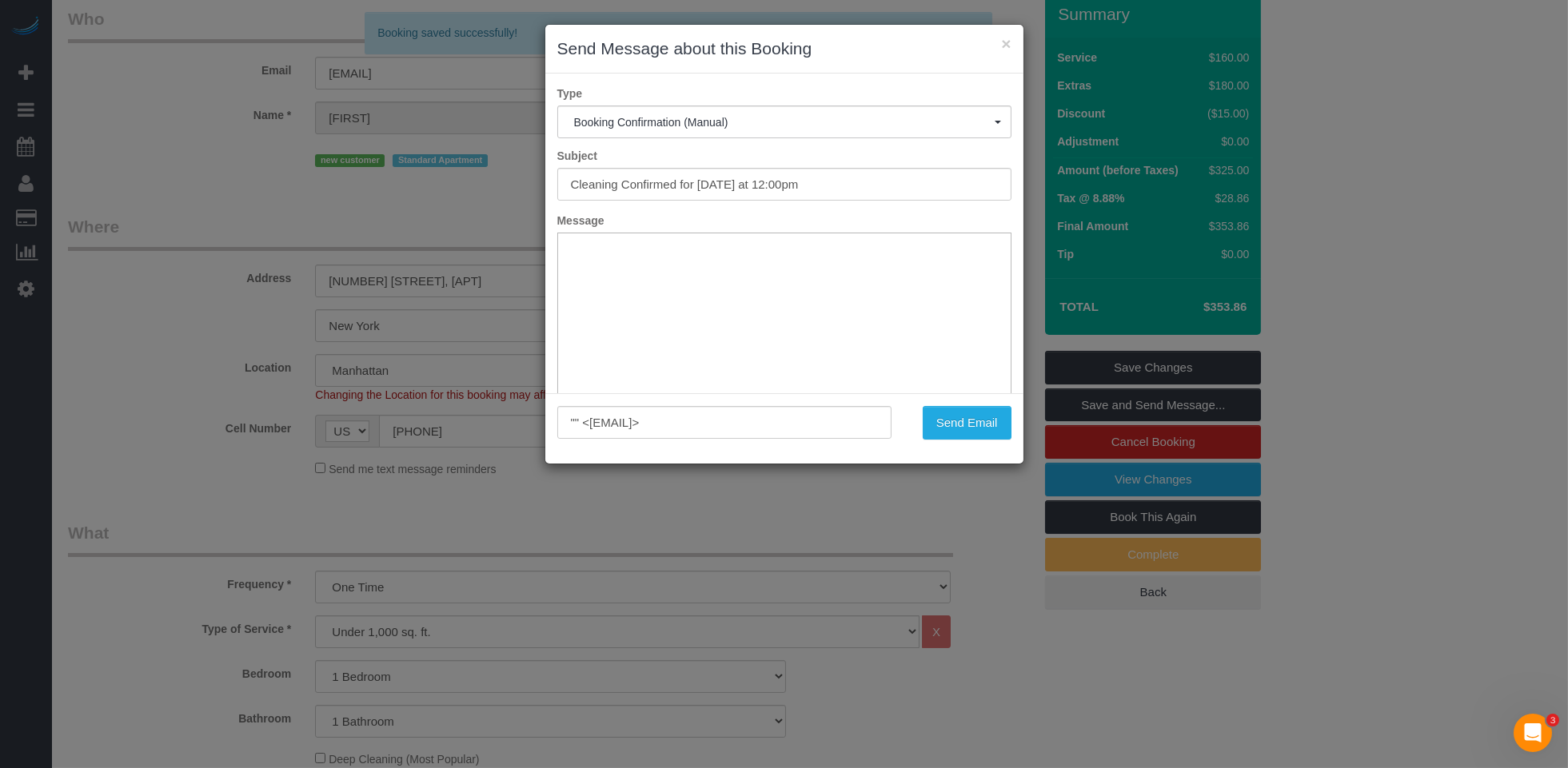 scroll, scrollTop: 0, scrollLeft: 0, axis: both 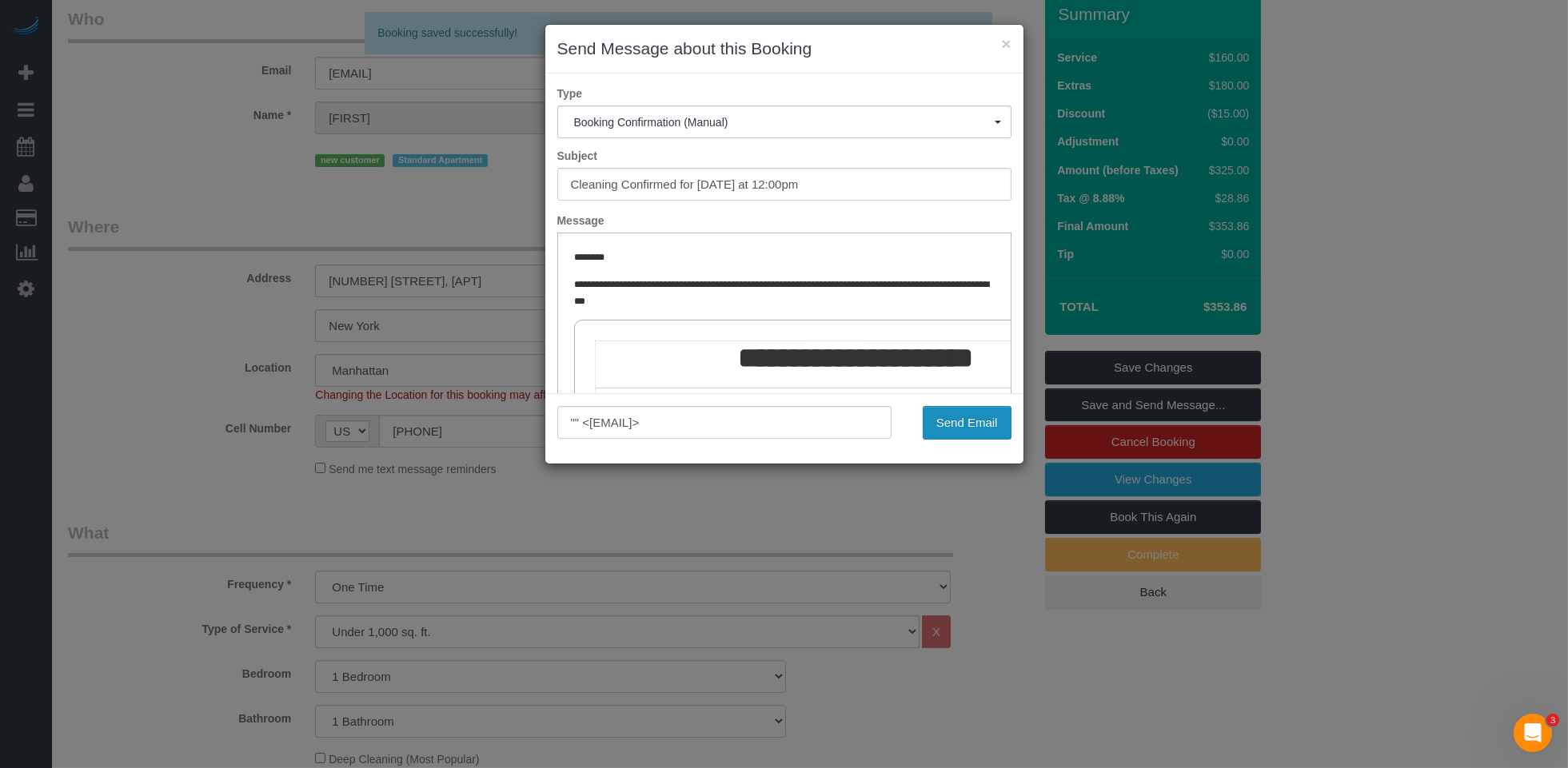 click on "Send Email" at bounding box center [967, 423] 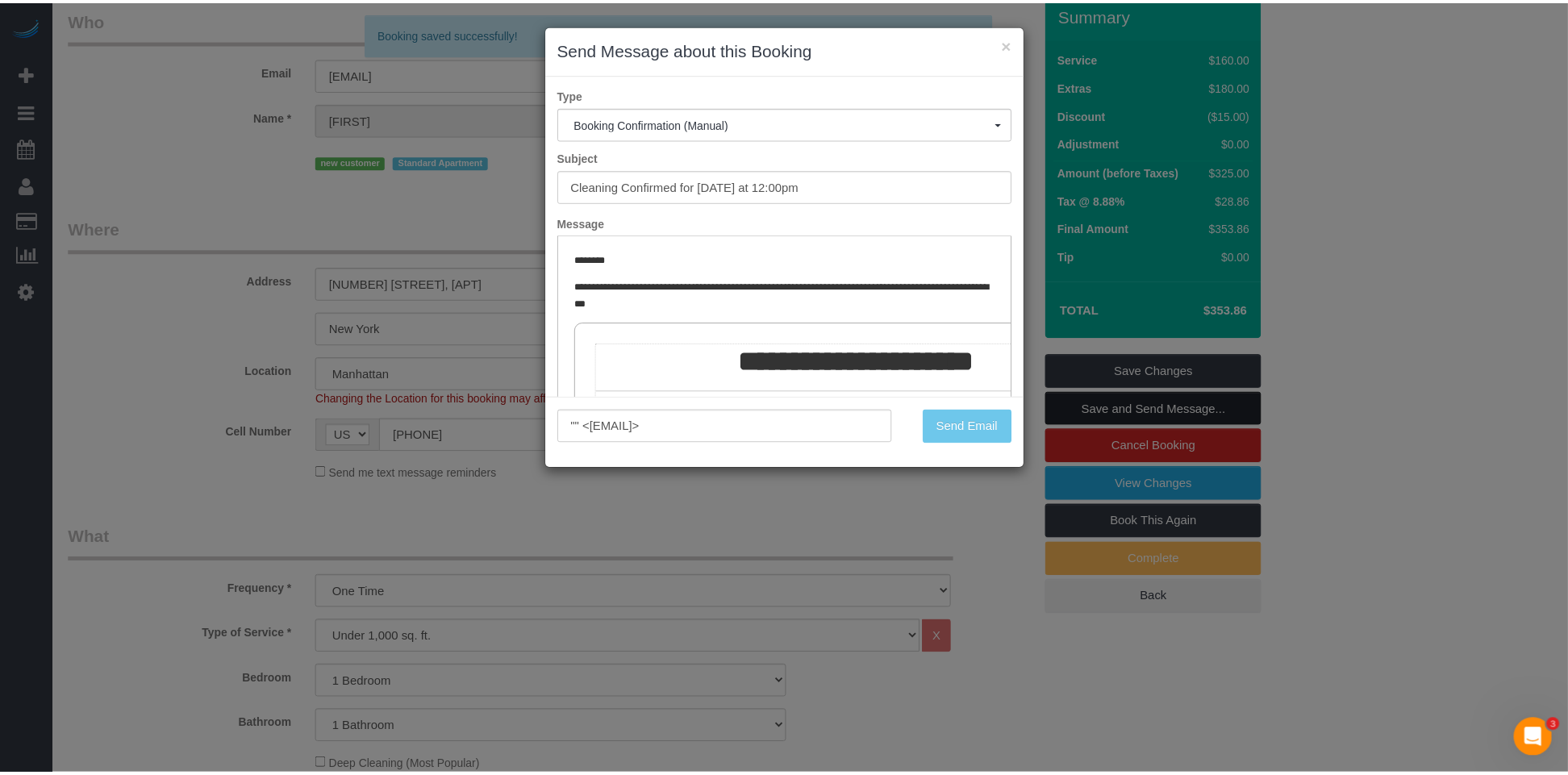 scroll, scrollTop: 126, scrollLeft: 0, axis: vertical 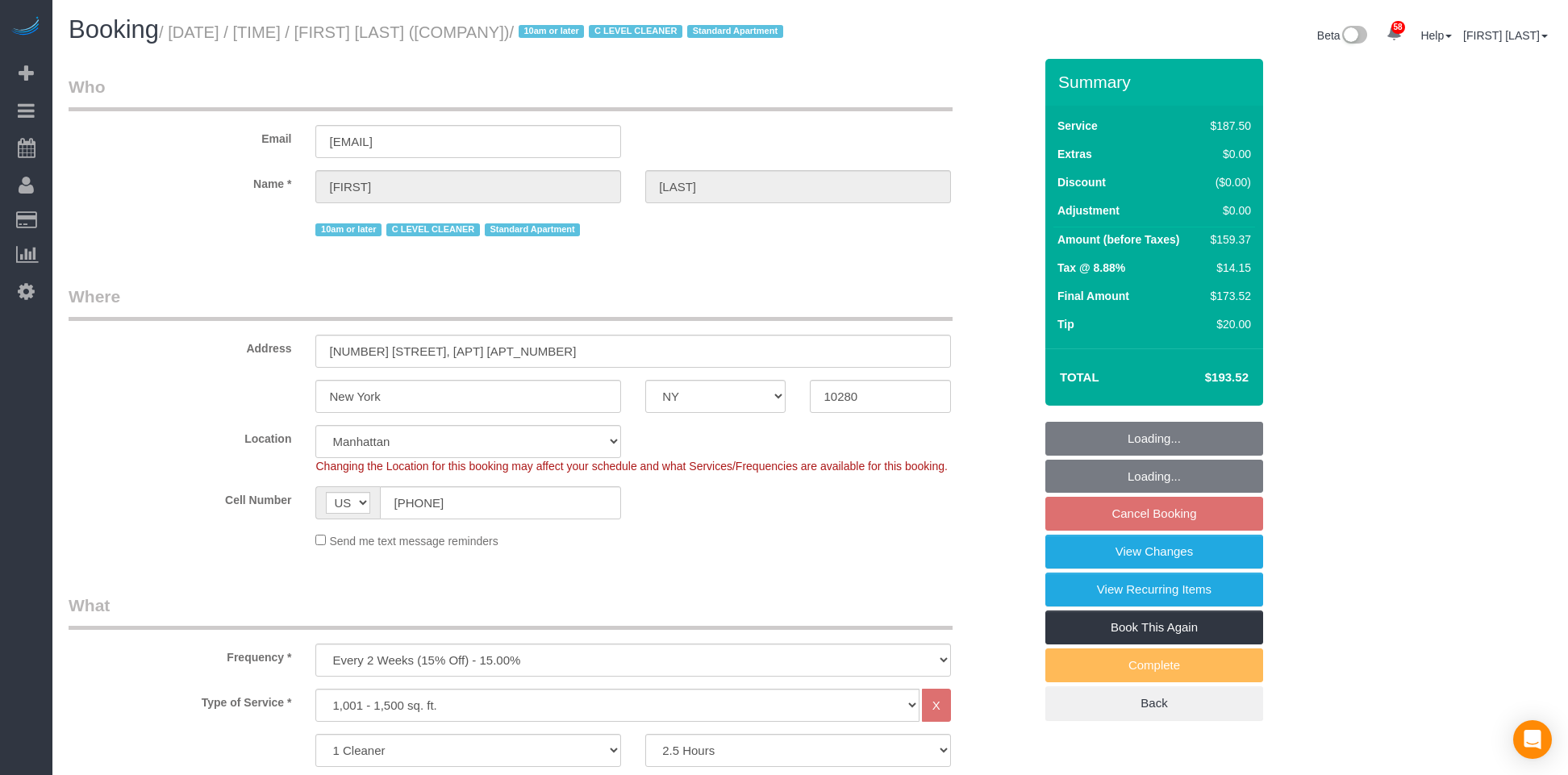 select on "NY" 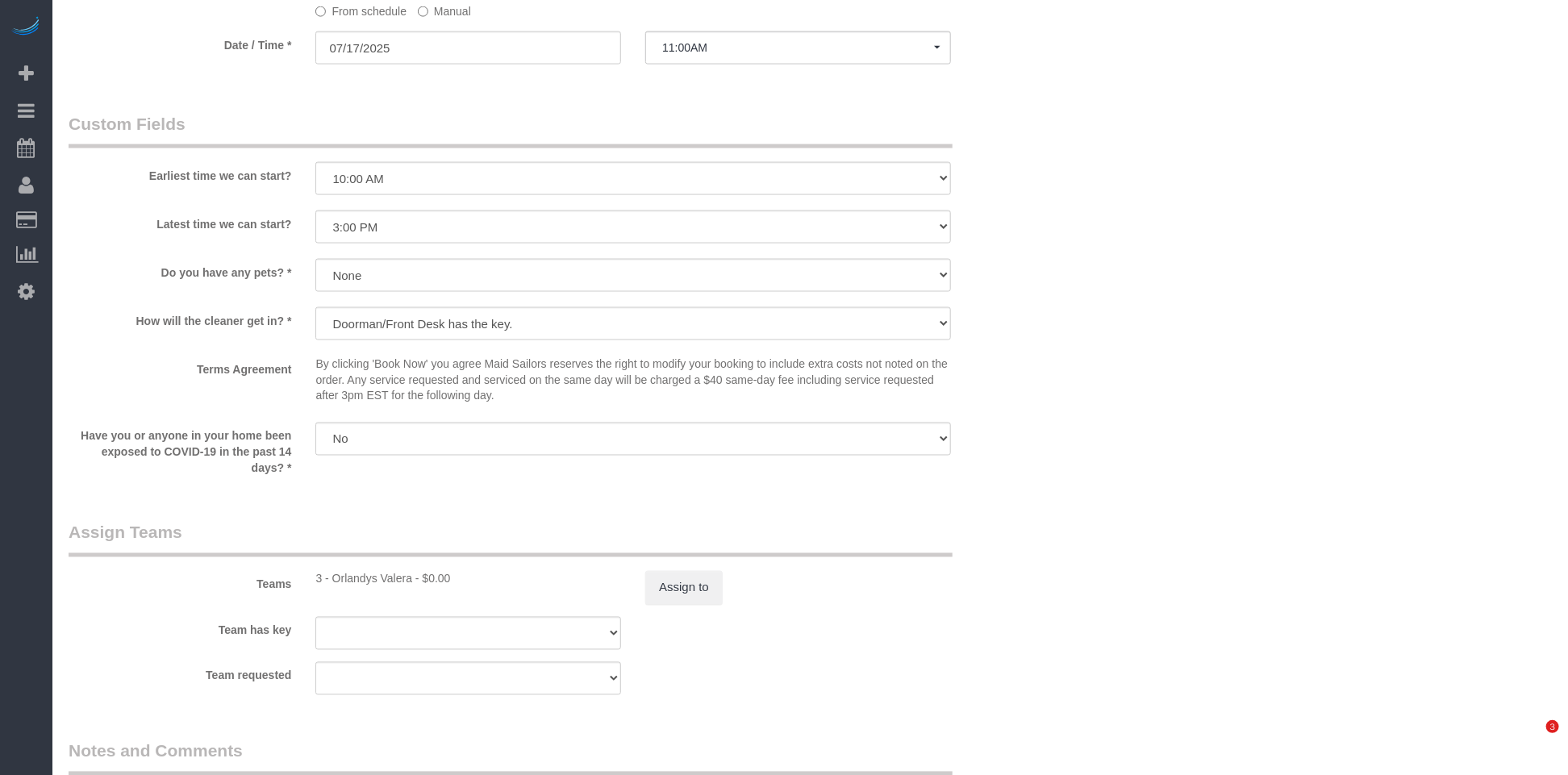 scroll, scrollTop: 1339, scrollLeft: 0, axis: vertical 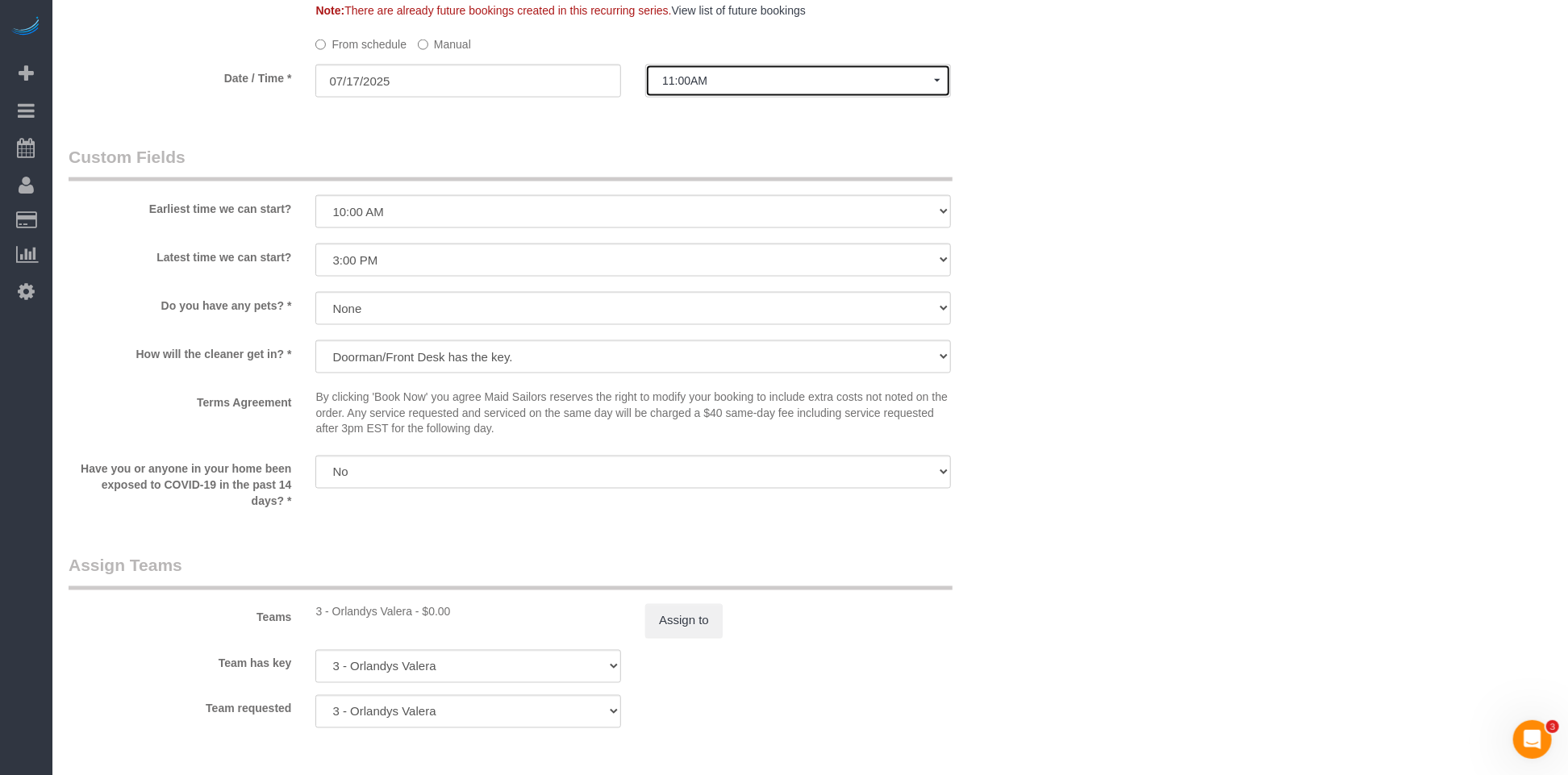click on "11:00AM" 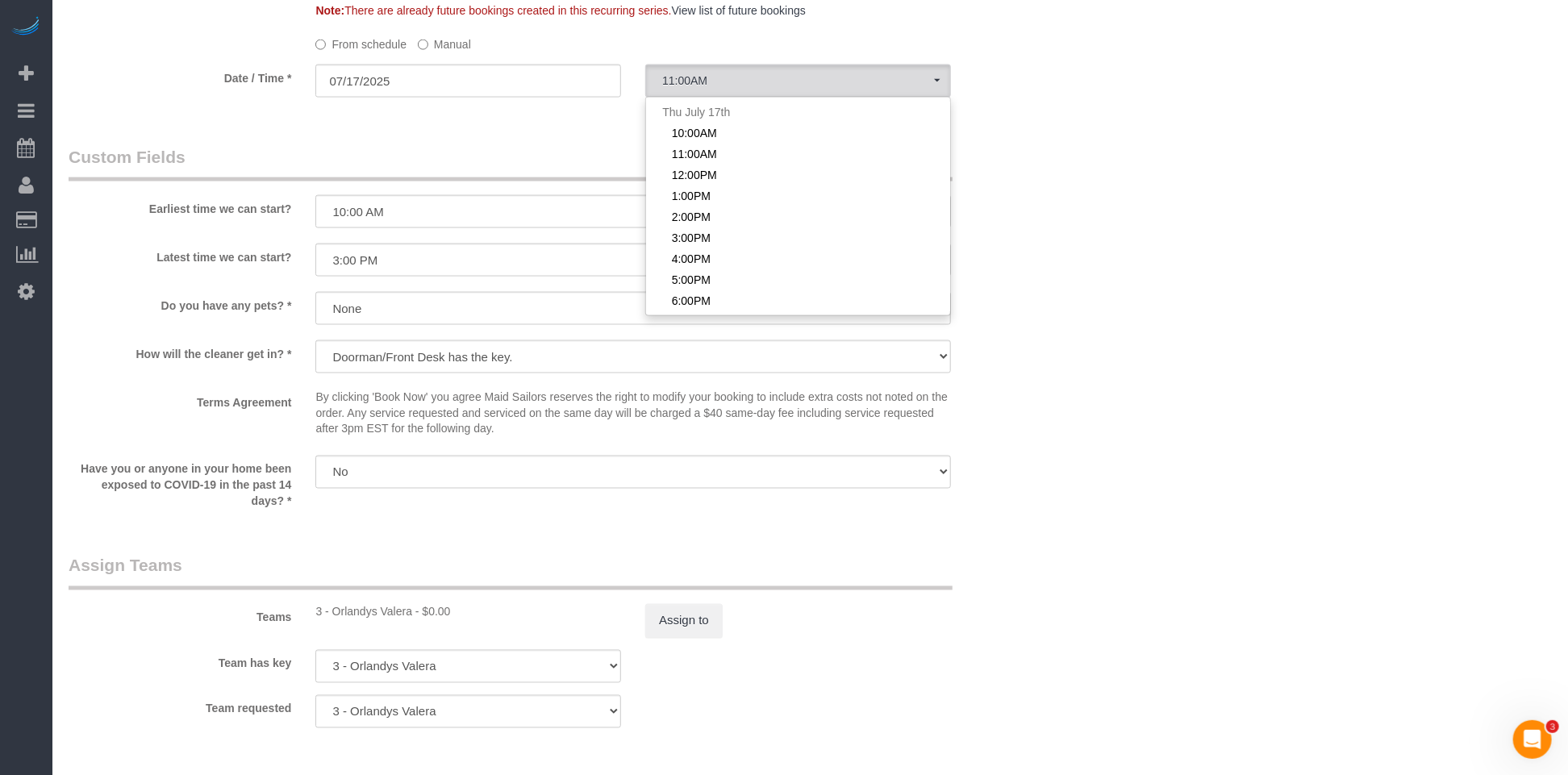 click on "Manual" 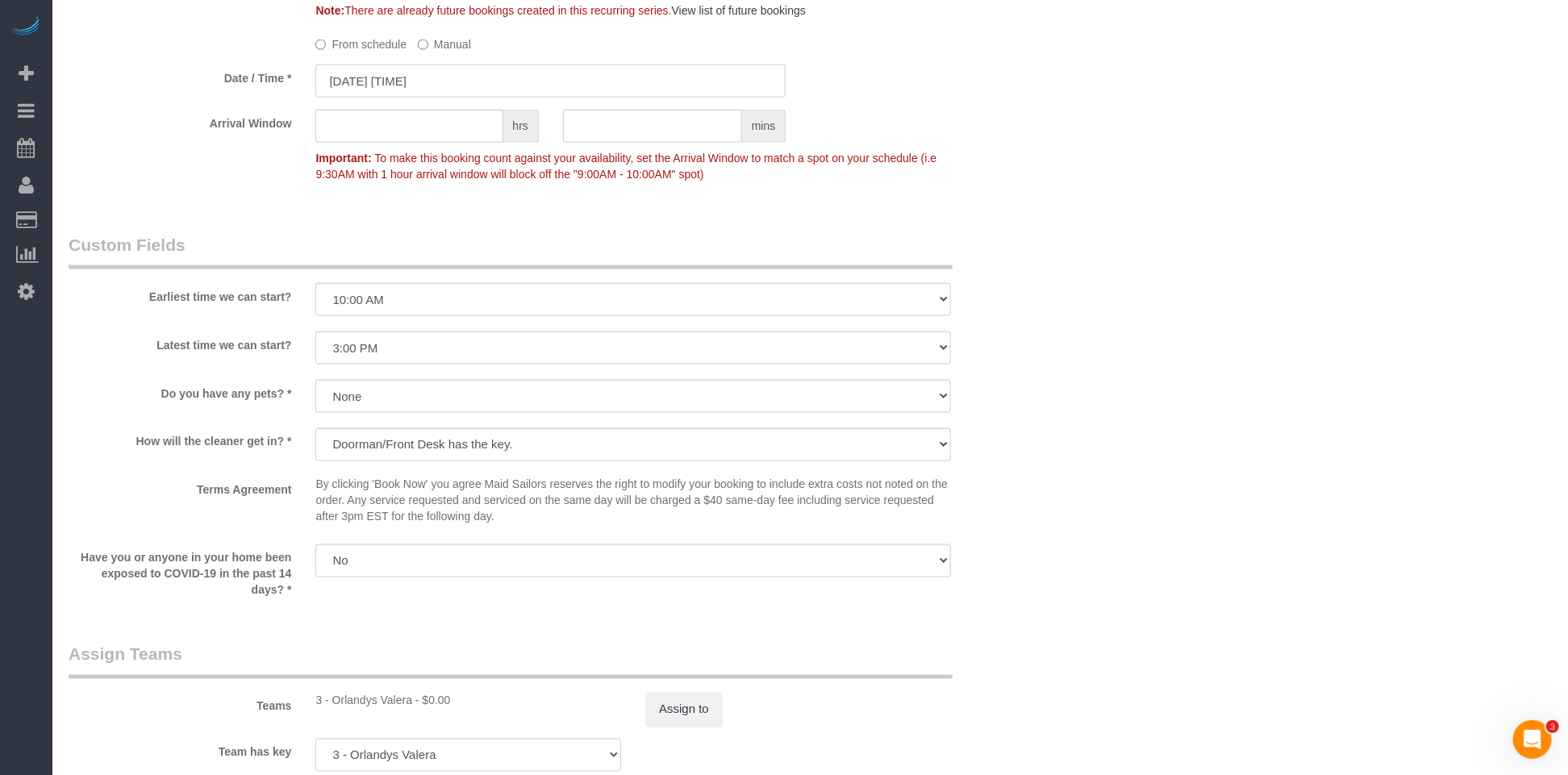 click on "[DATE] [TIME]" at bounding box center [550, 81] 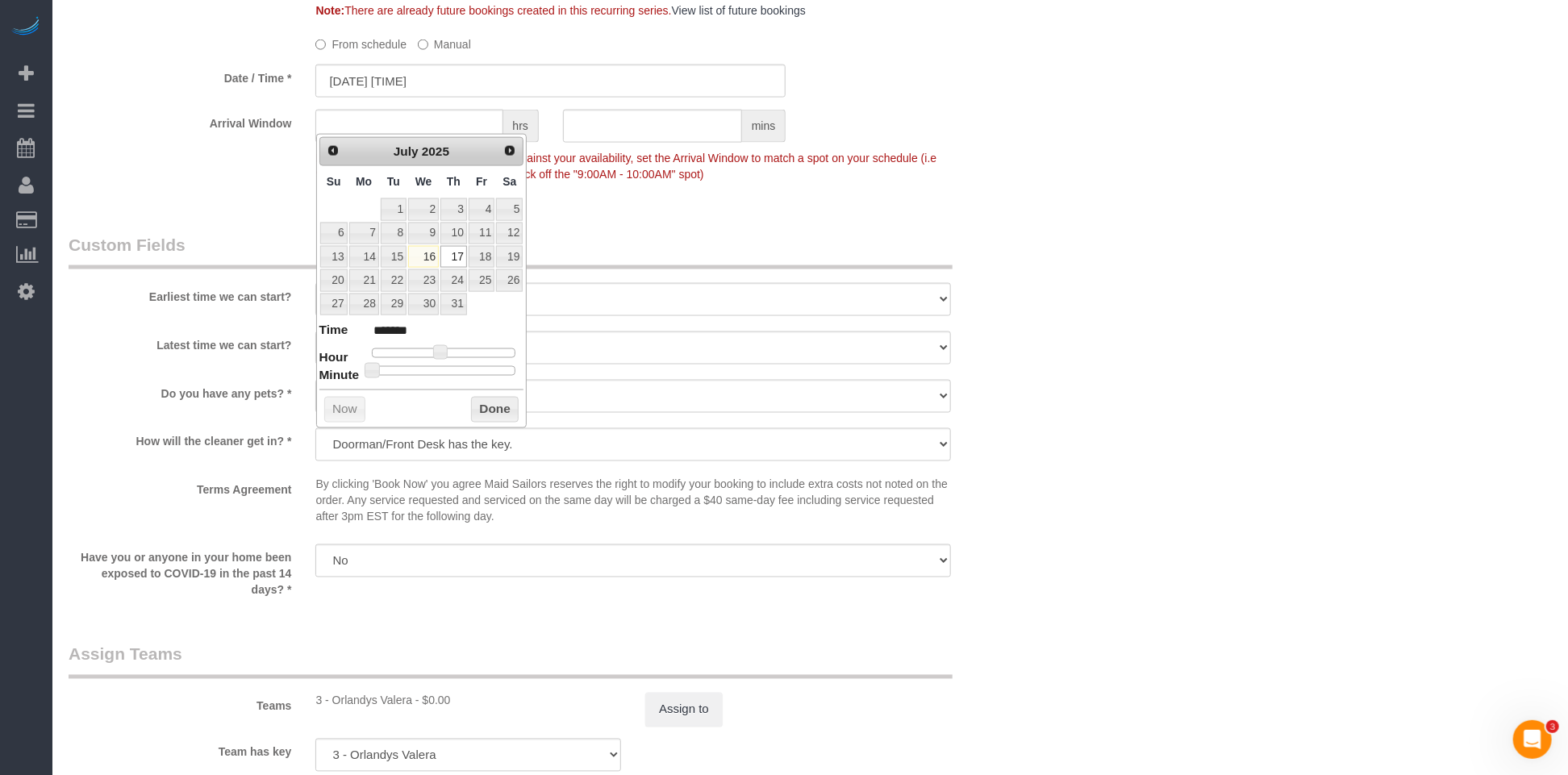 click on "Prev Next July   2025 Su Mo Tu We Th Fr Sa     1 2 3 4 5 6 7 8 9 10 11 12 13 14 15 16 17 18 19 20 21 22 23 24 25 26 27 28 29 30 31     Time ******* Hour Minute Second Millisecond Microsecond Time Zone ***** ***** ***** ***** ***** ***** ***** ***** ***** ***** ***** ***** ***** ***** ***** ***** ***** ***** ***** ***** ***** ***** ***** ***** ***** ***** ***** ***** ***** ***** ***** ***** ***** ***** ***** ***** ***** ***** ***** ***** Now Done" at bounding box center [422, 281] 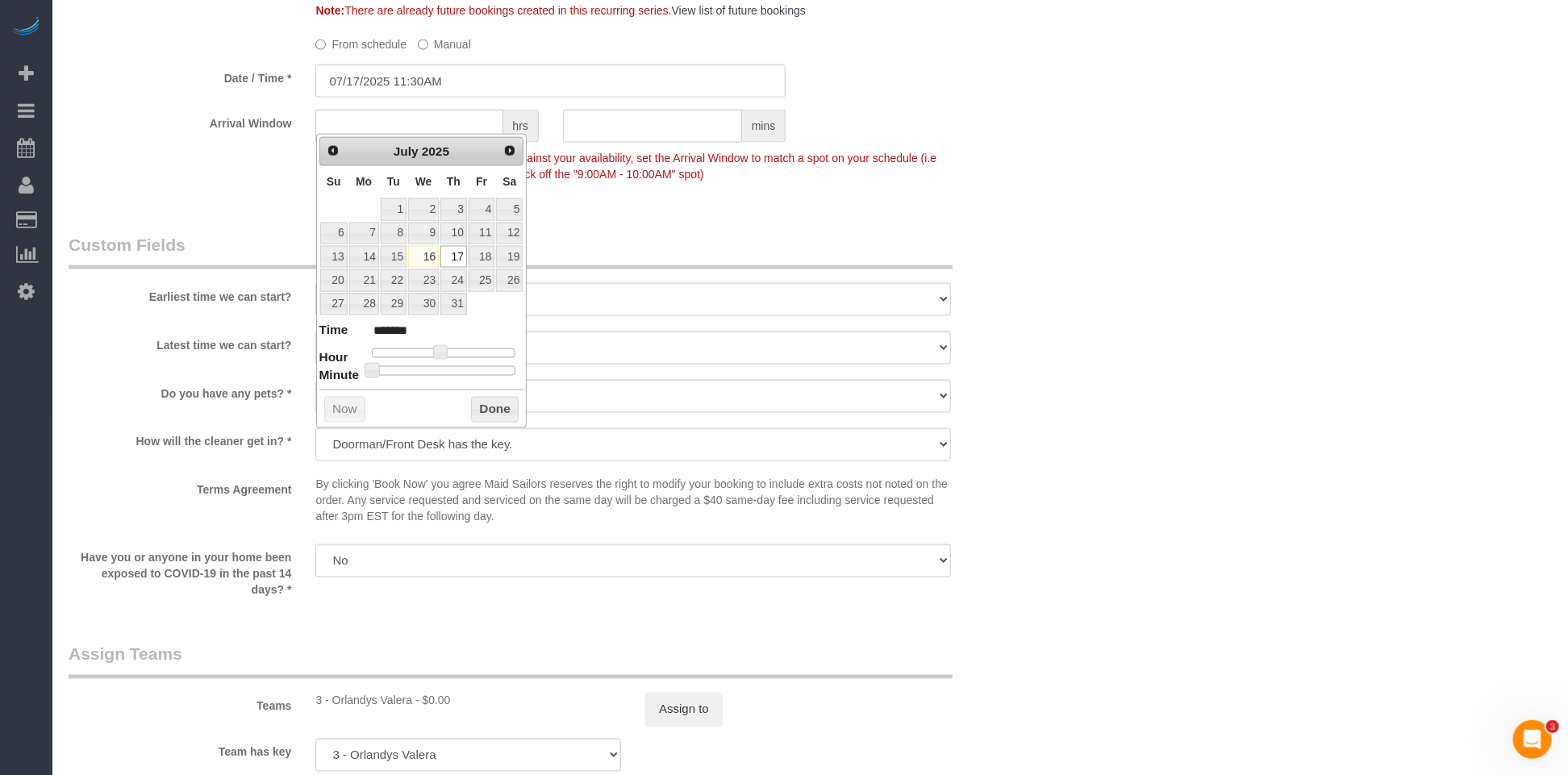 click at bounding box center [444, 371] 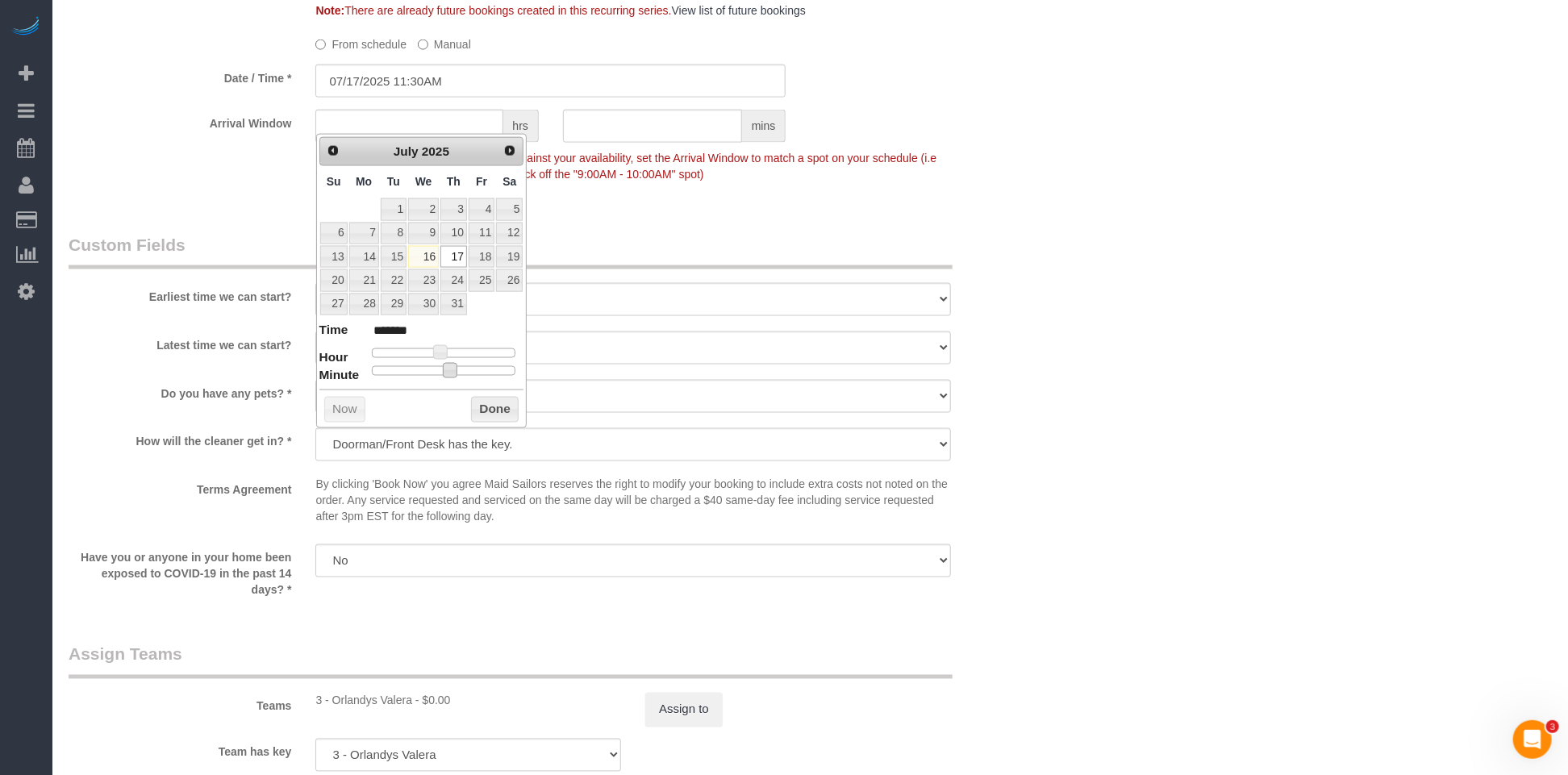 click on "Done" at bounding box center (494, 410) 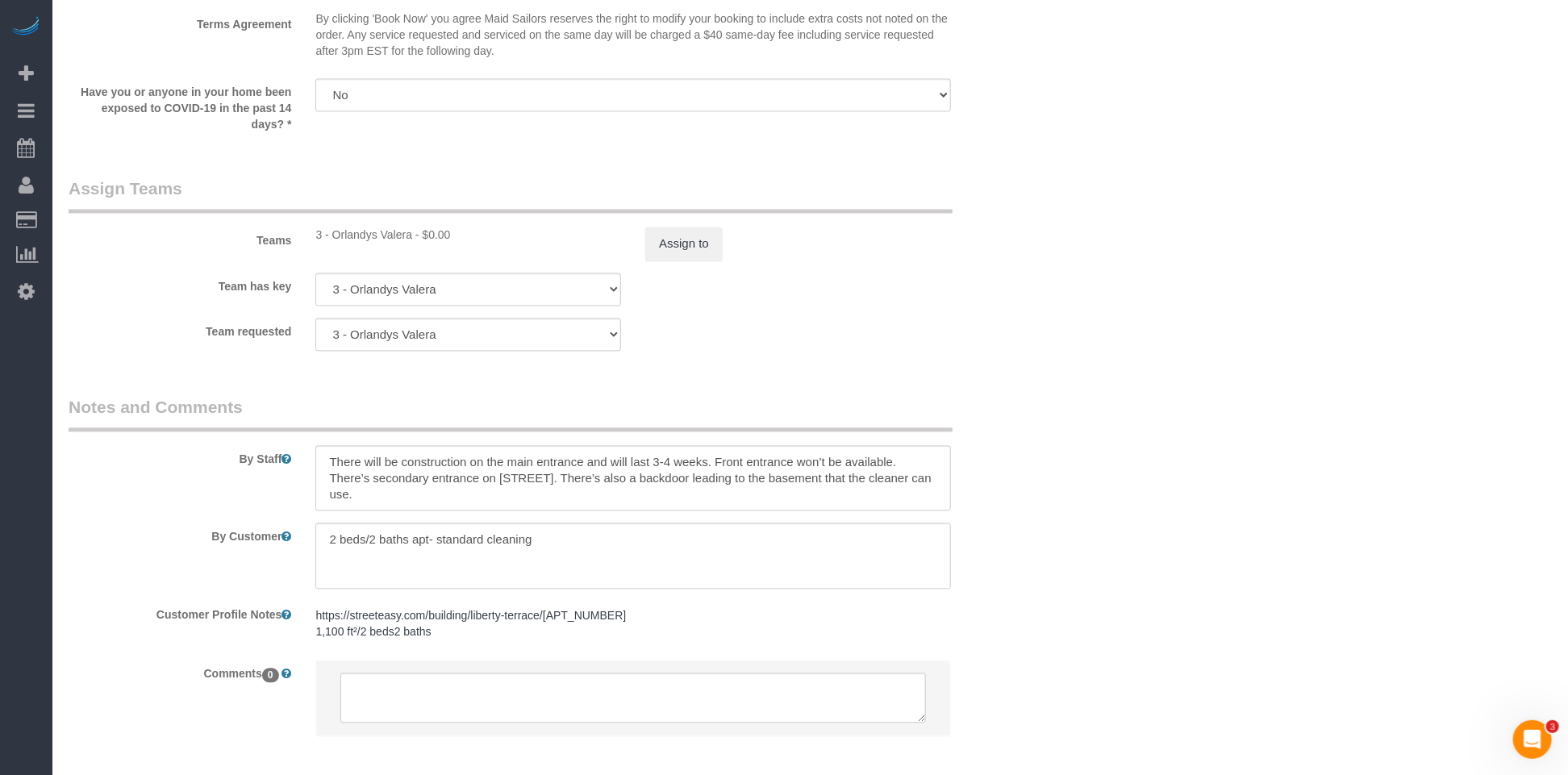 scroll, scrollTop: 1918, scrollLeft: 0, axis: vertical 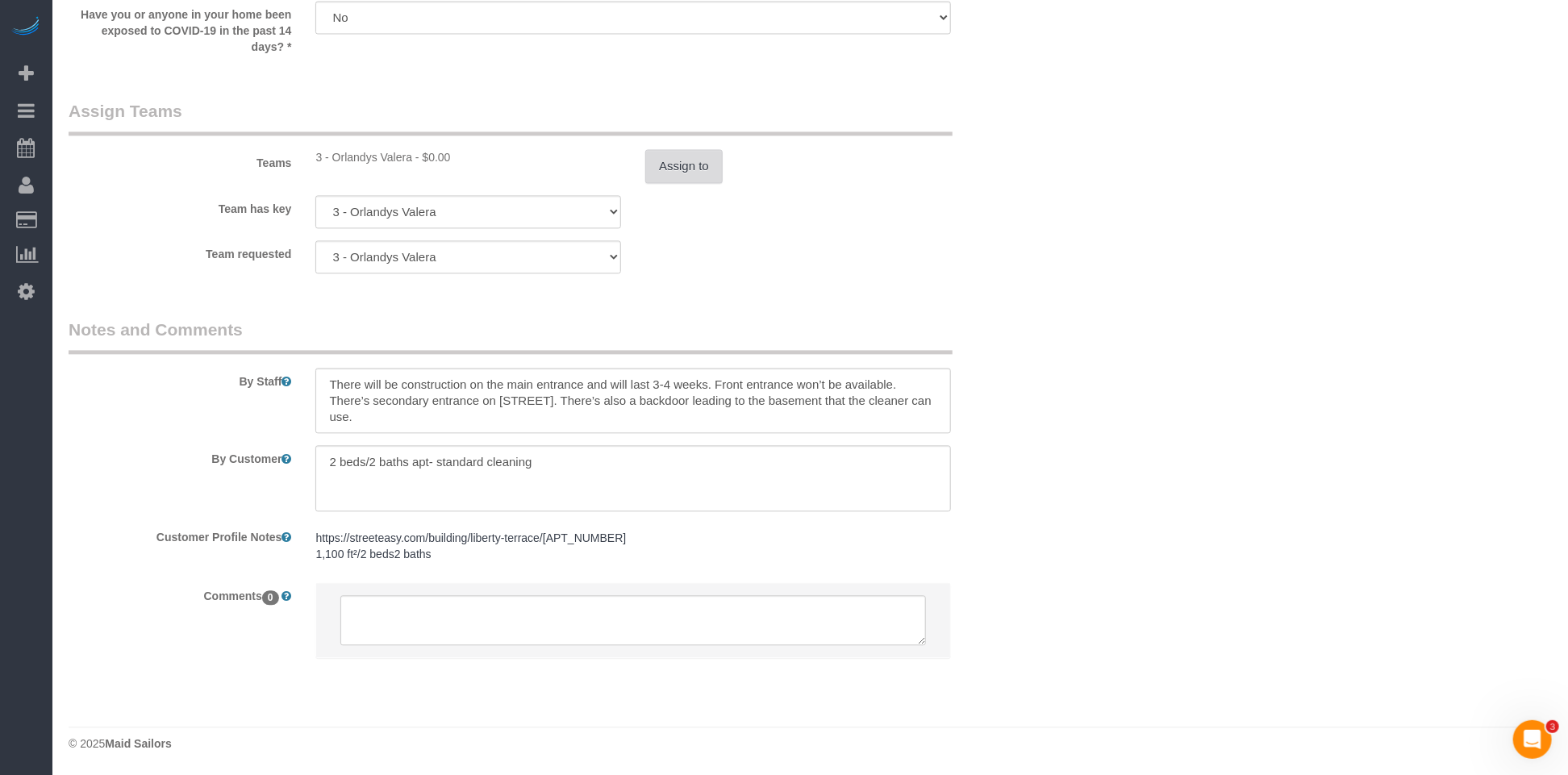 click on "Assign to" at bounding box center (684, 166) 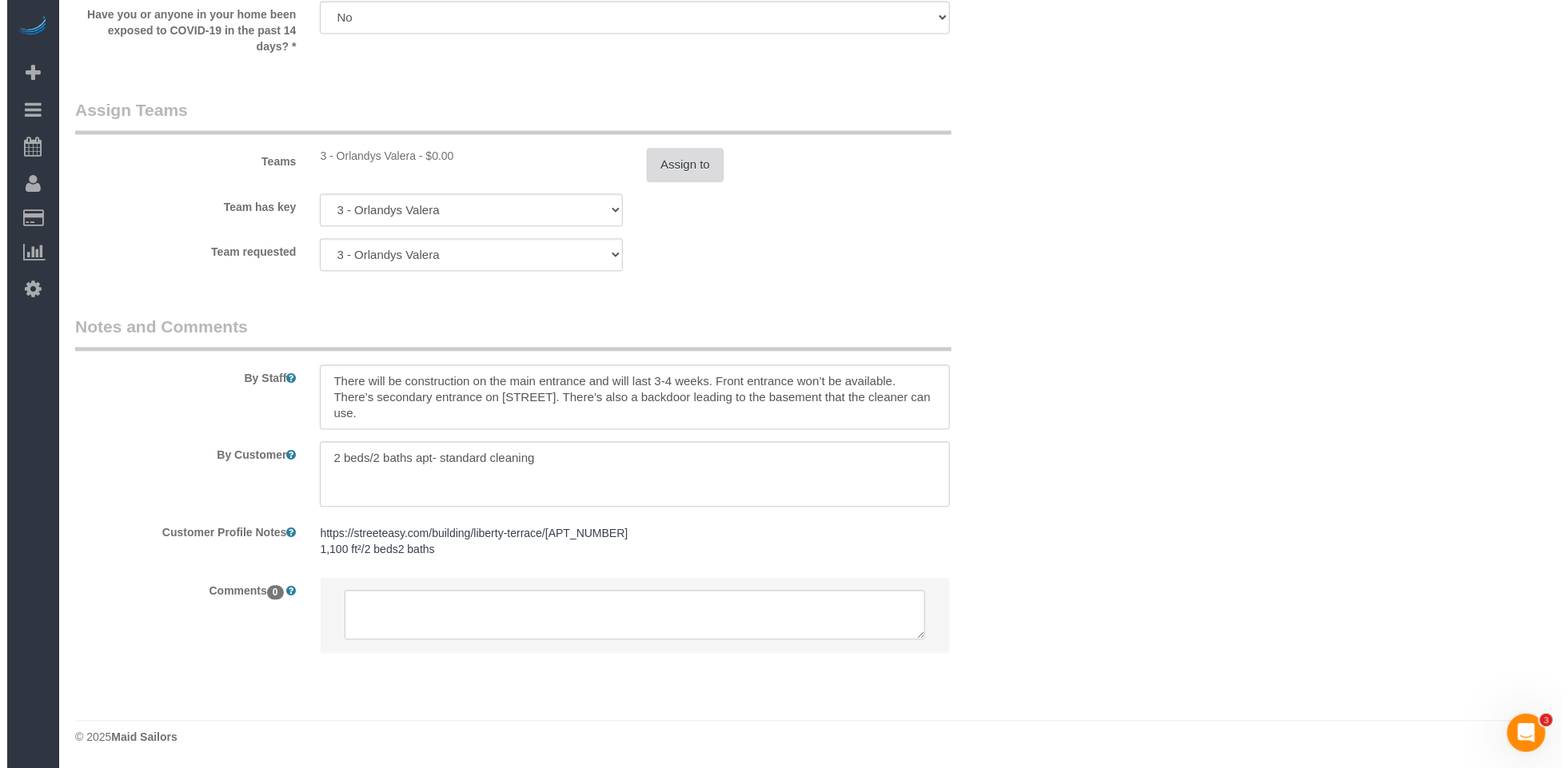 scroll, scrollTop: 1884, scrollLeft: 0, axis: vertical 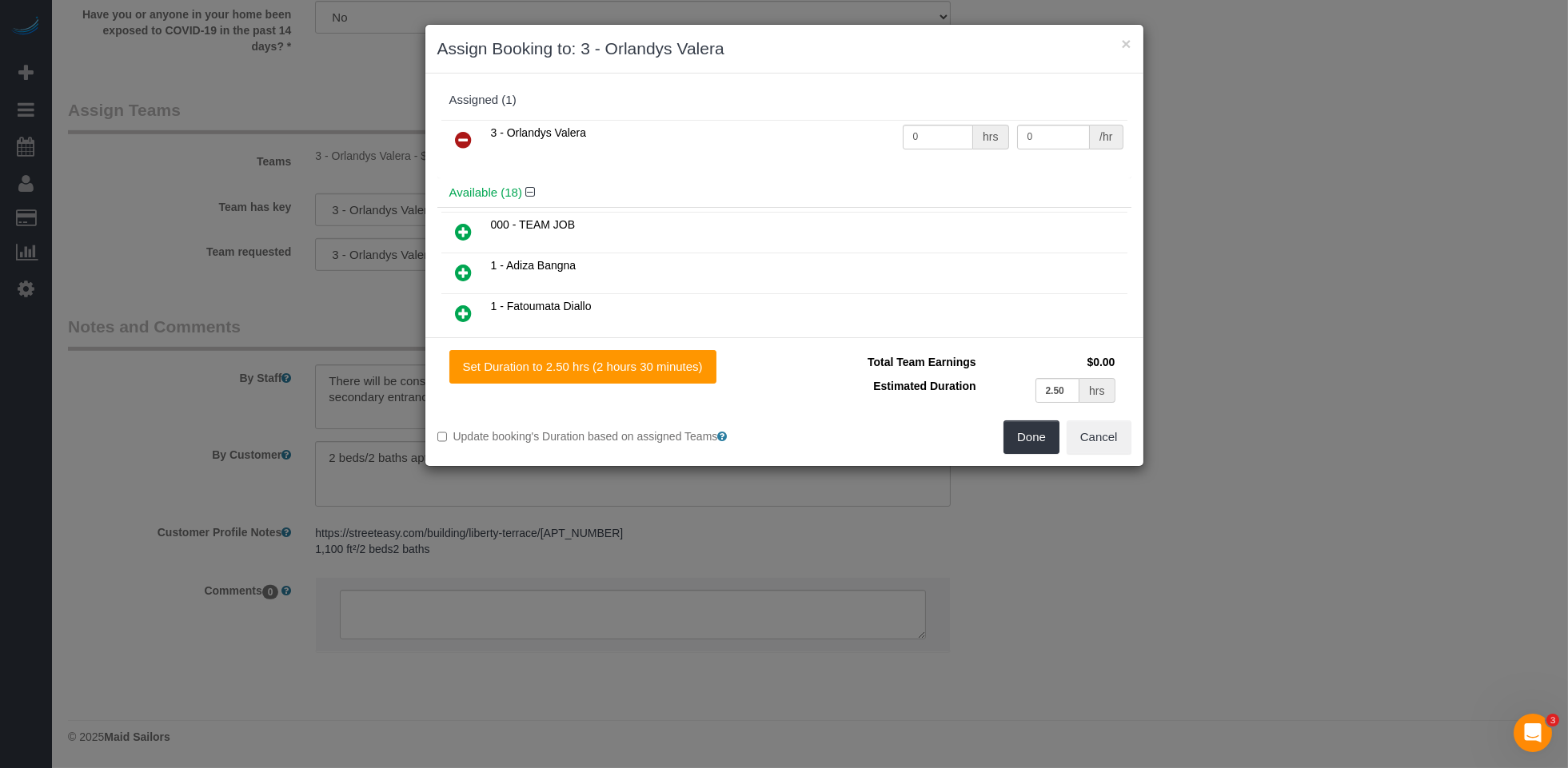 click on "×
Assign Booking to: 3 - [FIRST] [LAST]
Assigned (1)
3 - [FIRST] [LAST]
0
hrs
0
/hr
Date, Time
changed
Select how you want to handle future bookings:
Recurring jobs will continue
Next Booking is
from the Date and Frequency selected Today
[DATE]
[TIME]
as Normal" at bounding box center [784, 384] 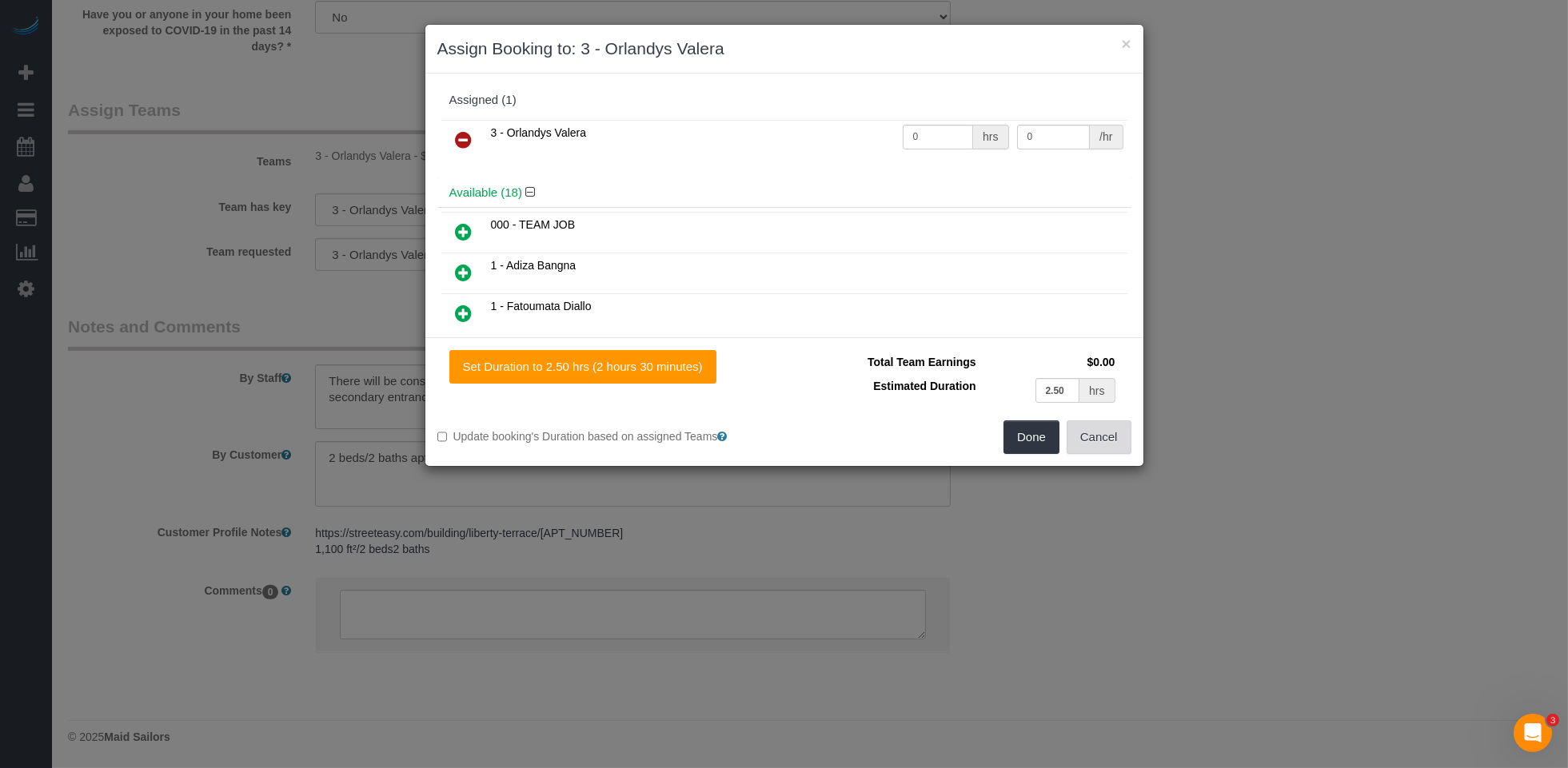 click on "Cancel" at bounding box center [1099, 437] 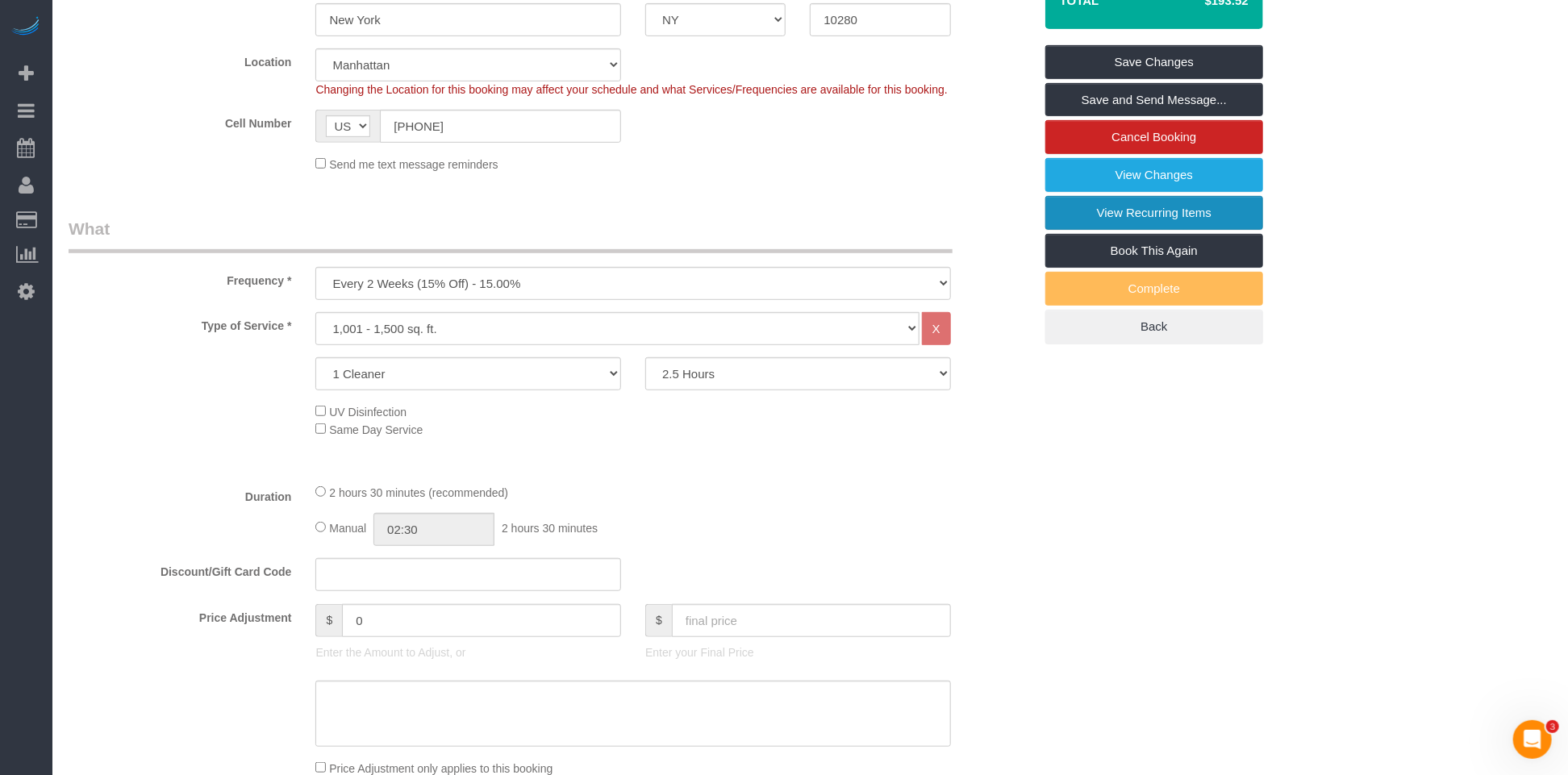 scroll, scrollTop: 180, scrollLeft: 0, axis: vertical 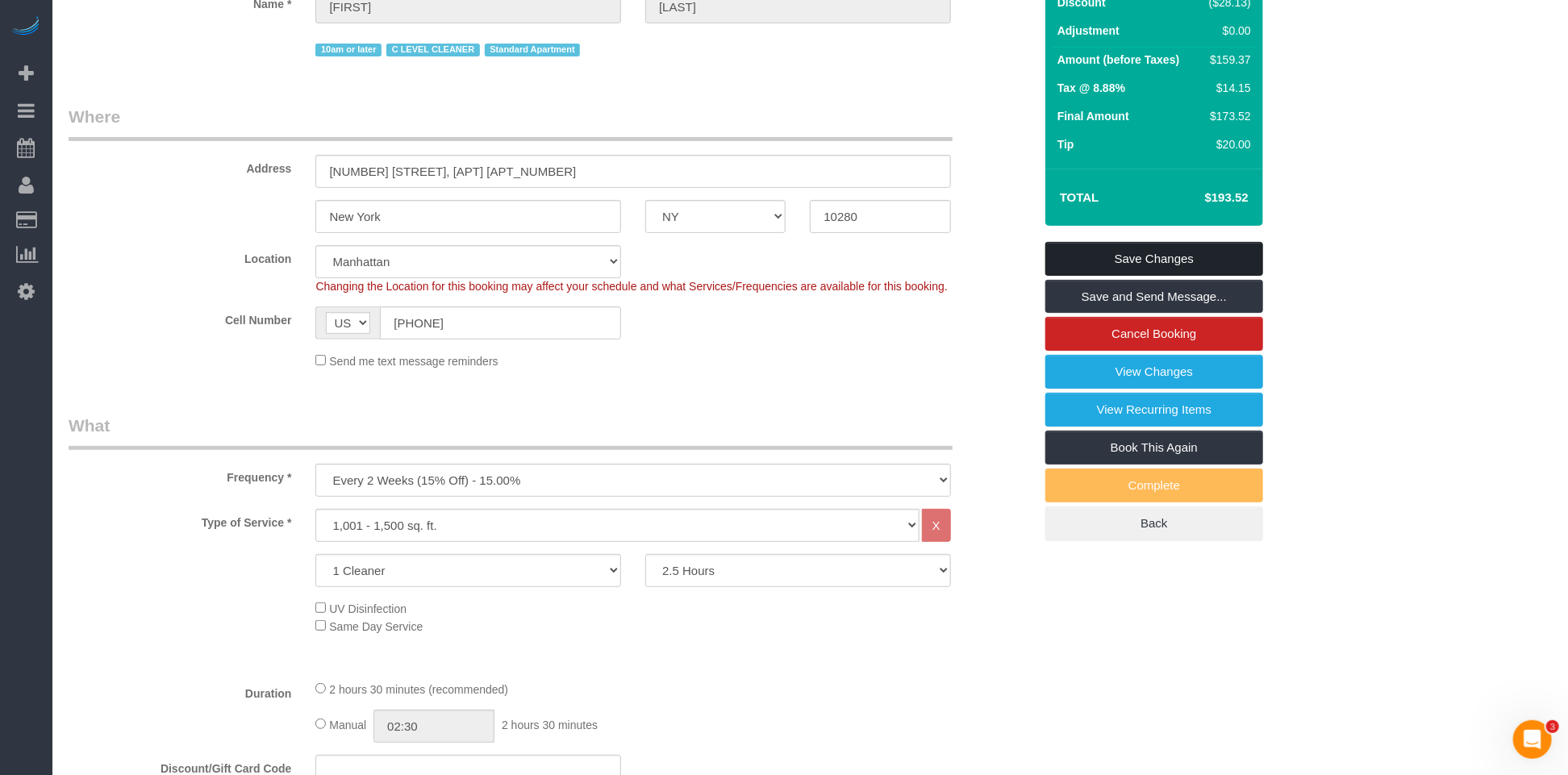 click on "Save Changes" at bounding box center [1154, 259] 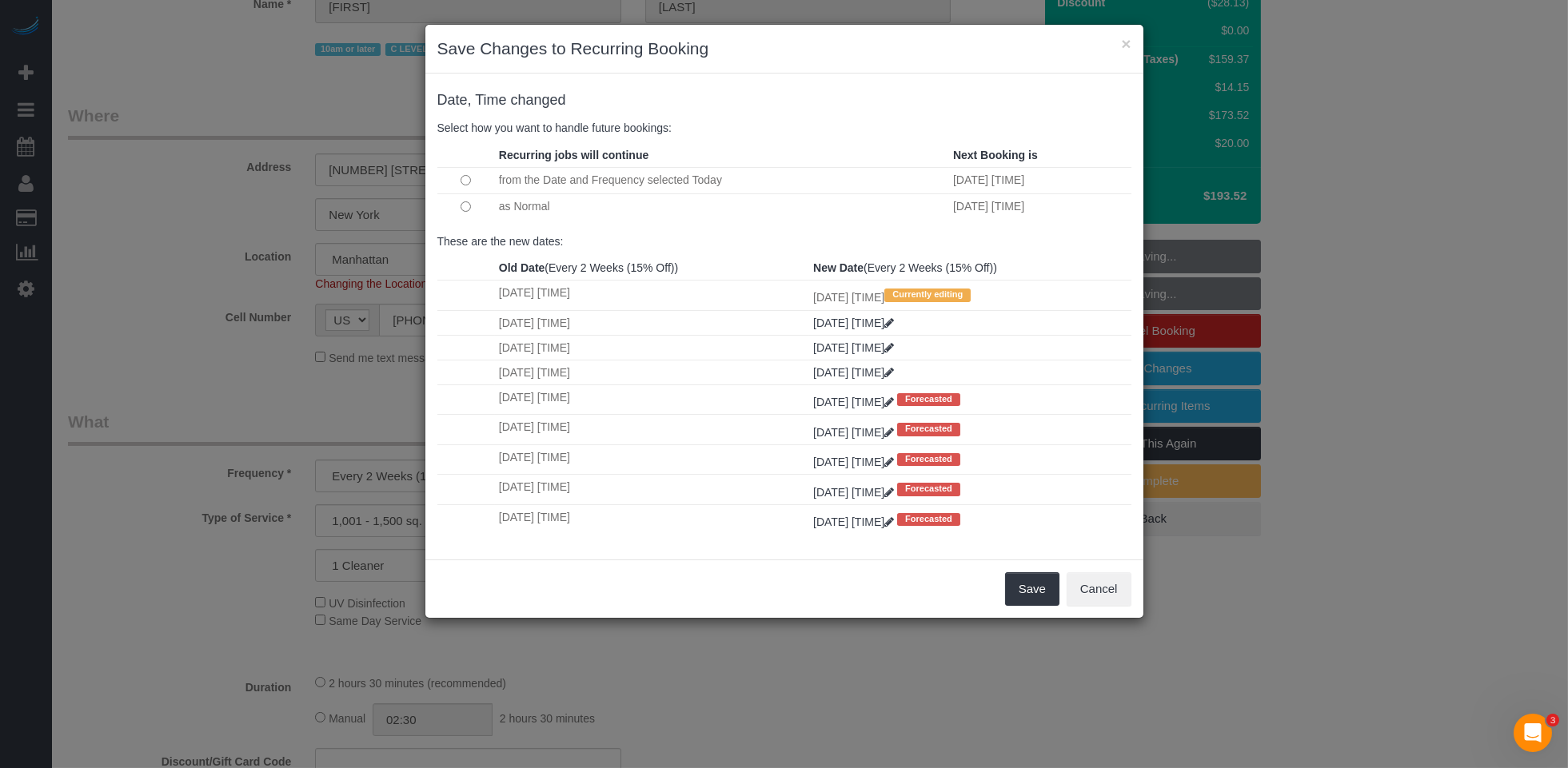 click at bounding box center [466, 206] 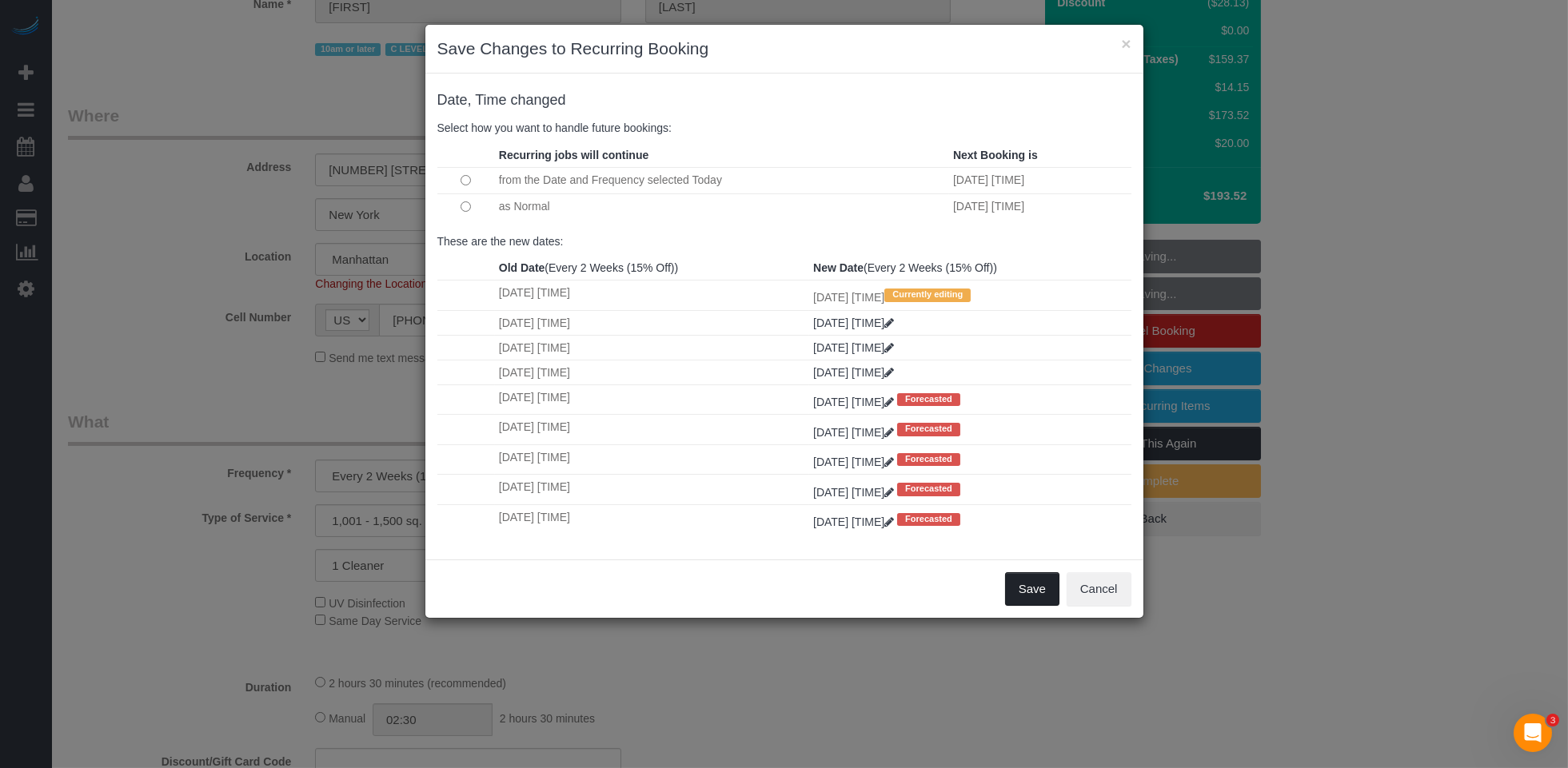 click on "Save" at bounding box center [1032, 589] 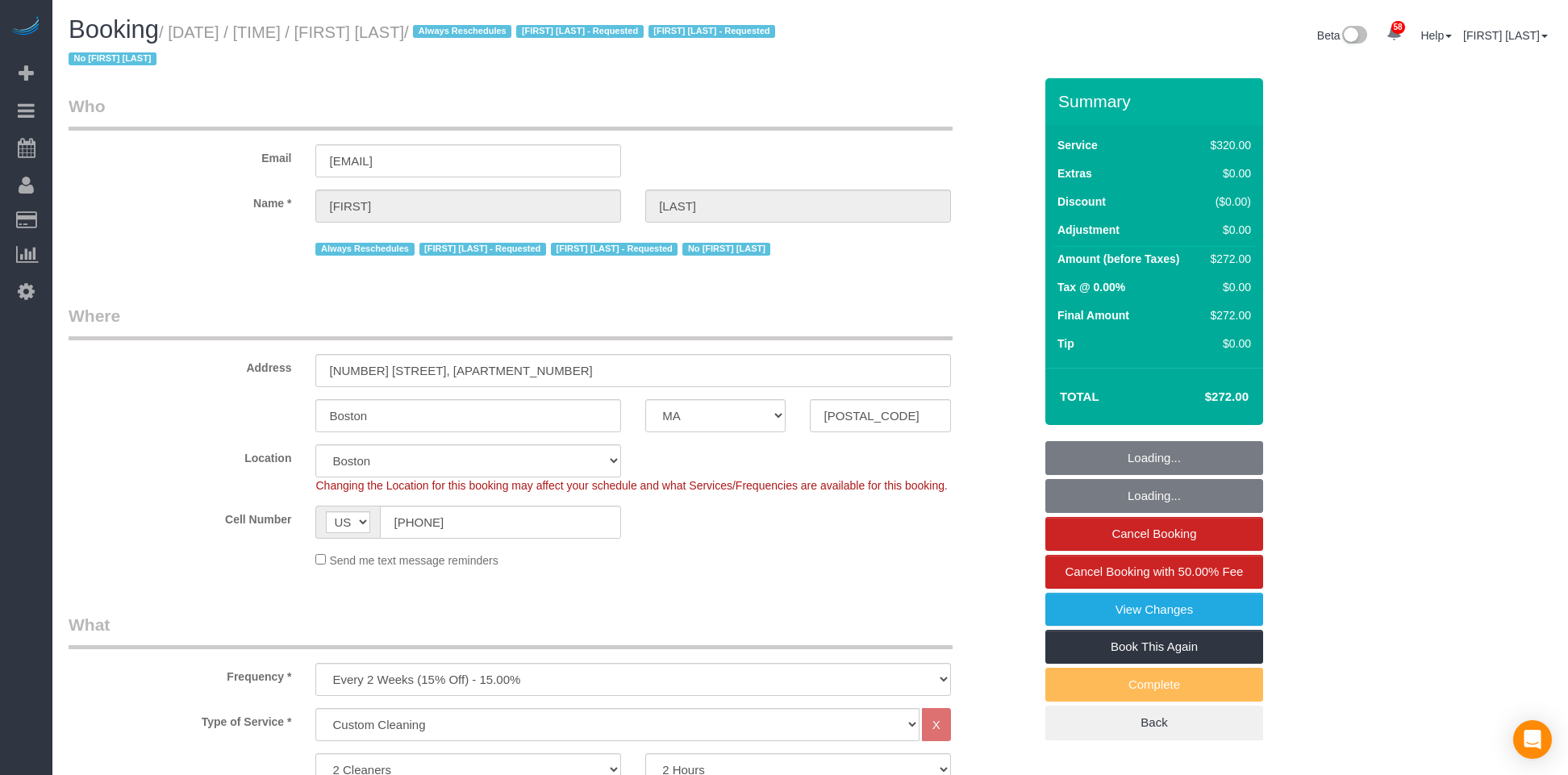 select on "MA" 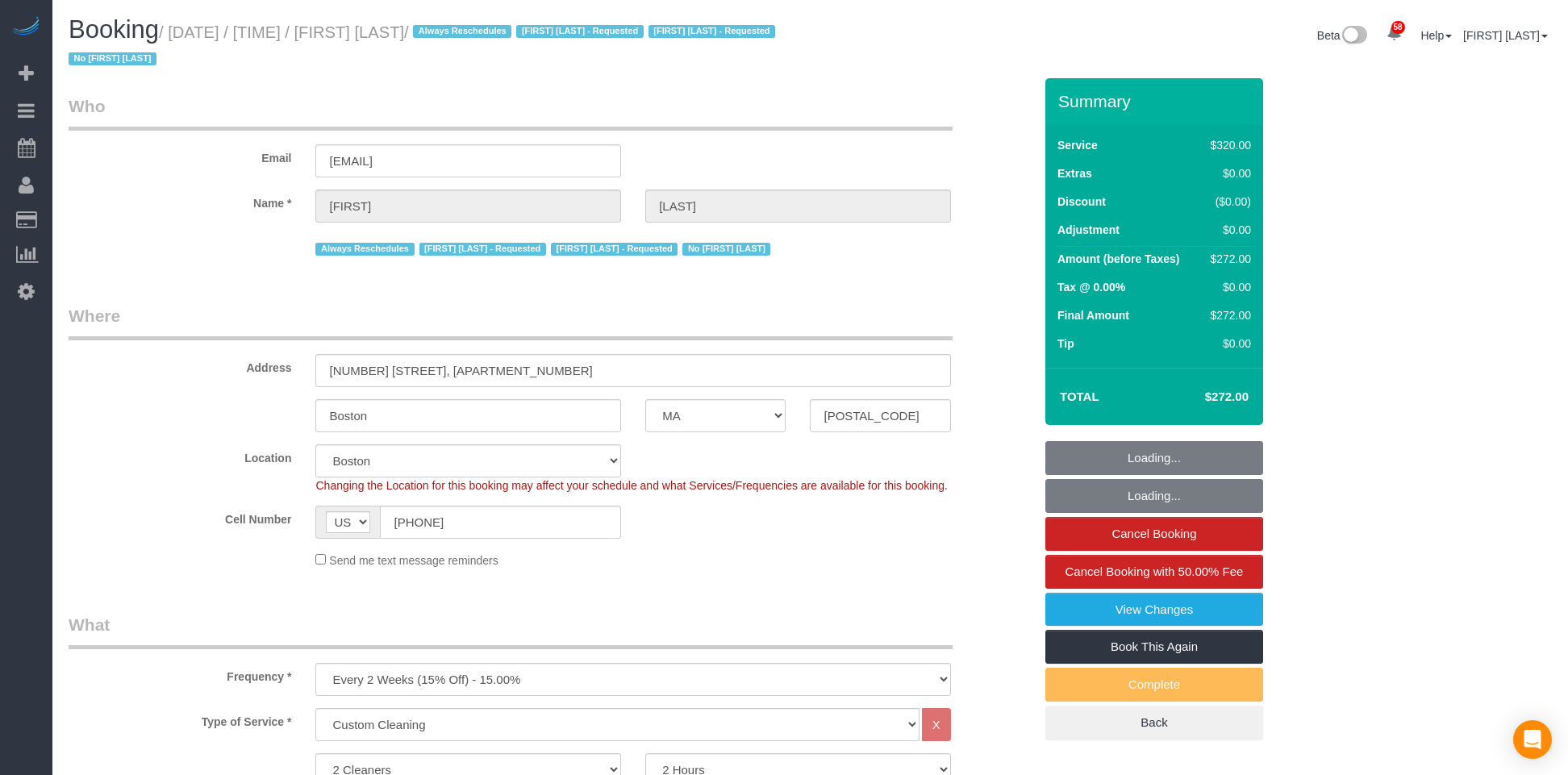 scroll, scrollTop: 0, scrollLeft: 0, axis: both 